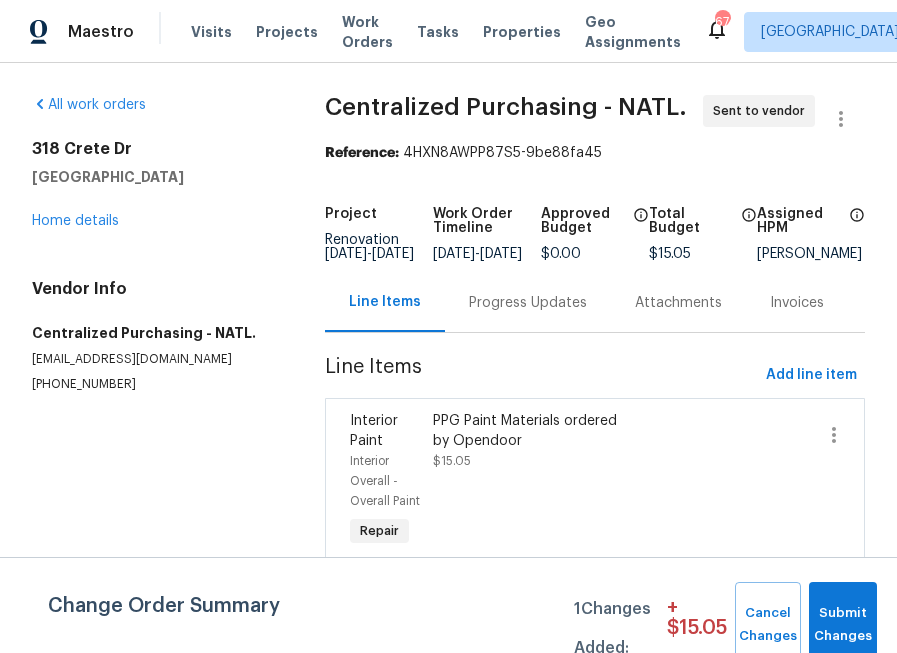 scroll, scrollTop: 0, scrollLeft: 0, axis: both 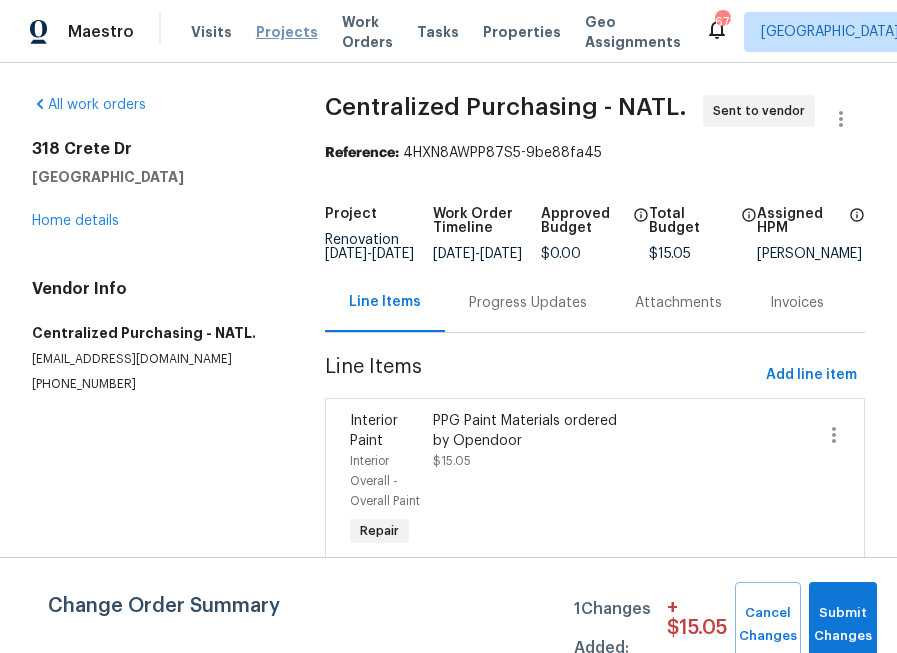 click on "Projects" at bounding box center [287, 32] 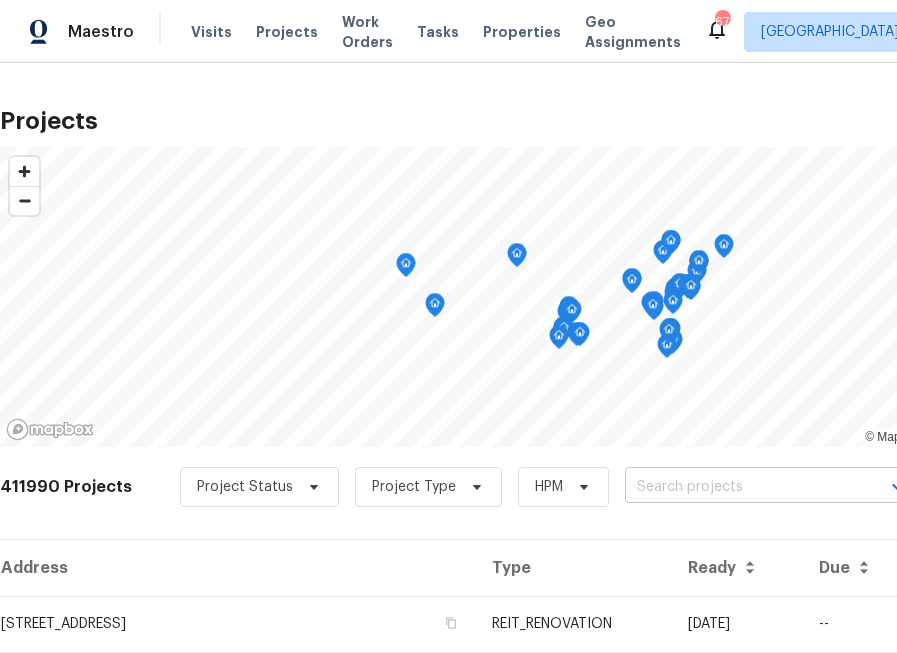 click at bounding box center [739, 487] 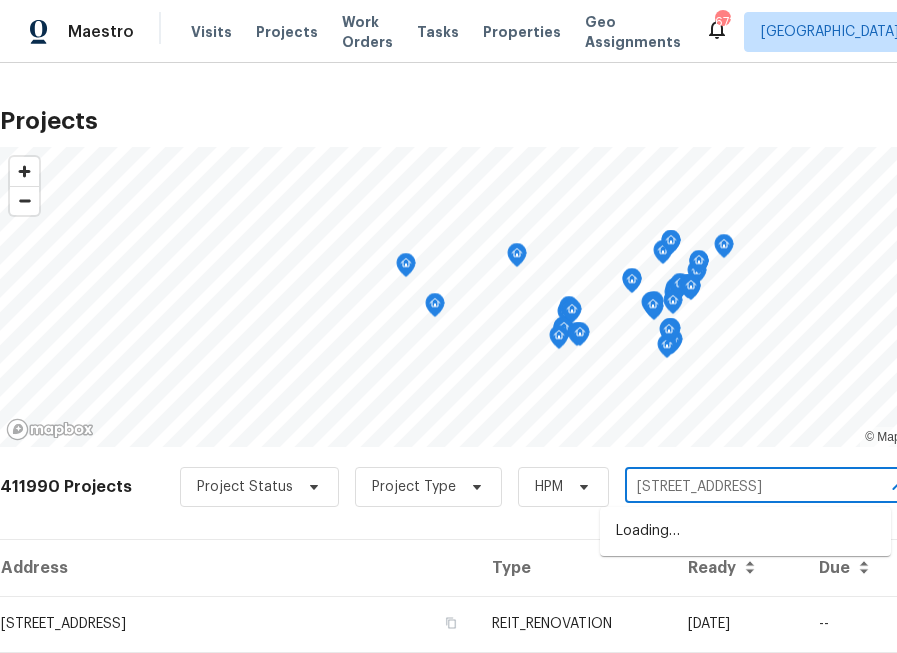 type on "8872 niche ave" 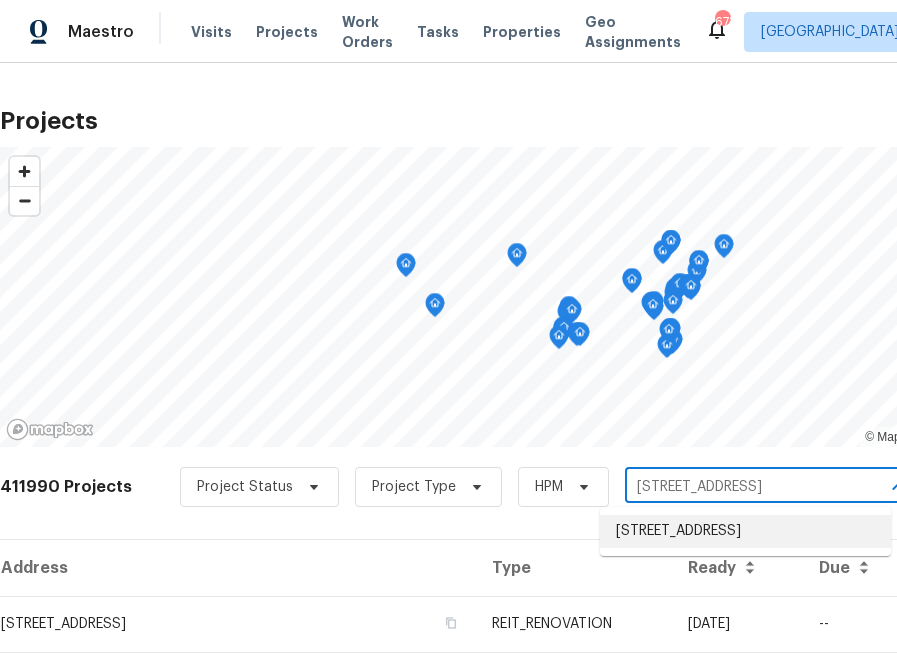 click on "[STREET_ADDRESS]" at bounding box center [745, 531] 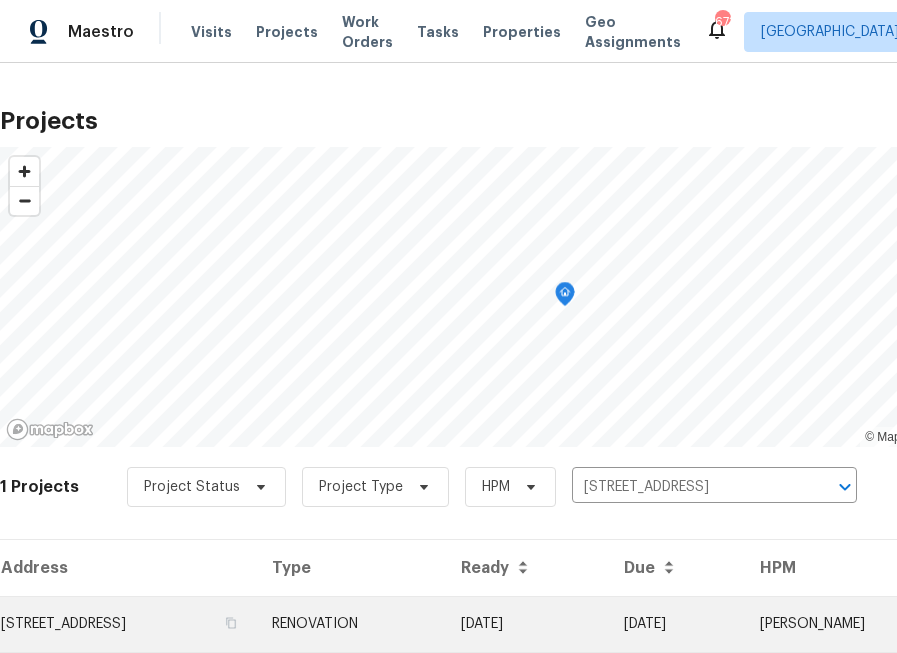 scroll, scrollTop: 63, scrollLeft: 0, axis: vertical 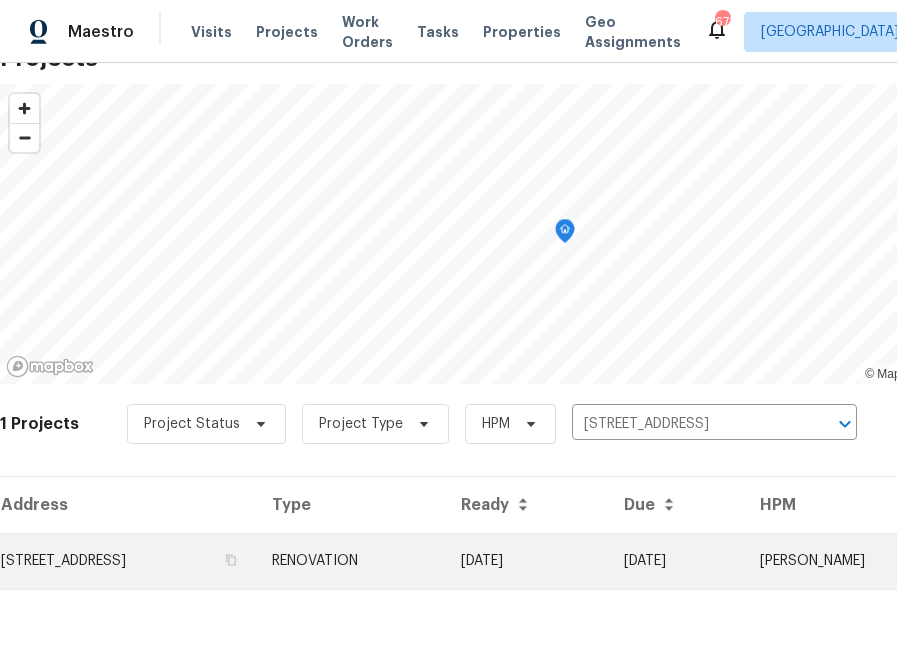 click on "[STREET_ADDRESS]" at bounding box center (128, 561) 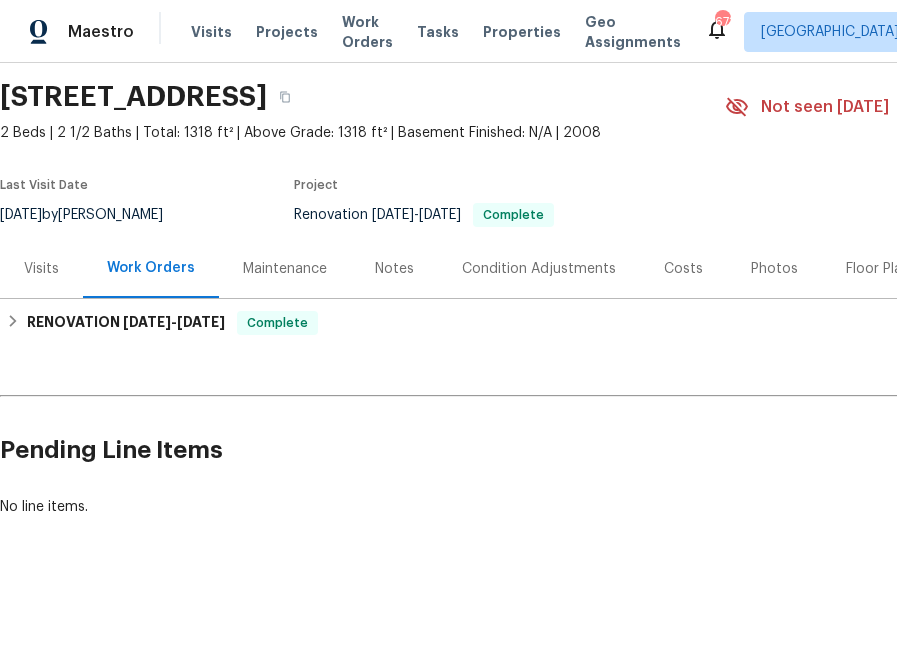 scroll, scrollTop: 64, scrollLeft: 233, axis: both 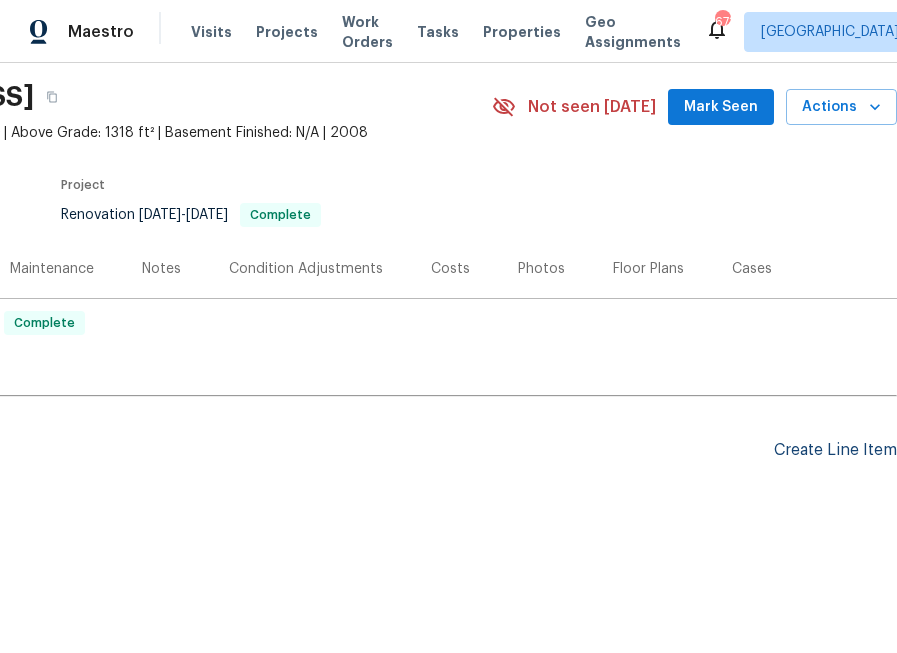 click on "Create Line Item" at bounding box center (835, 450) 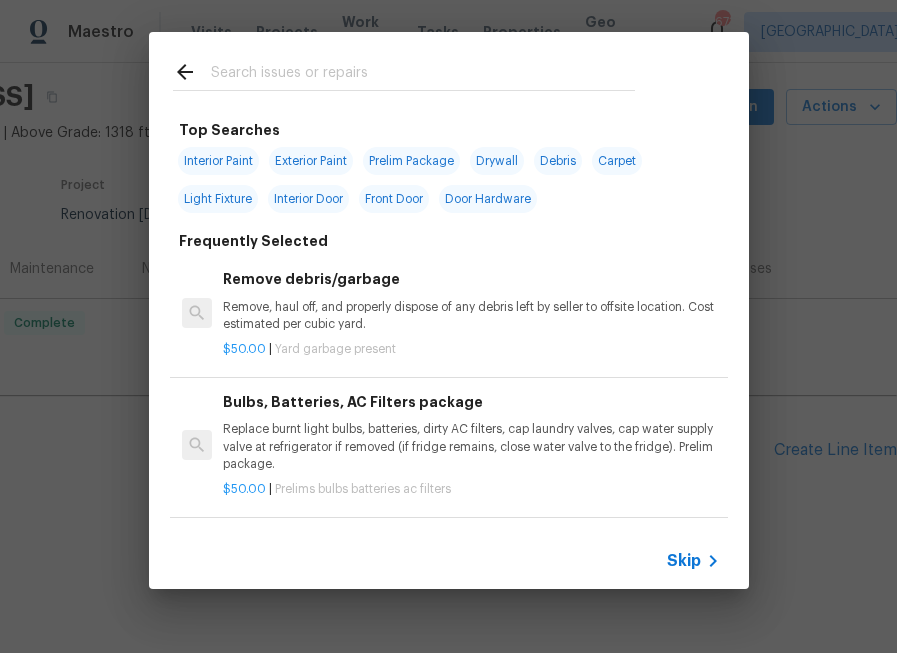 click on "Skip" at bounding box center (684, 561) 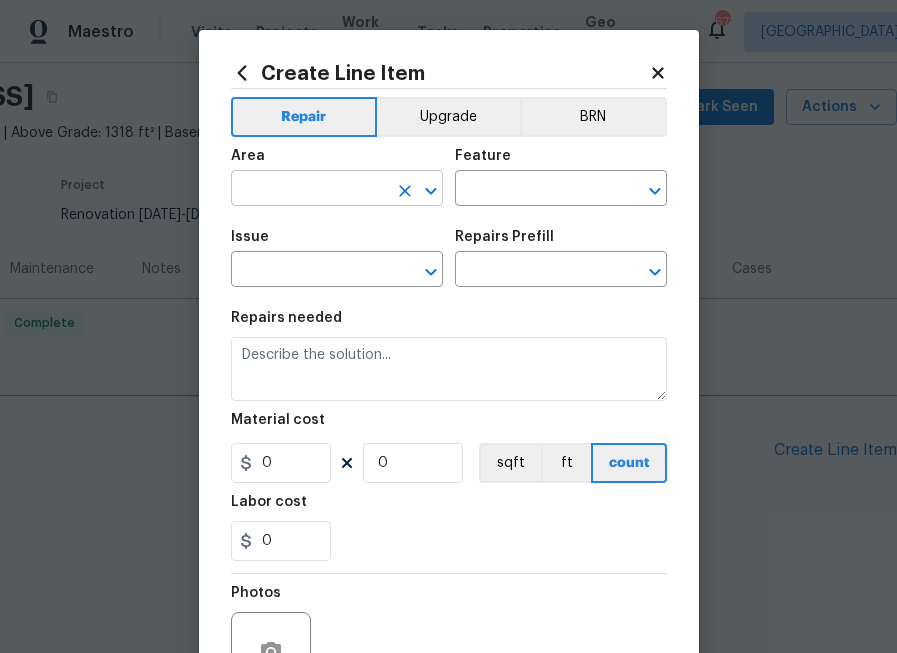 click at bounding box center [309, 190] 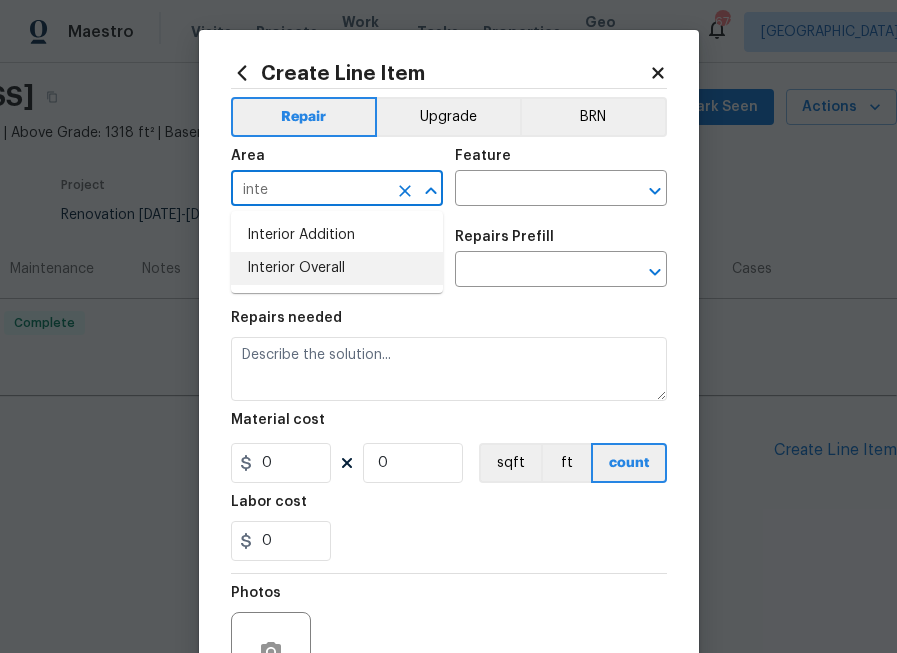 click on "Interior Overall" at bounding box center (337, 268) 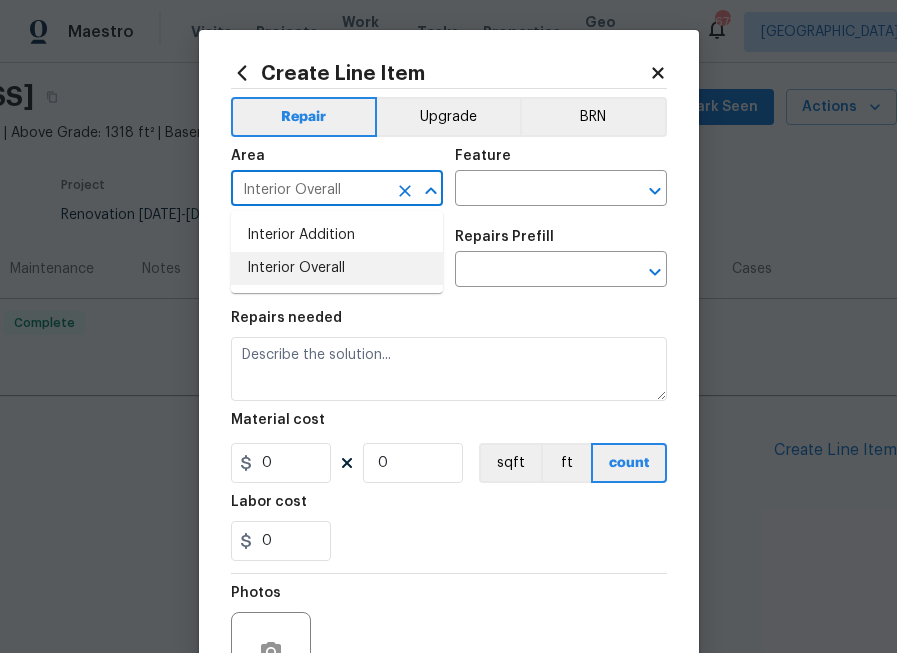 type on "Interior Overall" 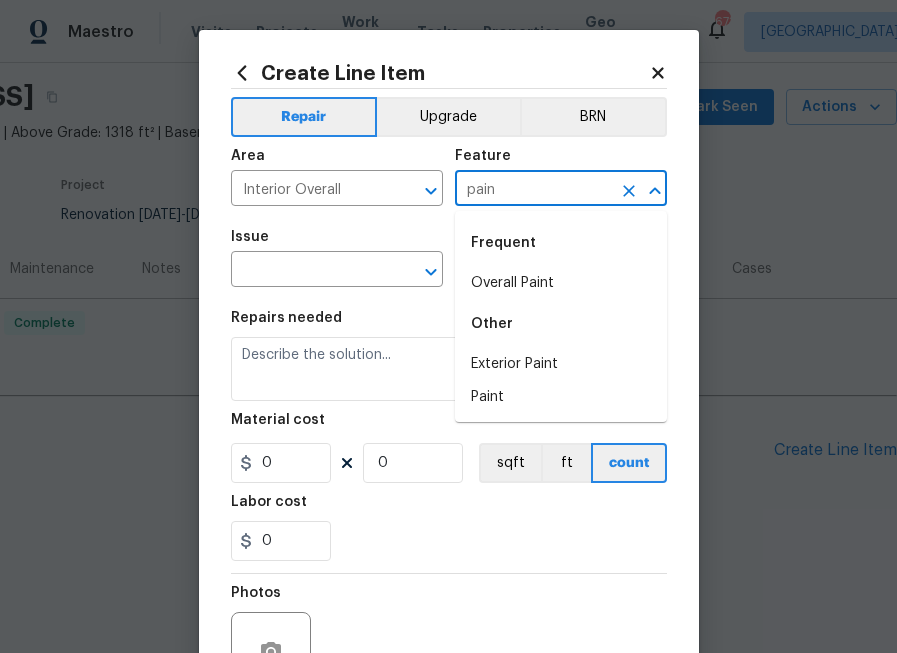 click on "Overall Paint" at bounding box center [561, 283] 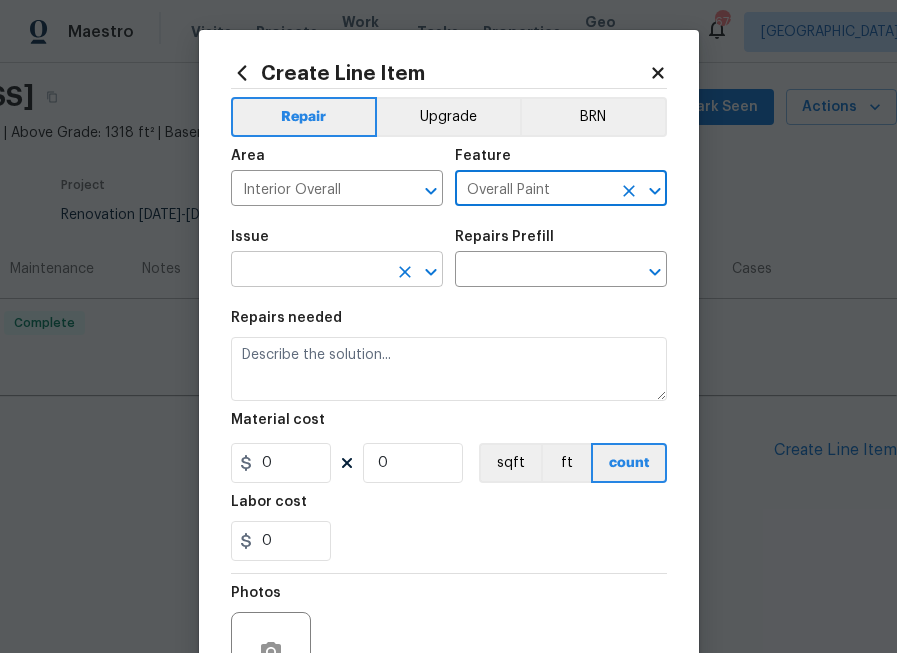 type on "Overall Paint" 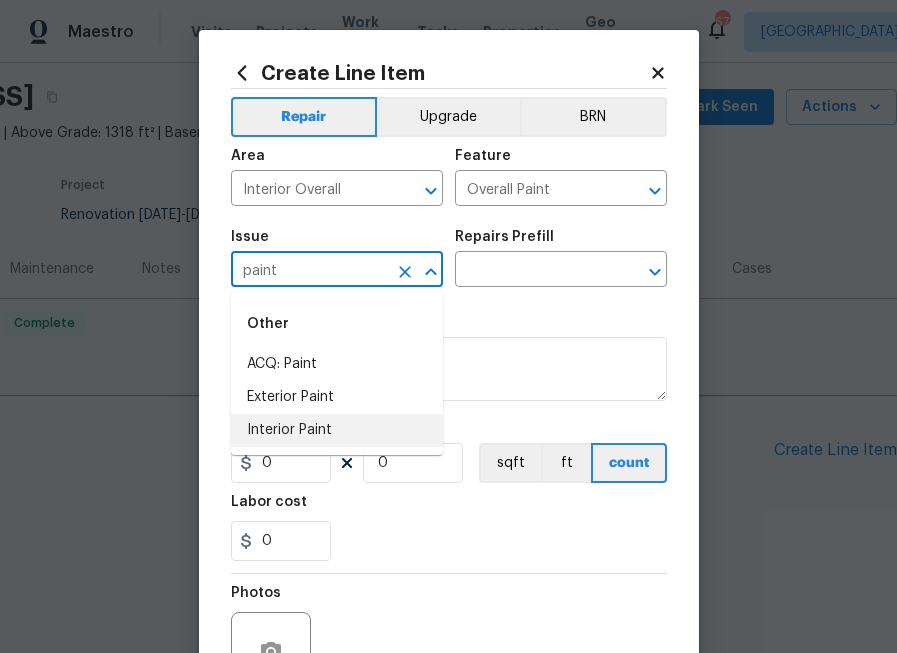 click on "Interior Paint" at bounding box center (337, 430) 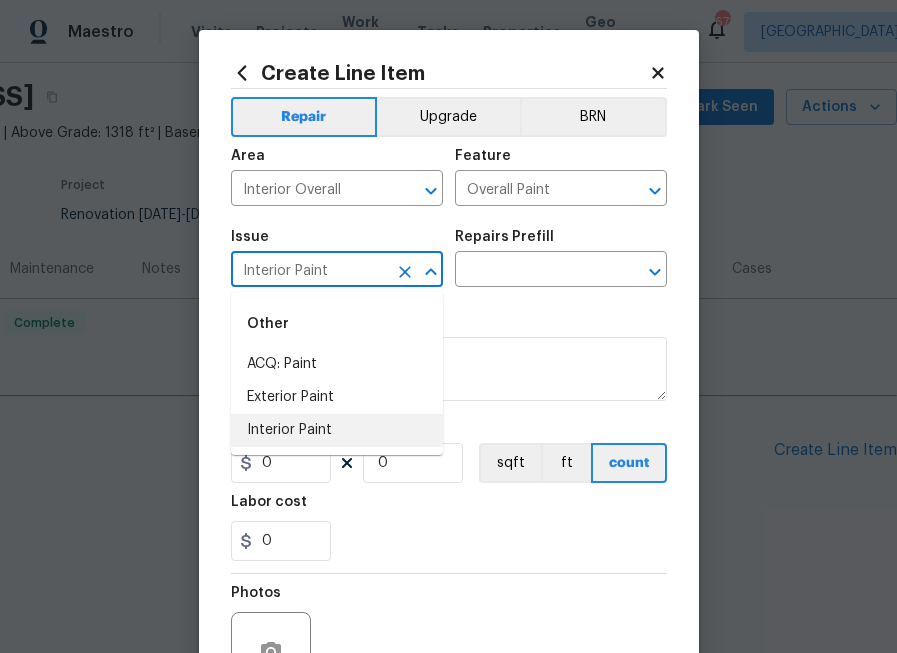 type on "Interior Paint" 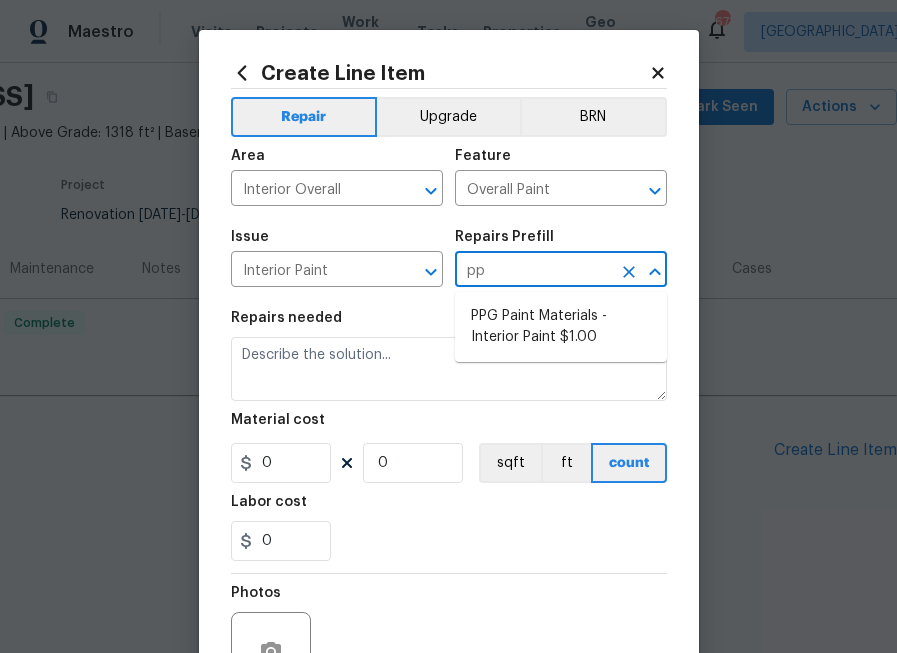 type on "ppg" 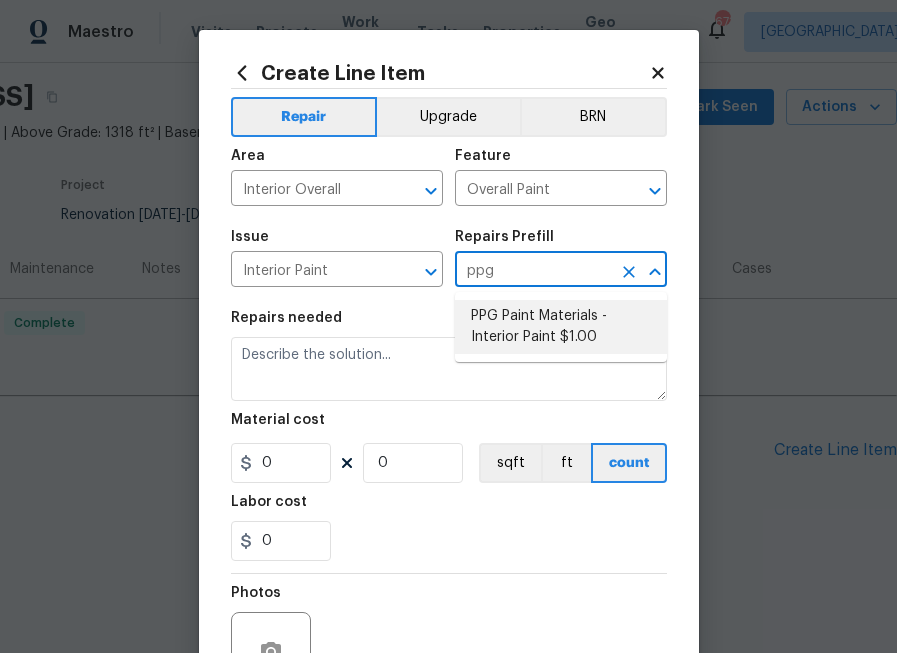 click on "PPG Paint Materials - Interior Paint $1.00" at bounding box center [561, 327] 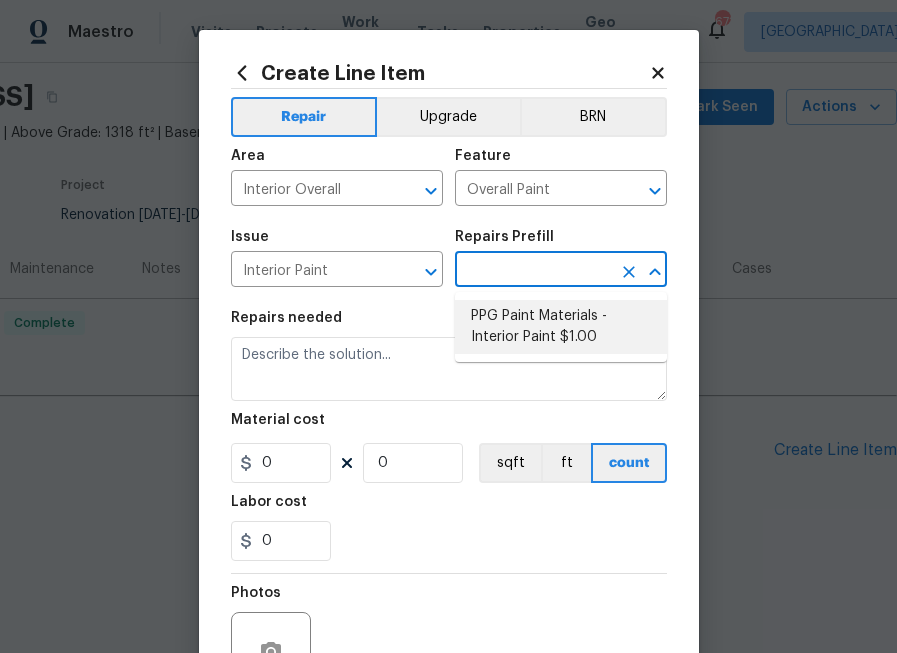 type on "PPG Paint Materials - Interior Paint $1.00" 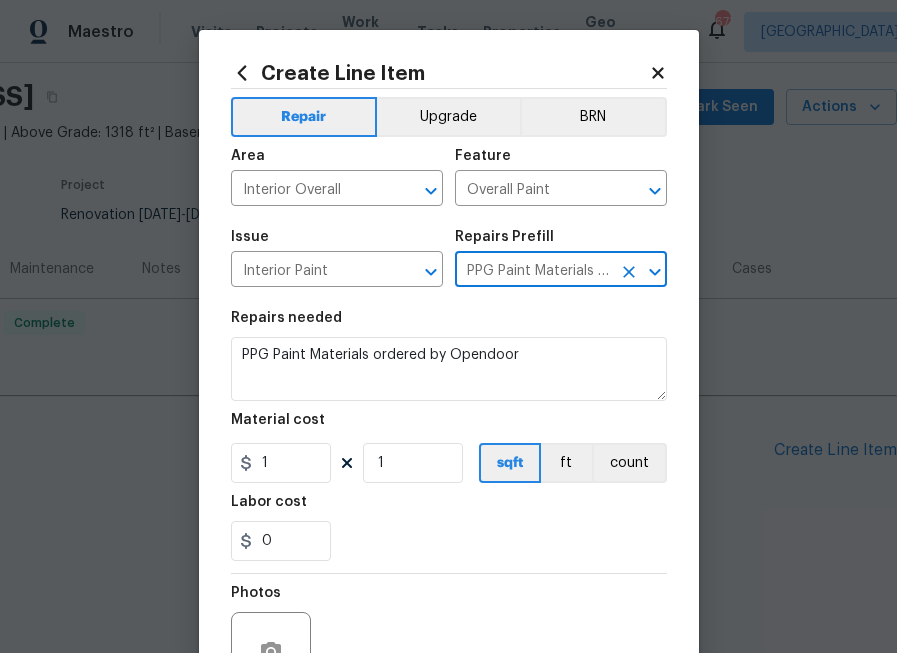 type on "PPG Paint Materials - Interior Paint $1.00" 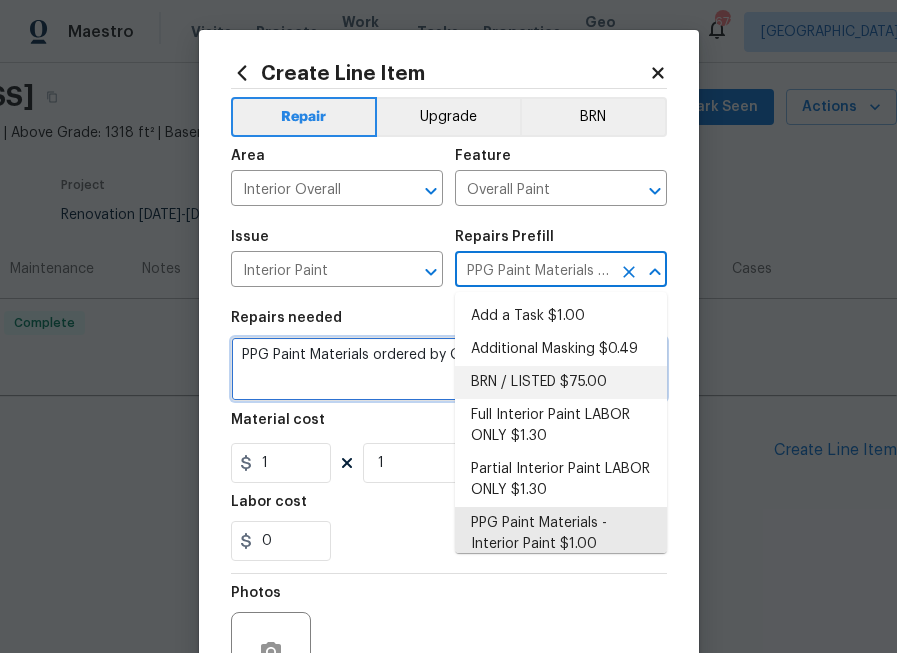 click on "PPG Paint Materials ordered by Opendoor" at bounding box center [449, 369] 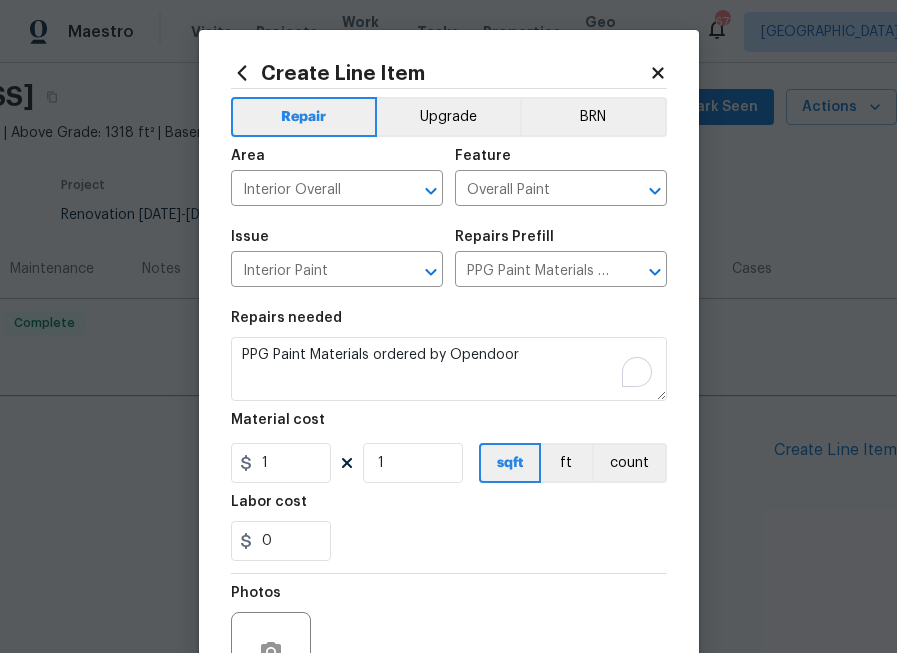 click on "Material cost" at bounding box center [449, 426] 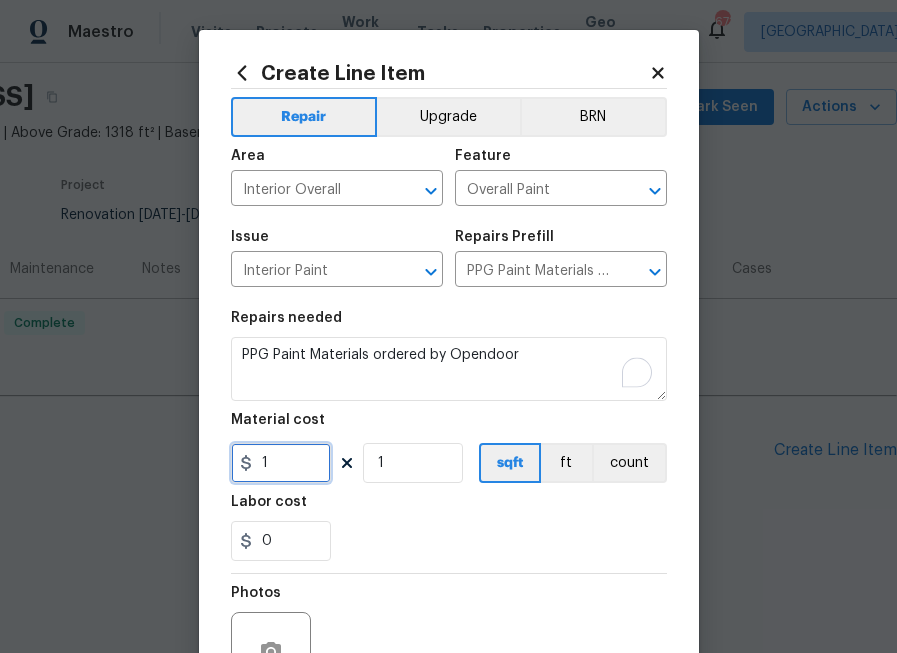 click on "1" at bounding box center (281, 463) 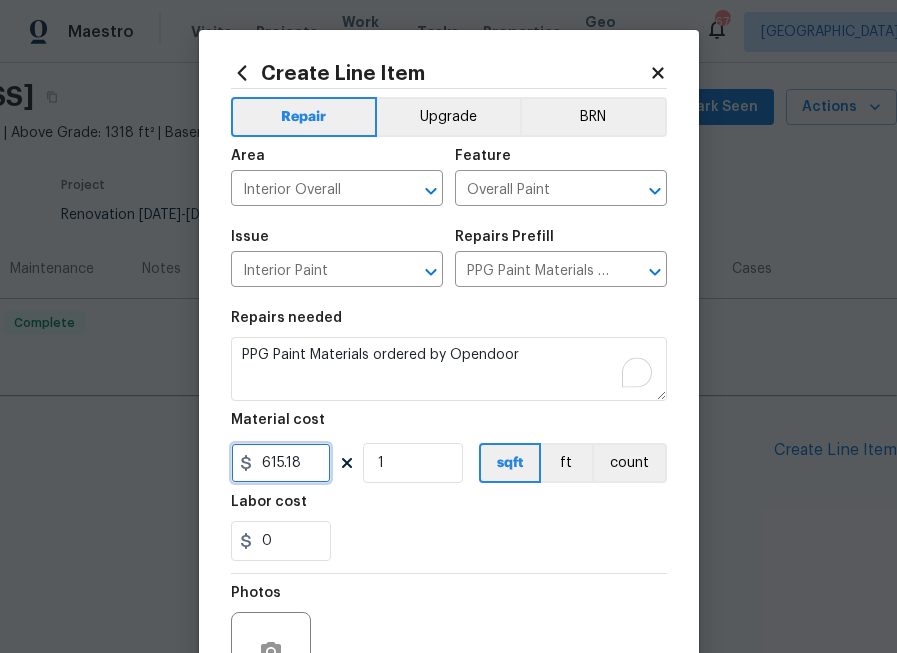 type on "615.18" 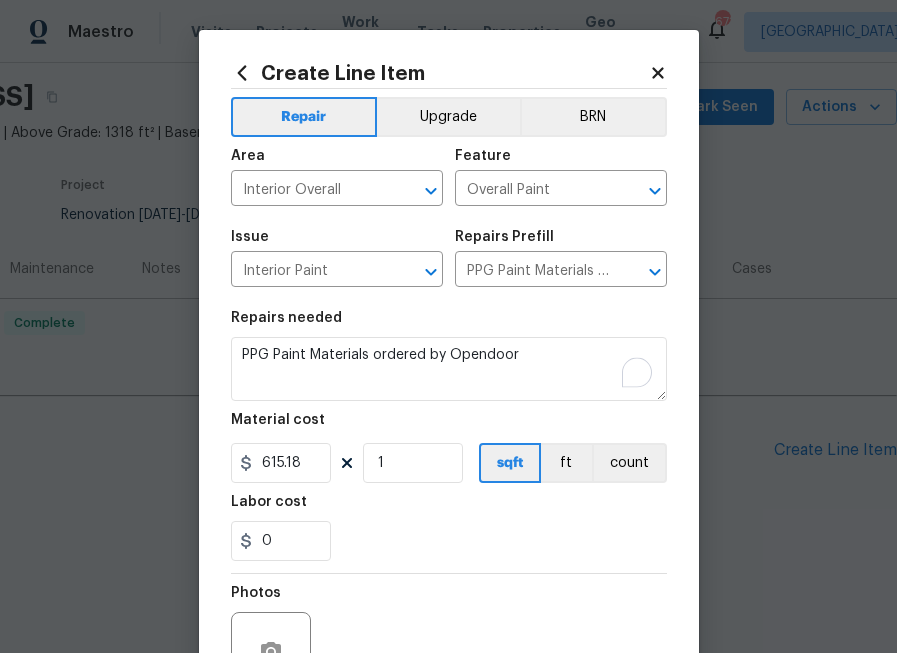 click on "0" at bounding box center (449, 541) 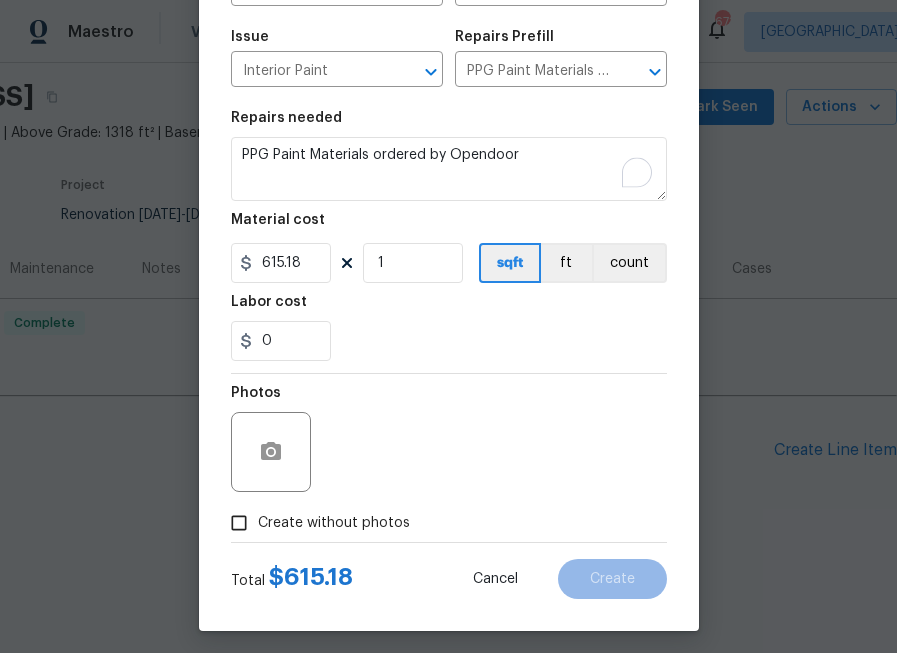 scroll, scrollTop: 209, scrollLeft: 0, axis: vertical 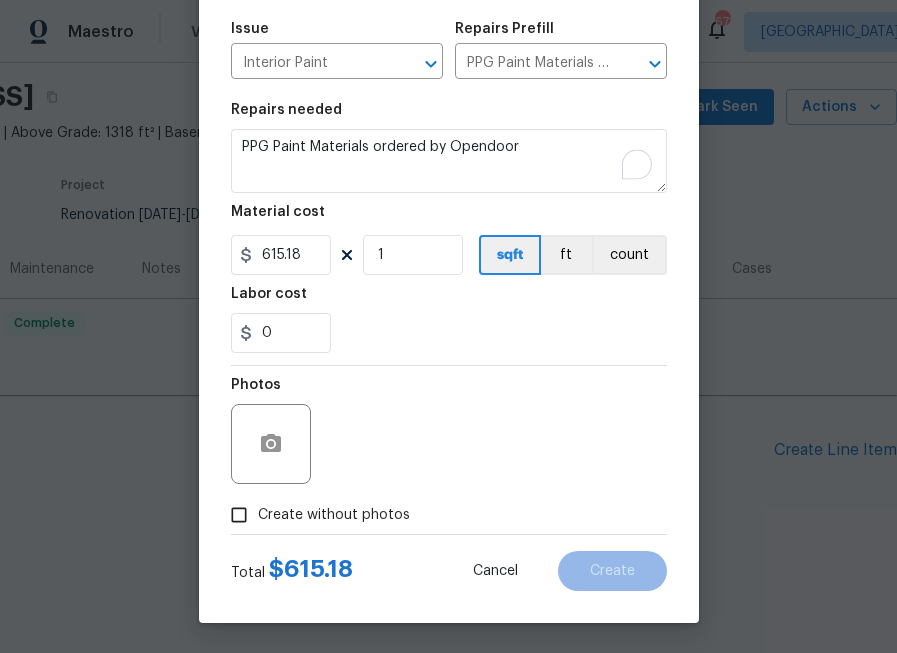 click on "Create without photos" at bounding box center [334, 515] 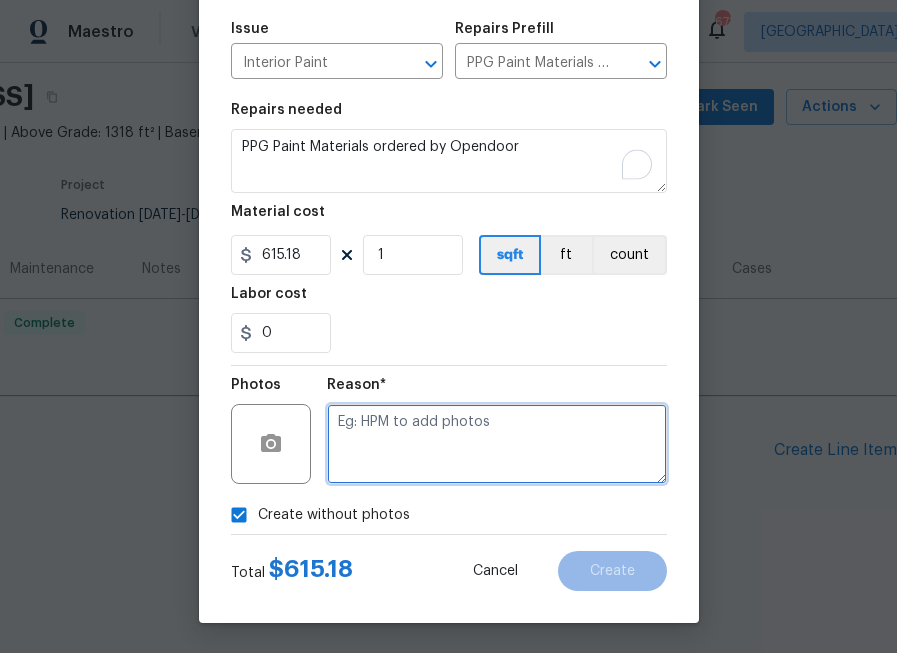 click at bounding box center [497, 444] 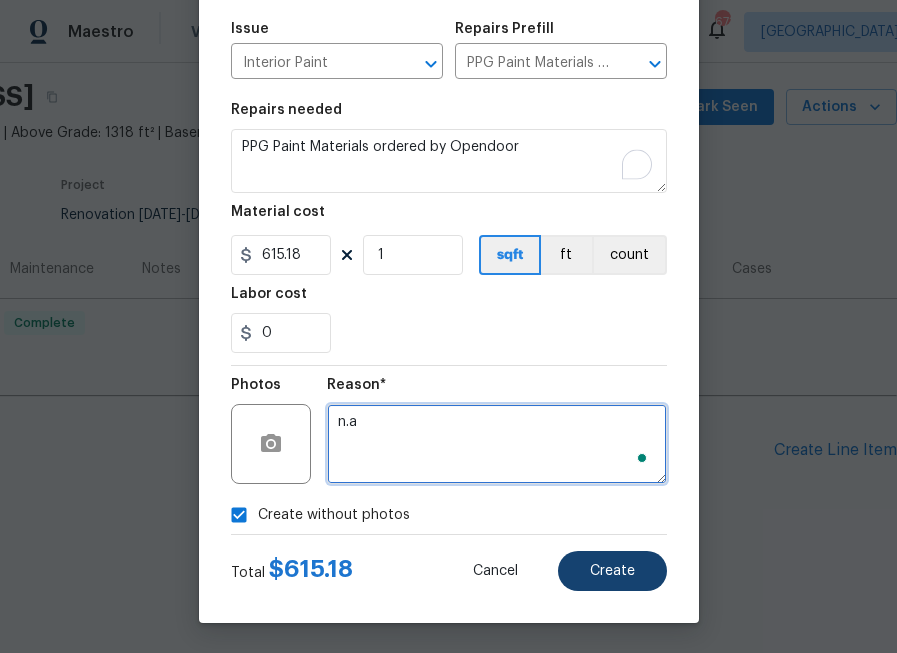 type on "n.a" 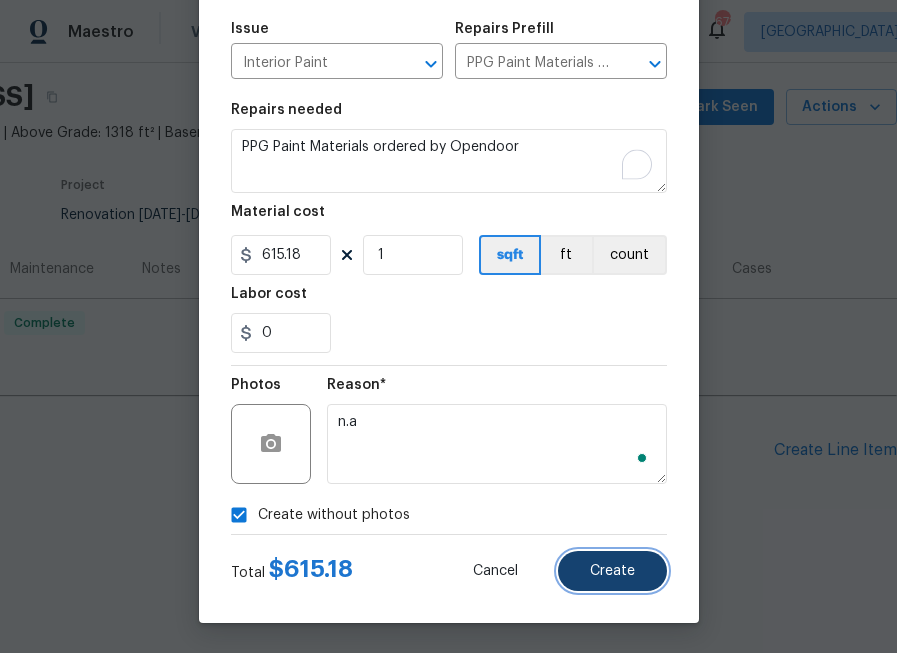 click on "Create" at bounding box center (612, 571) 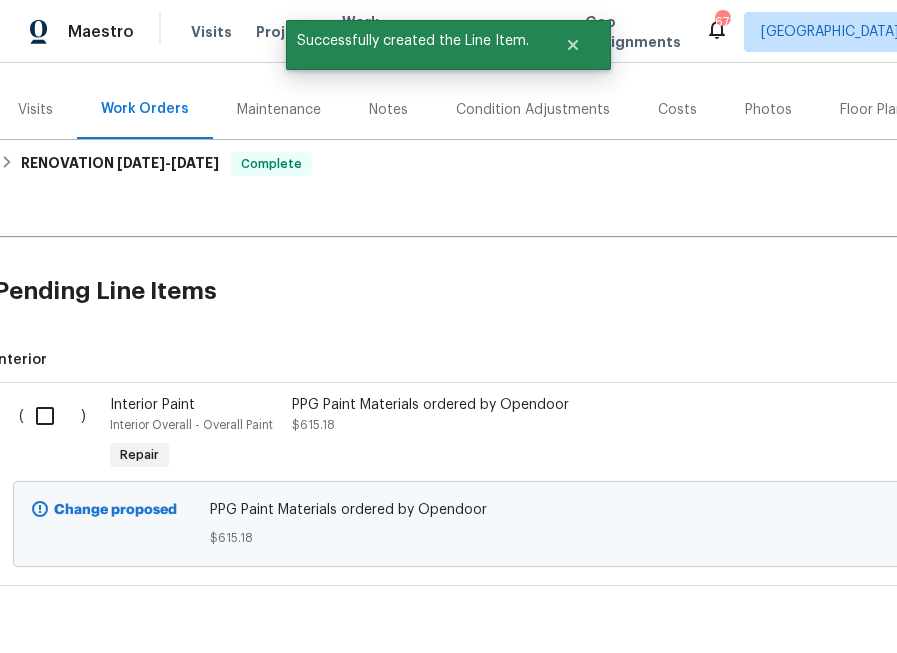scroll, scrollTop: 223, scrollLeft: 0, axis: vertical 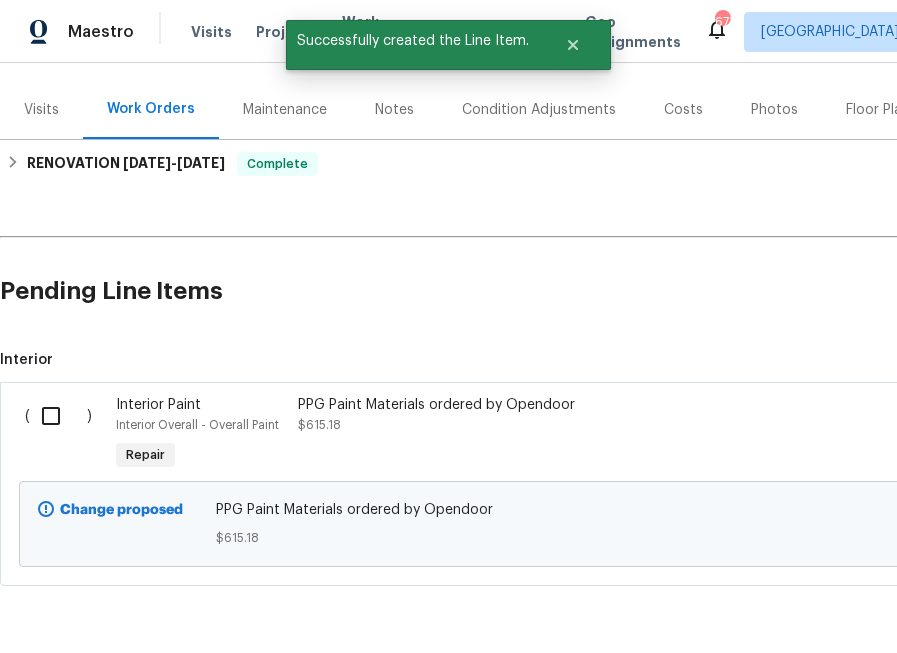 click at bounding box center (58, 416) 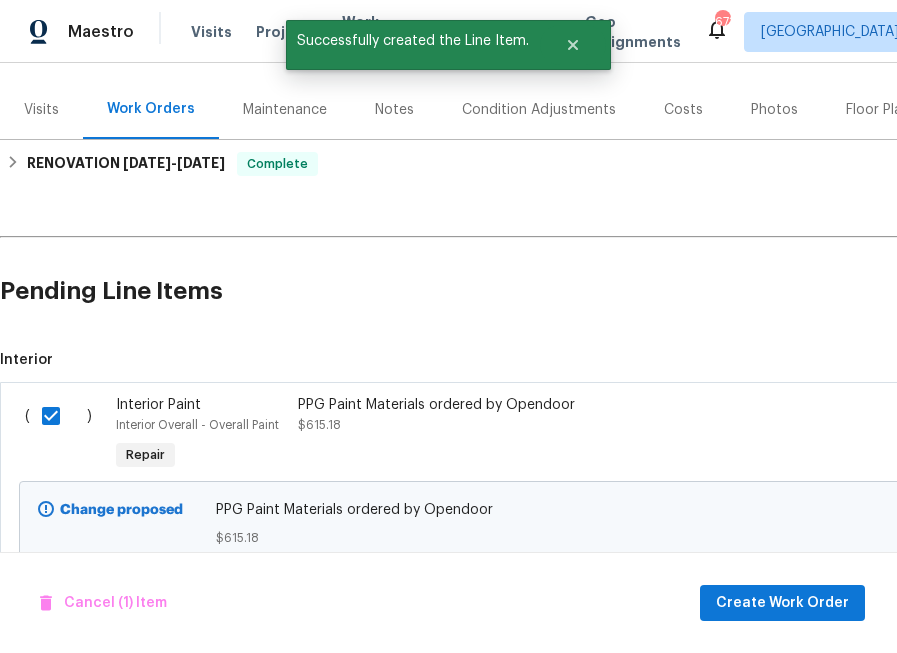 click on "Cancel (1) Item Create Work Order" at bounding box center (448, 603) 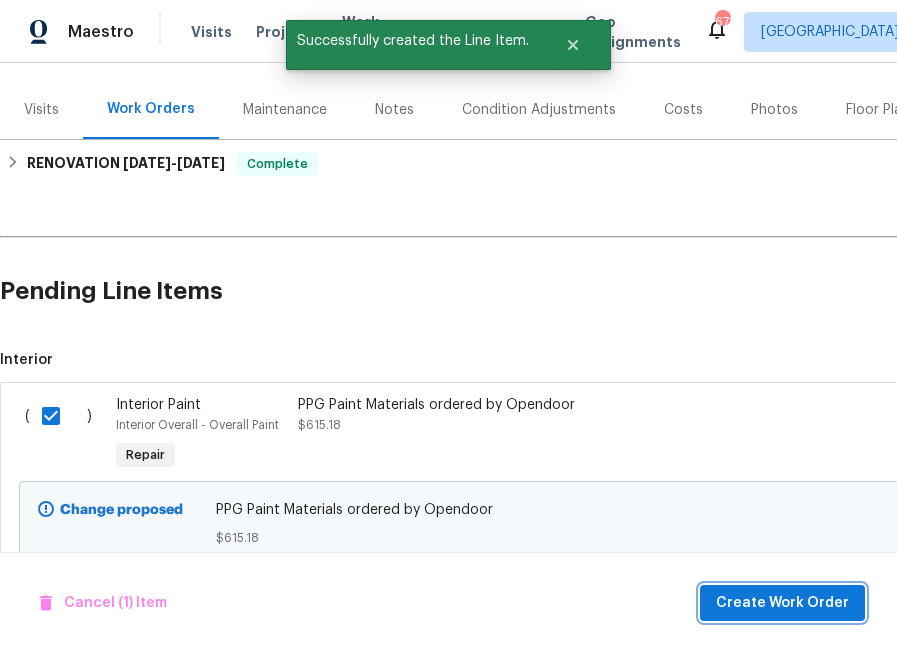click on "Create Work Order" at bounding box center (782, 603) 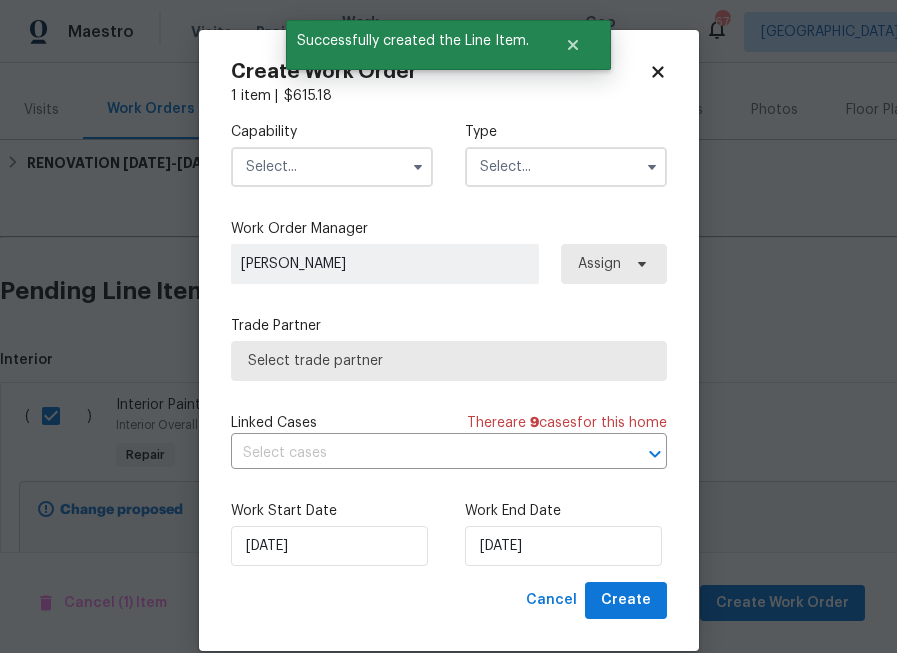 click at bounding box center (418, 167) 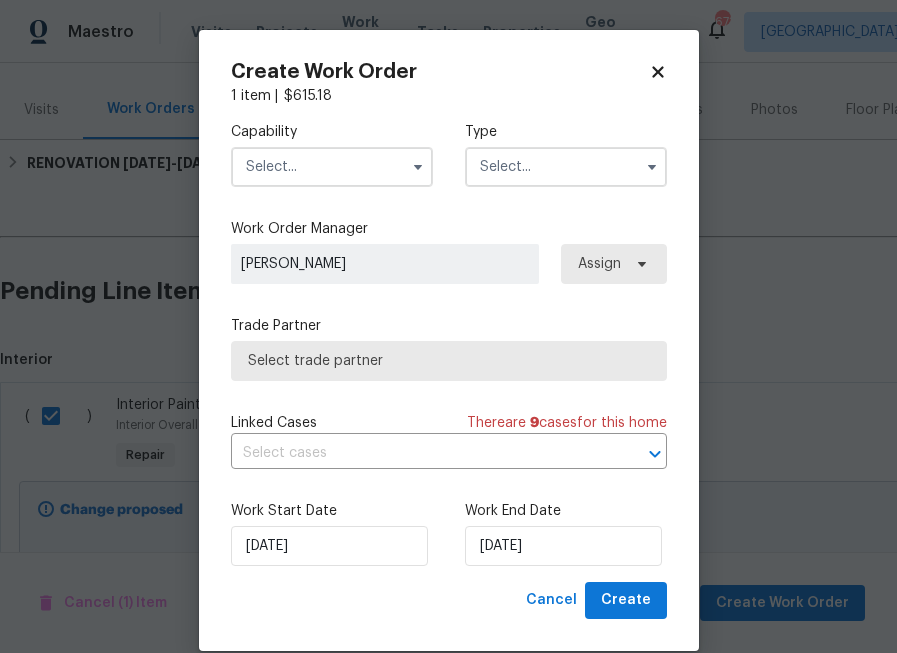 click on "Capability   Type" at bounding box center (449, 154) 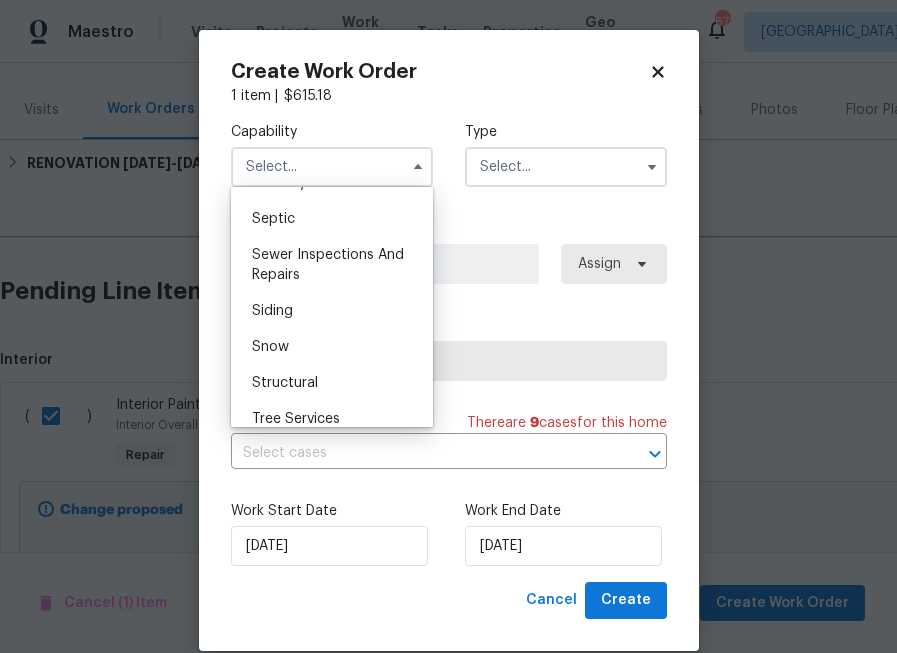 scroll, scrollTop: 2226, scrollLeft: 0, axis: vertical 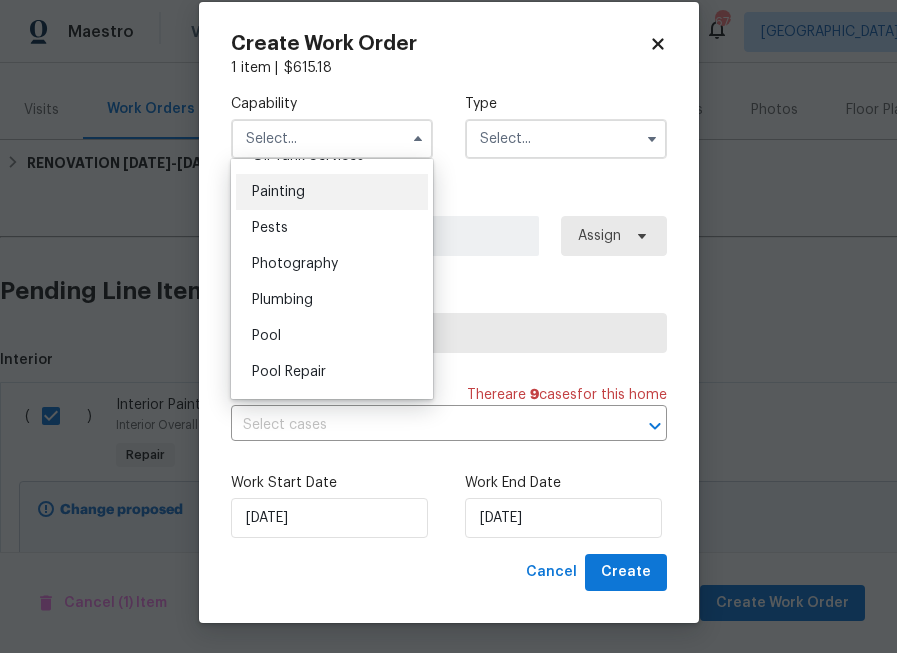 click on "Painting" at bounding box center [332, 192] 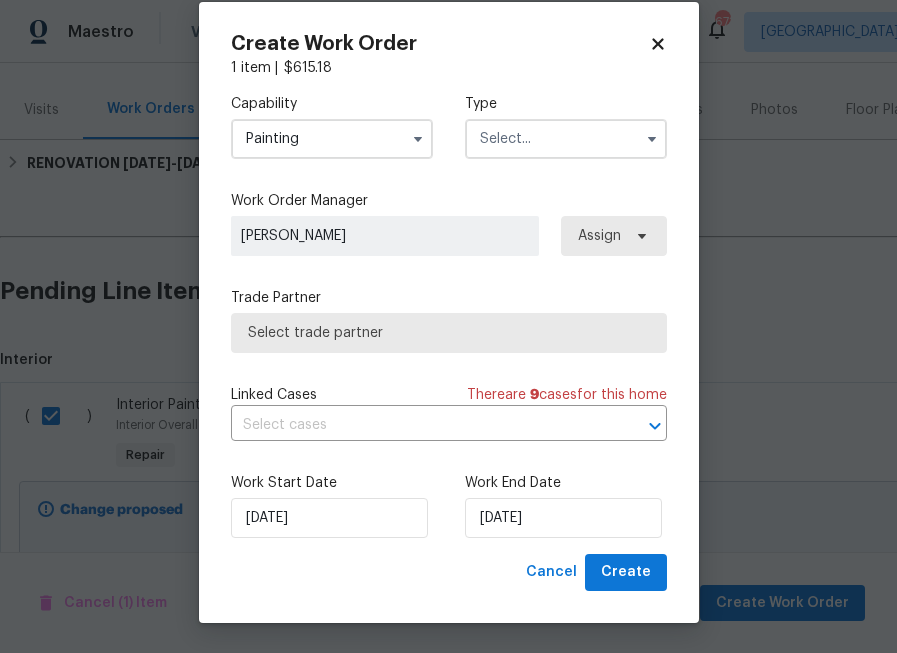 click on "Type" at bounding box center (566, 104) 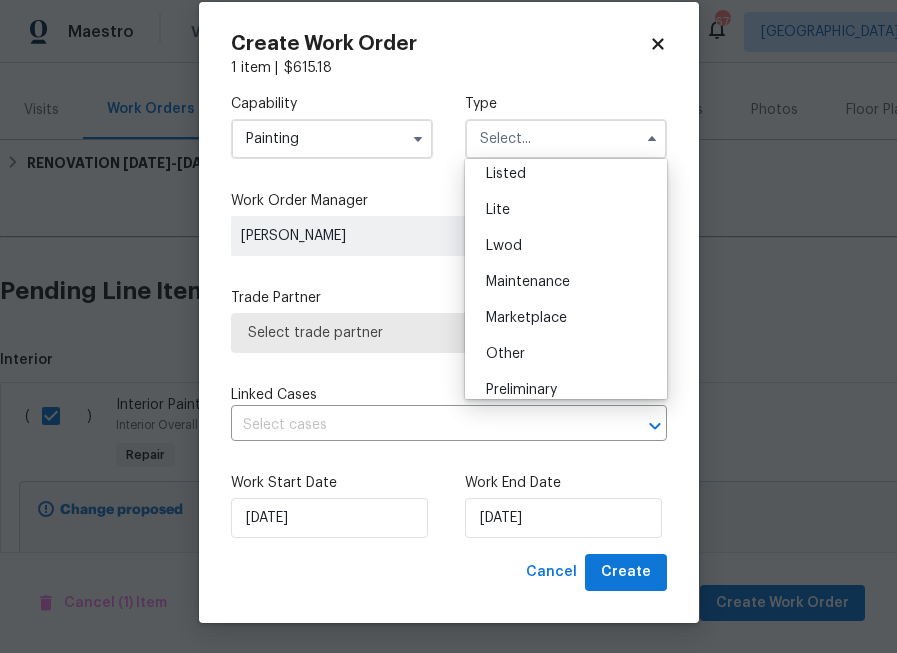 scroll, scrollTop: 454, scrollLeft: 0, axis: vertical 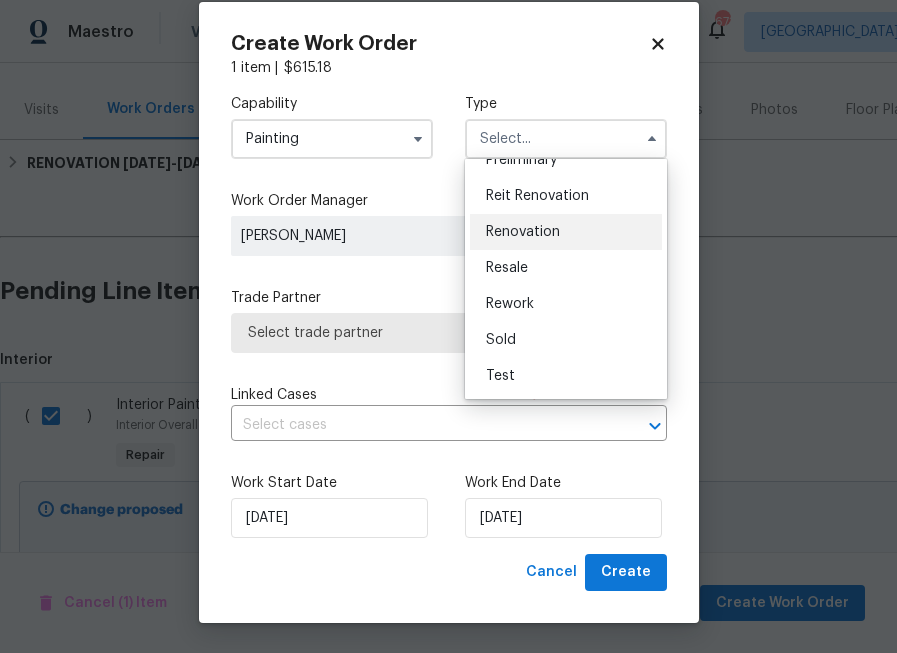 click on "Renovation" at bounding box center (523, 232) 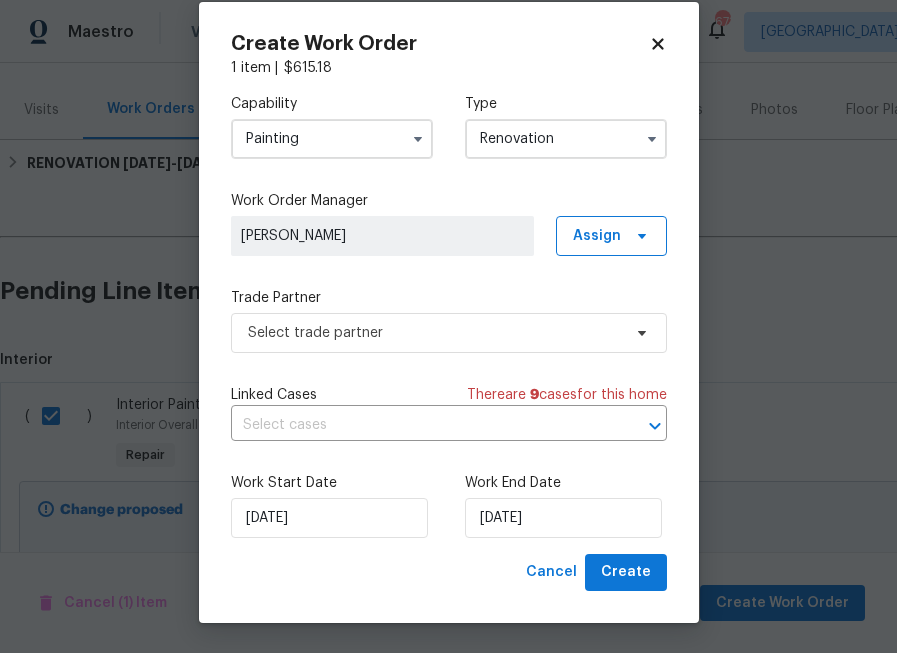scroll, scrollTop: 0, scrollLeft: 0, axis: both 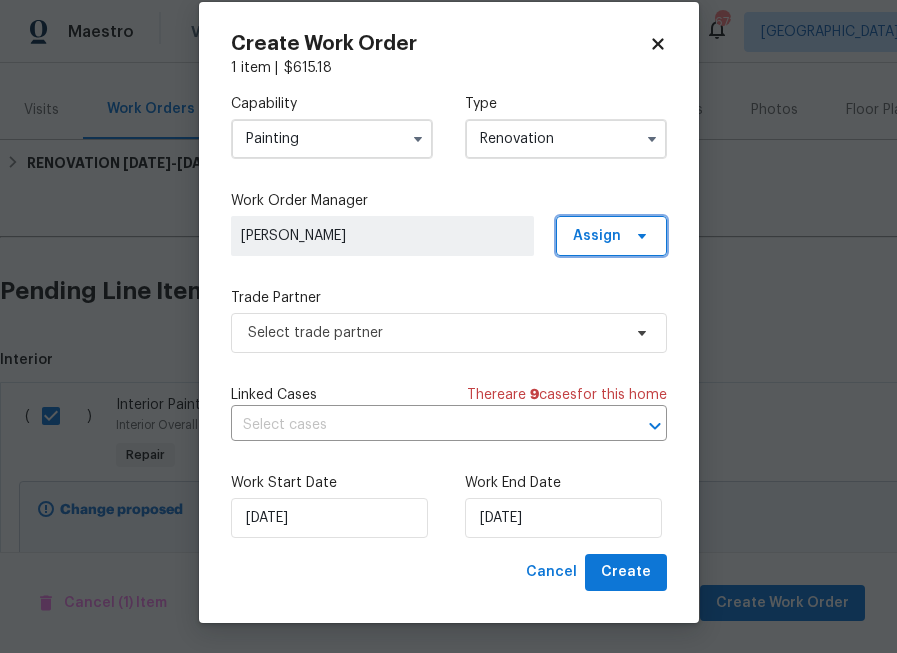 click on "Assign" at bounding box center (611, 236) 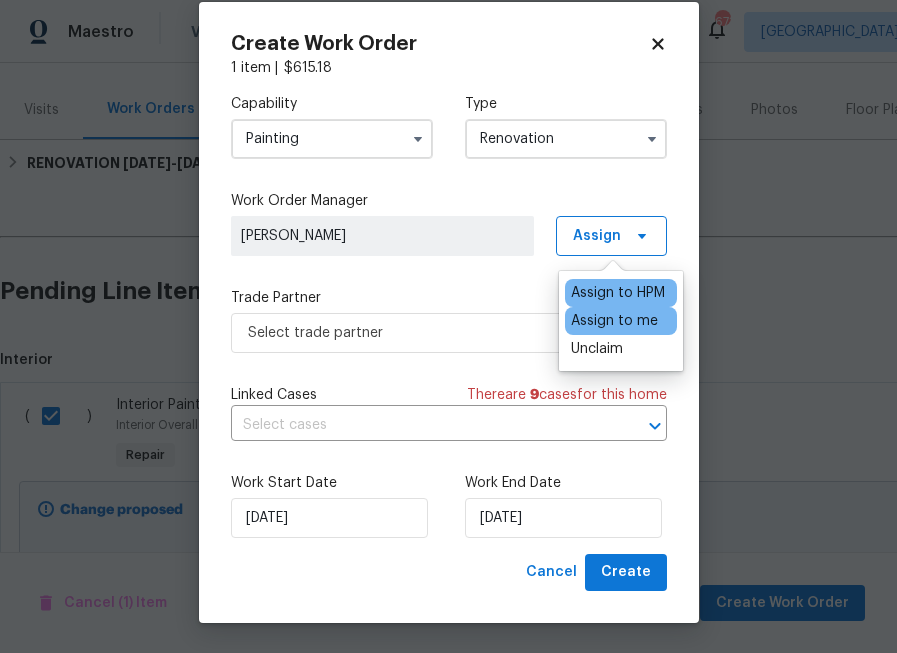 click on "Assign to me" at bounding box center [614, 321] 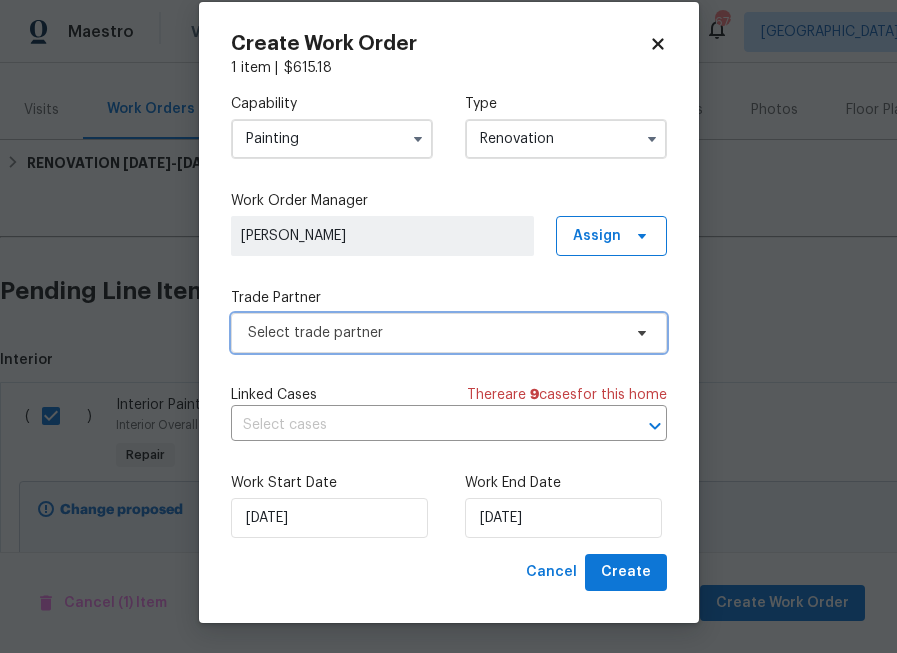 click on "Select trade partner" at bounding box center [434, 333] 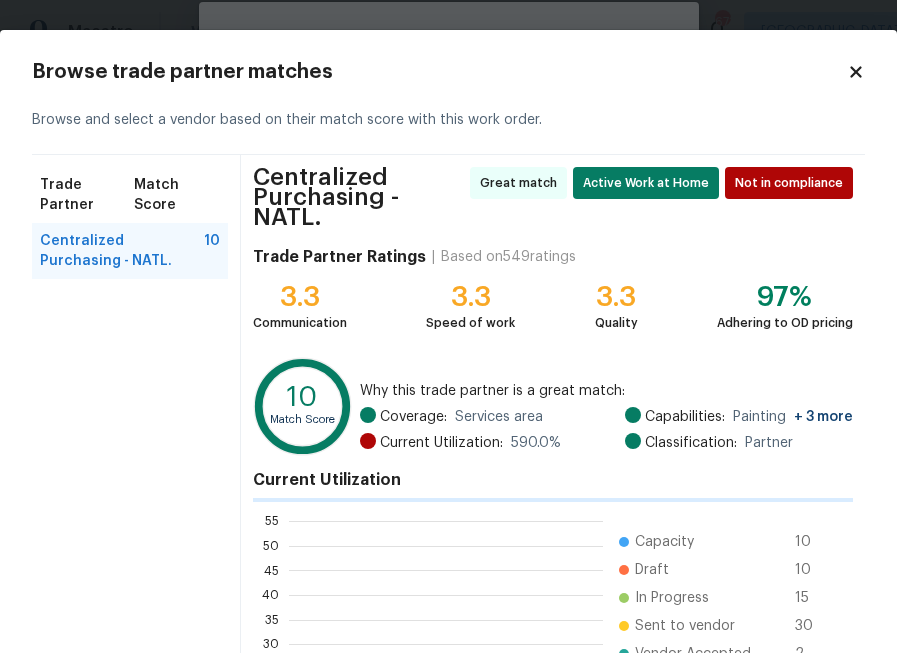 scroll, scrollTop: 2, scrollLeft: 1, axis: both 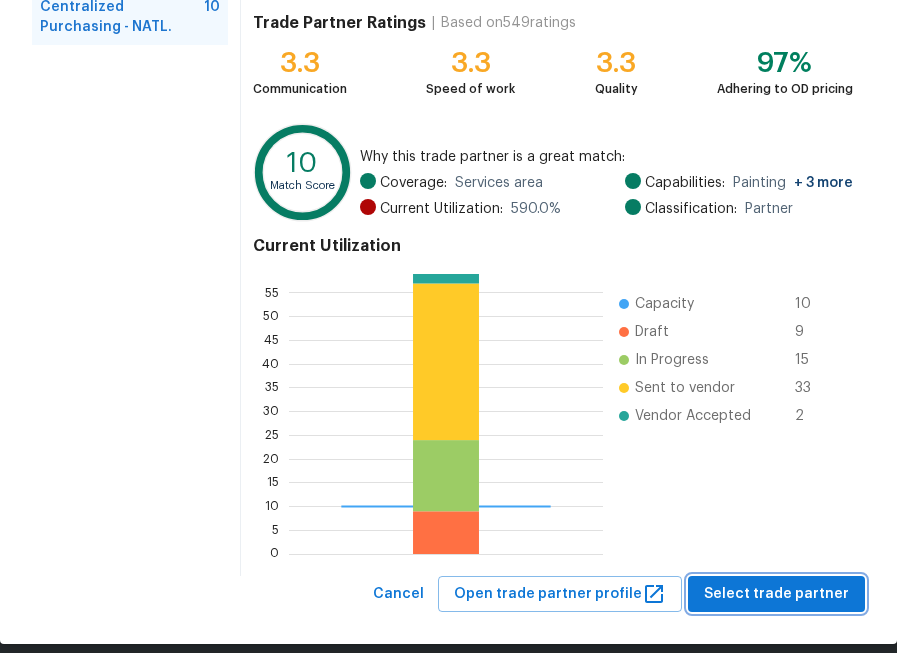 click on "Select trade partner" at bounding box center (776, 594) 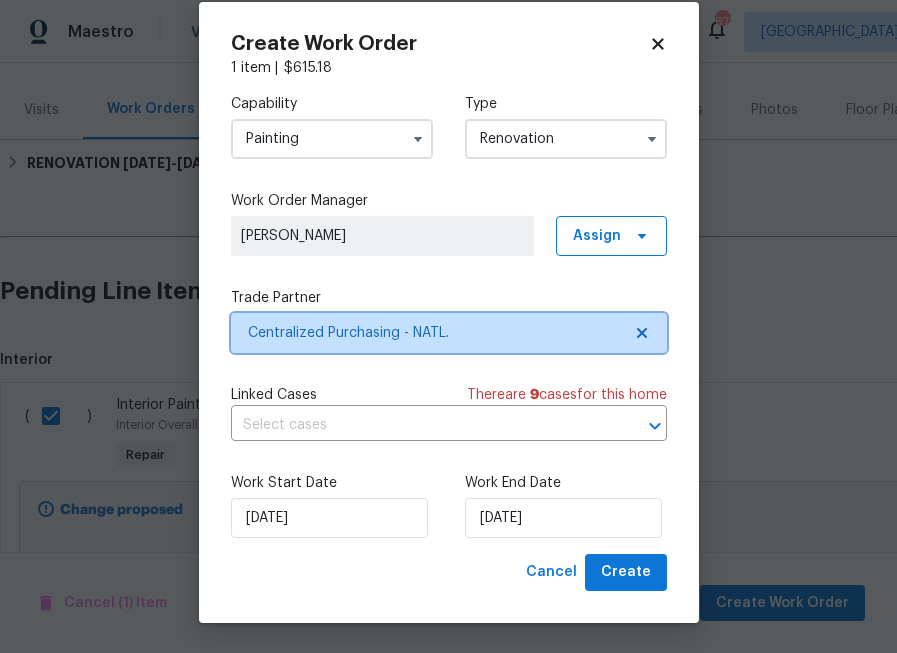 scroll, scrollTop: 0, scrollLeft: 0, axis: both 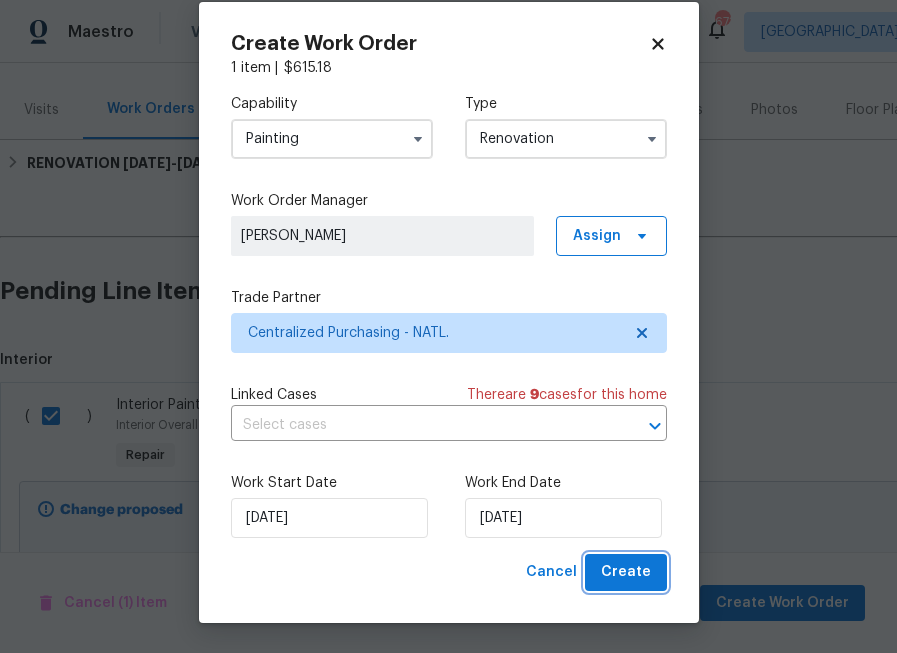click on "Create" at bounding box center [626, 572] 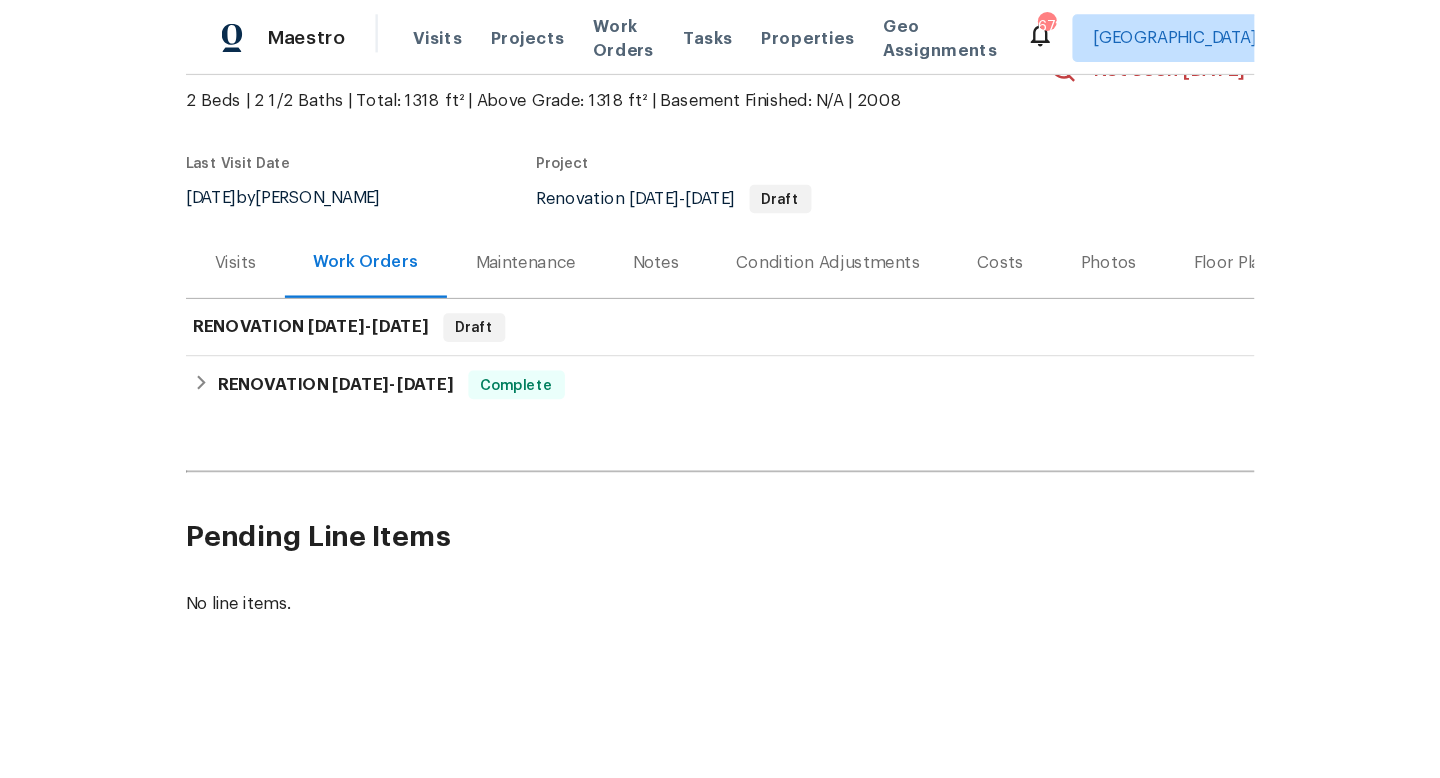 scroll, scrollTop: 0, scrollLeft: 0, axis: both 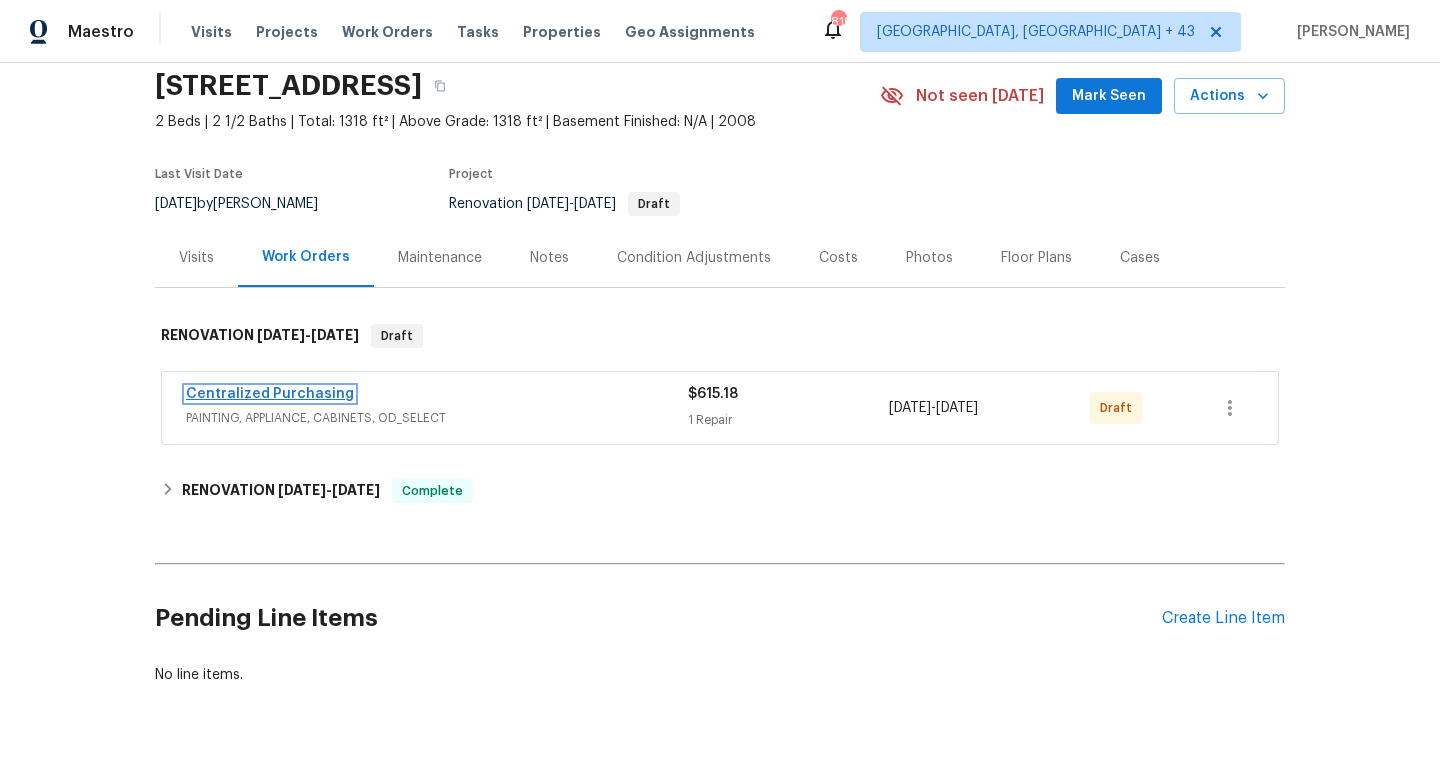click on "Centralized Purchasing" at bounding box center [270, 394] 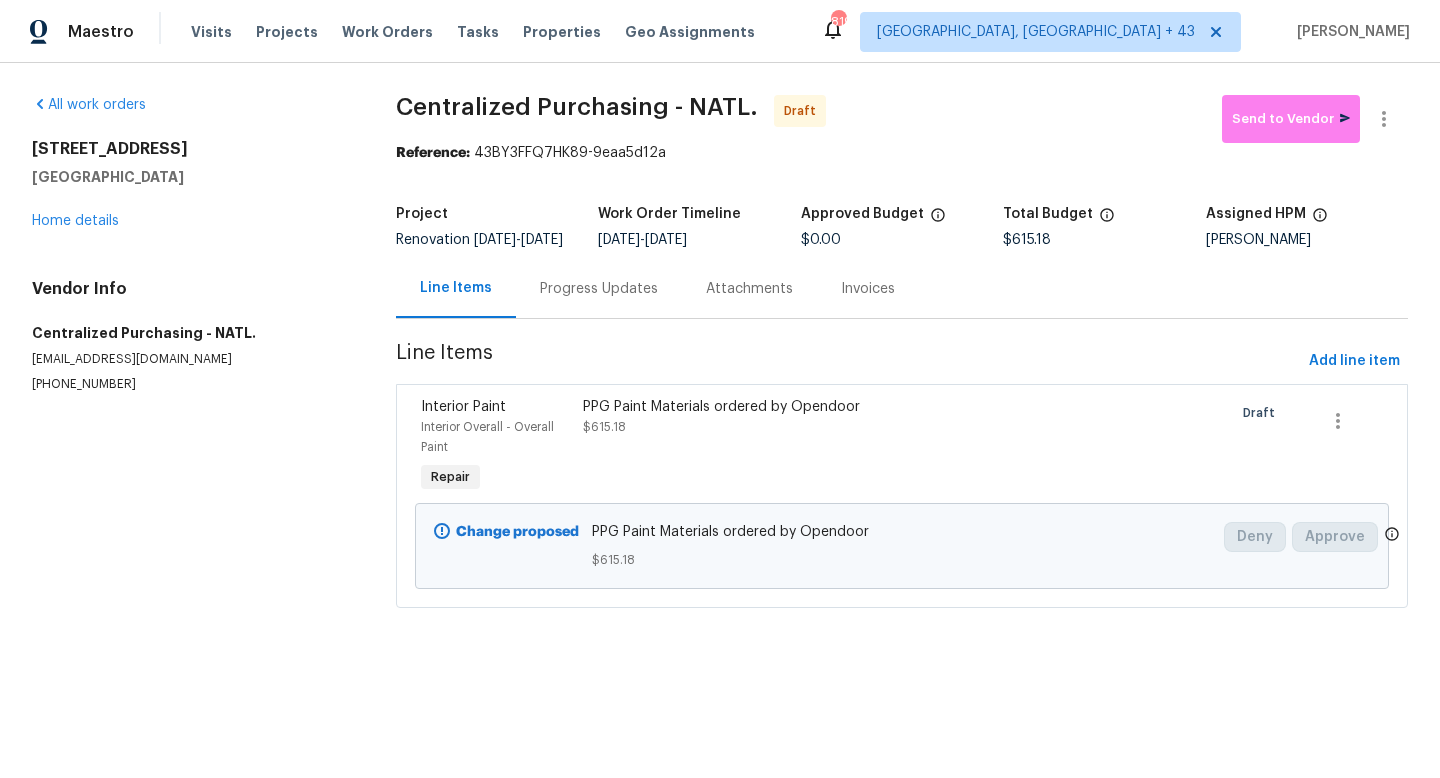 click on "PPG Paint Materials ordered by Opendoor" at bounding box center (780, 407) 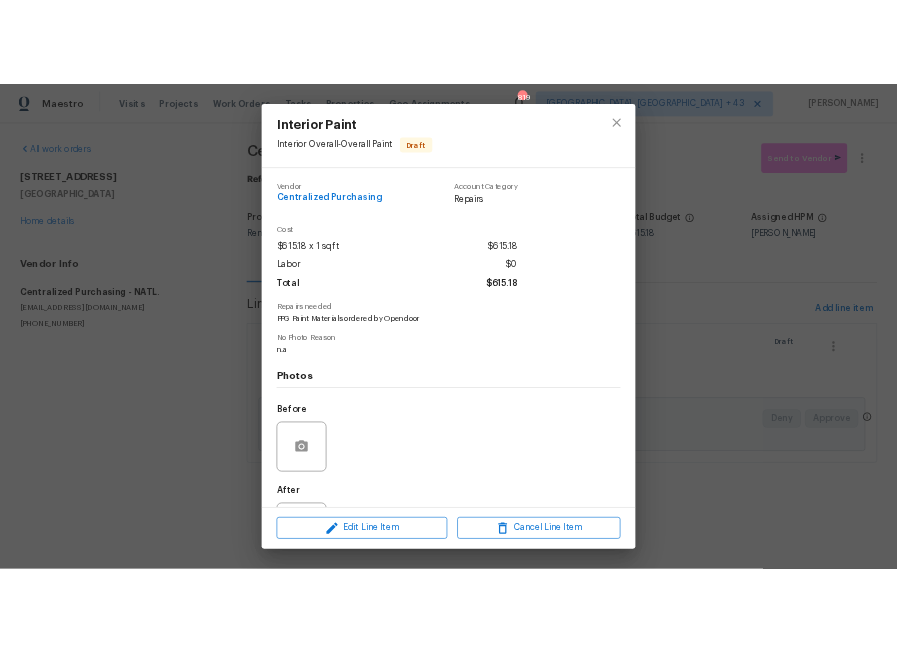 scroll, scrollTop: 36, scrollLeft: 0, axis: vertical 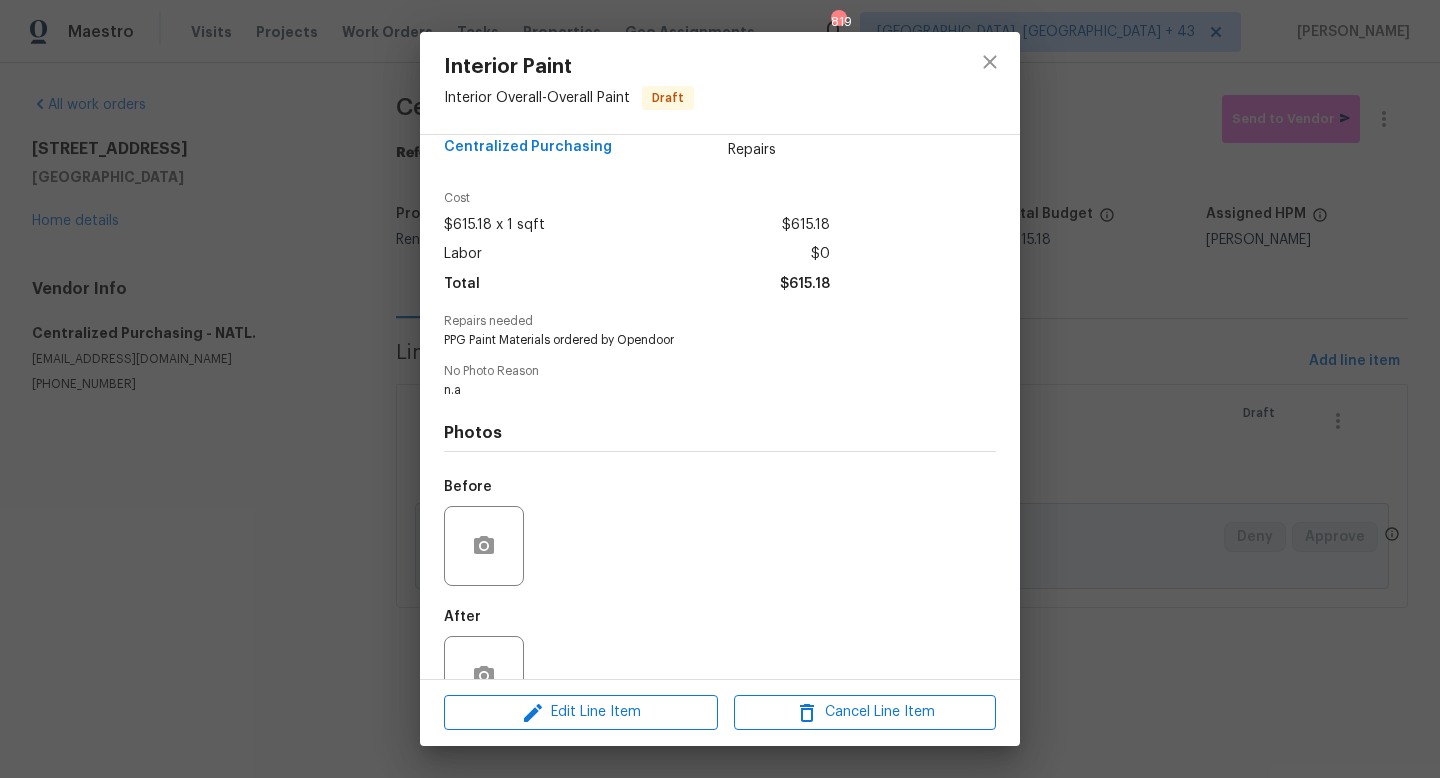 click on "$615.18" at bounding box center [805, 284] 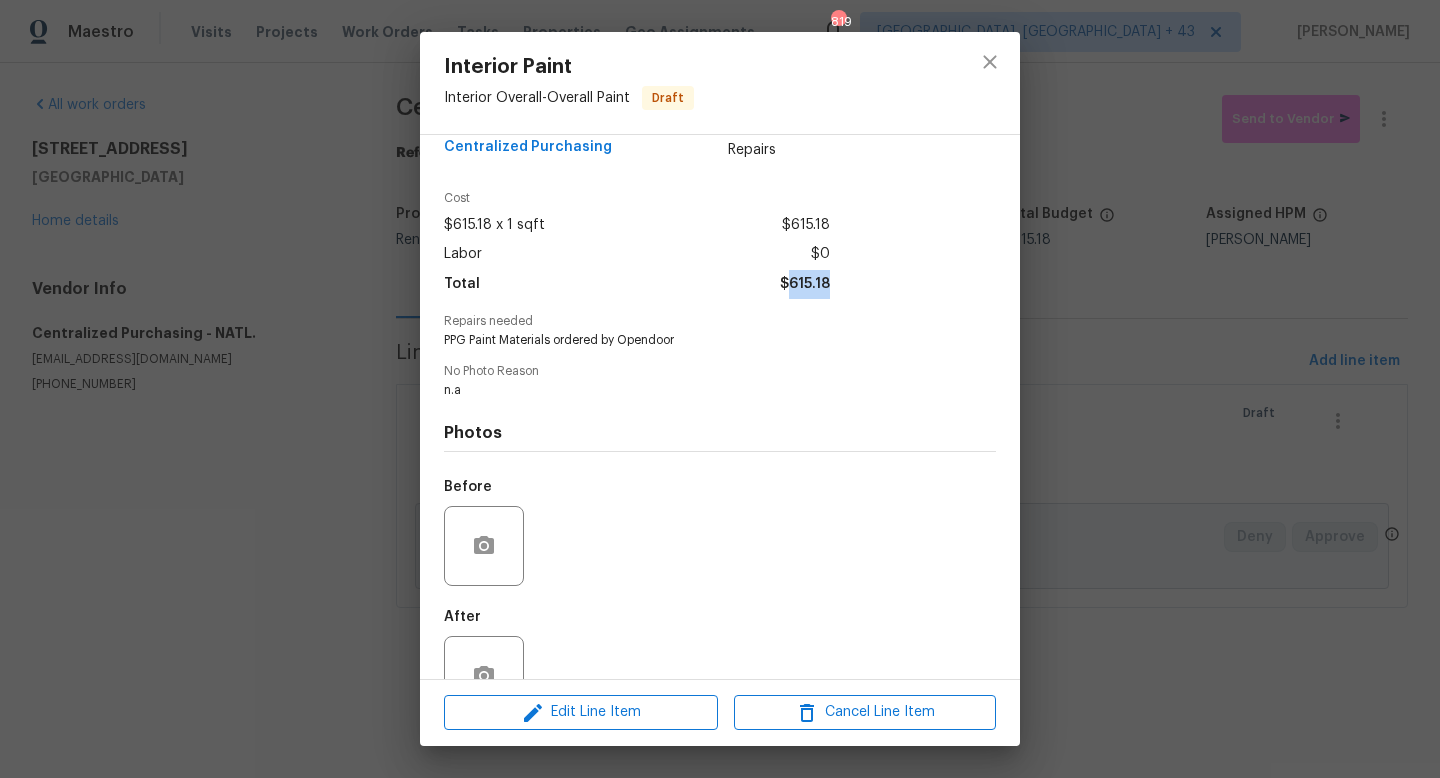 click on "$615.18" at bounding box center (805, 284) 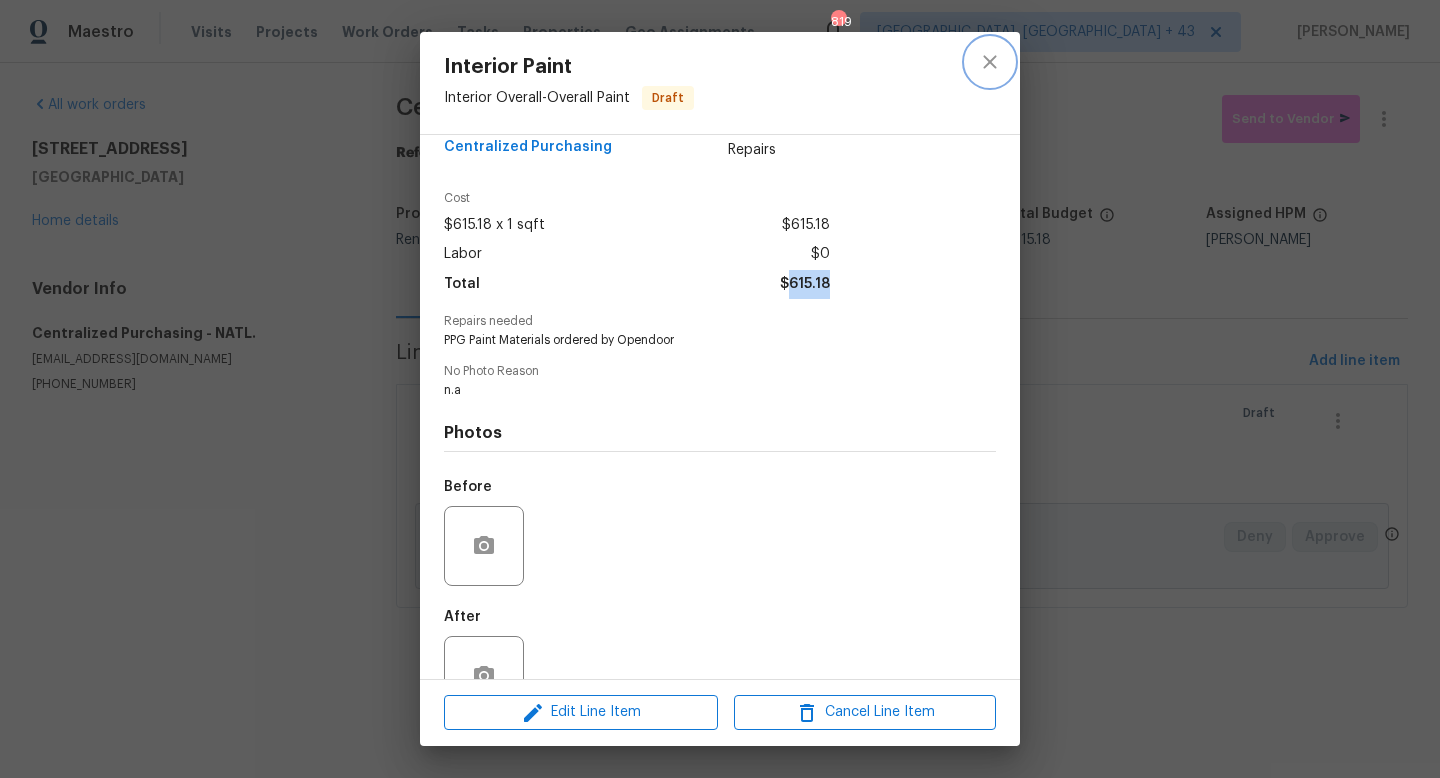 click 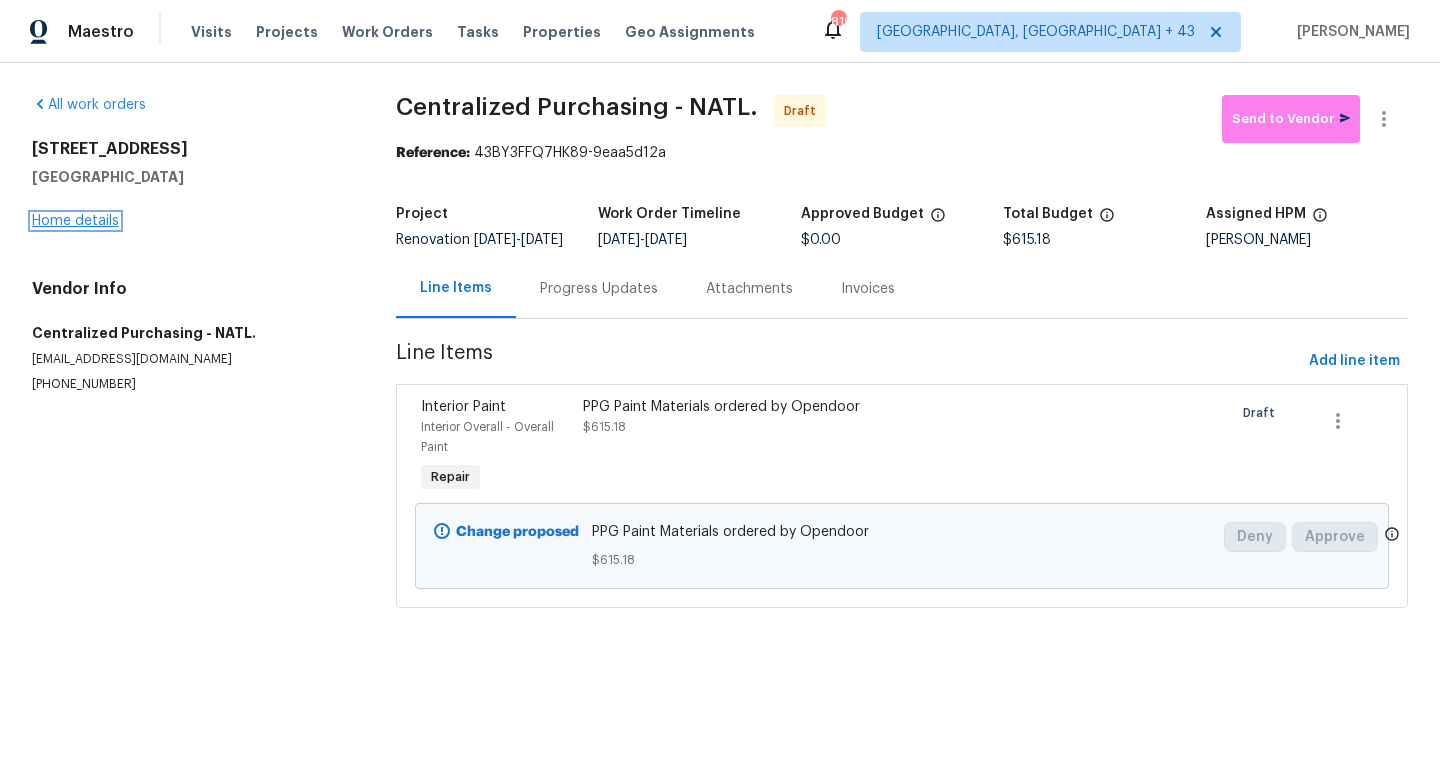 click on "Home details" at bounding box center [75, 221] 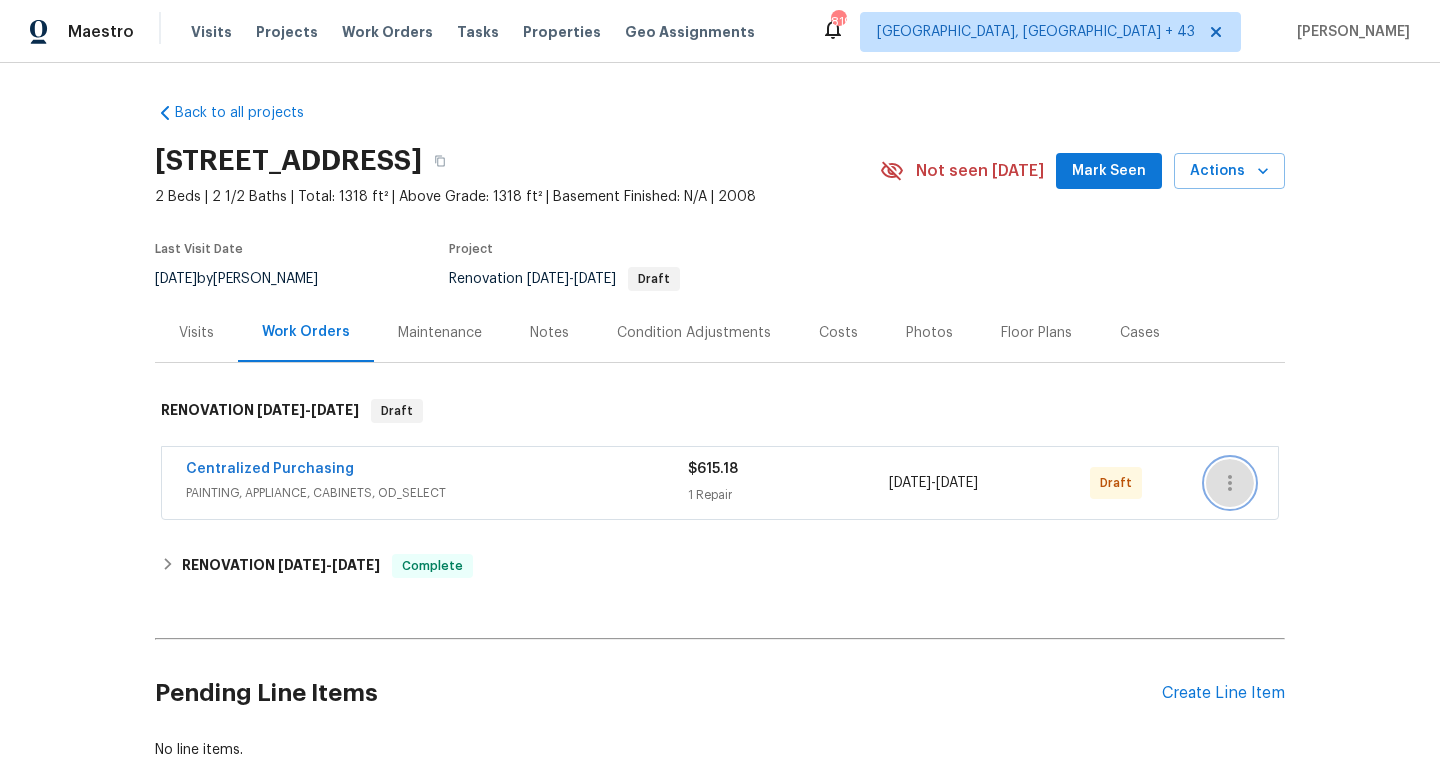 click 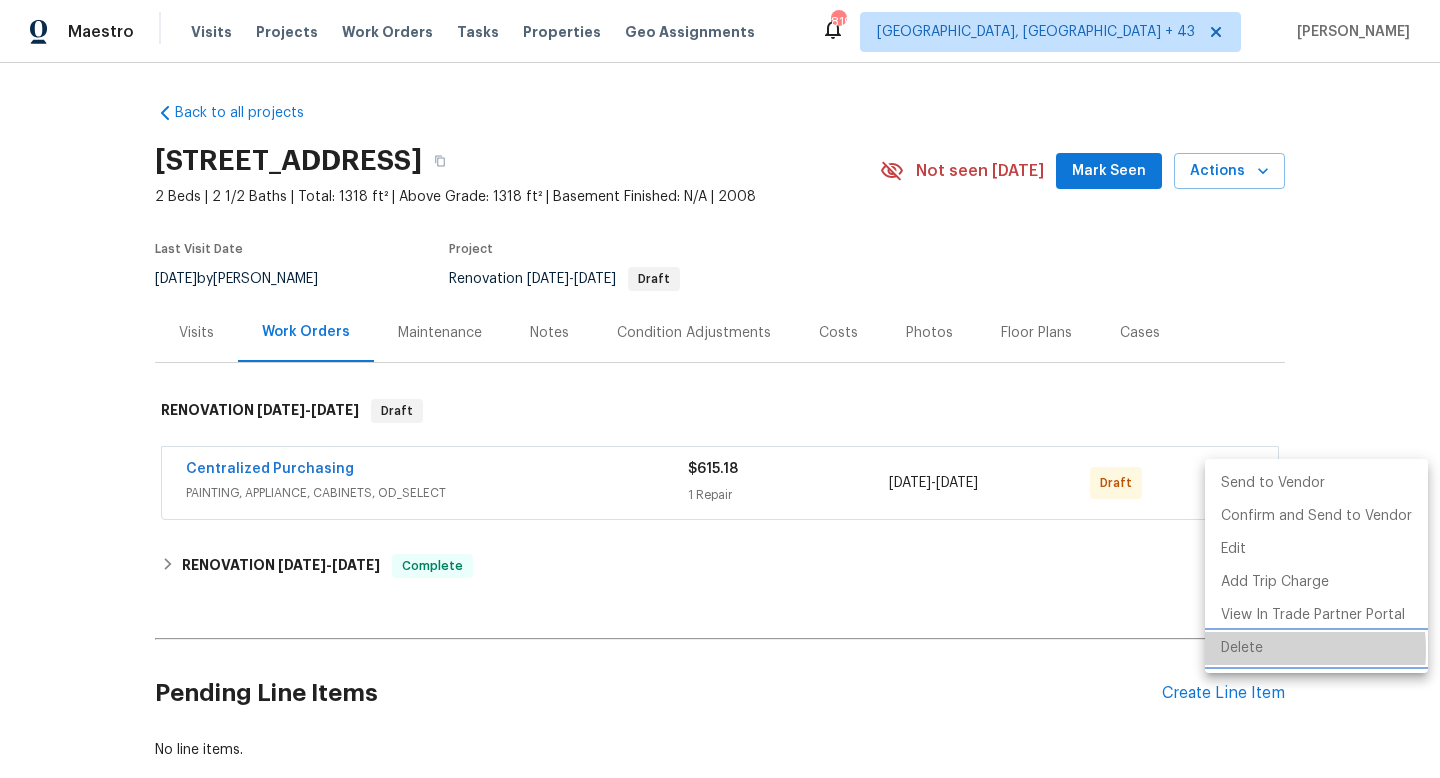 click on "Delete" at bounding box center (1316, 648) 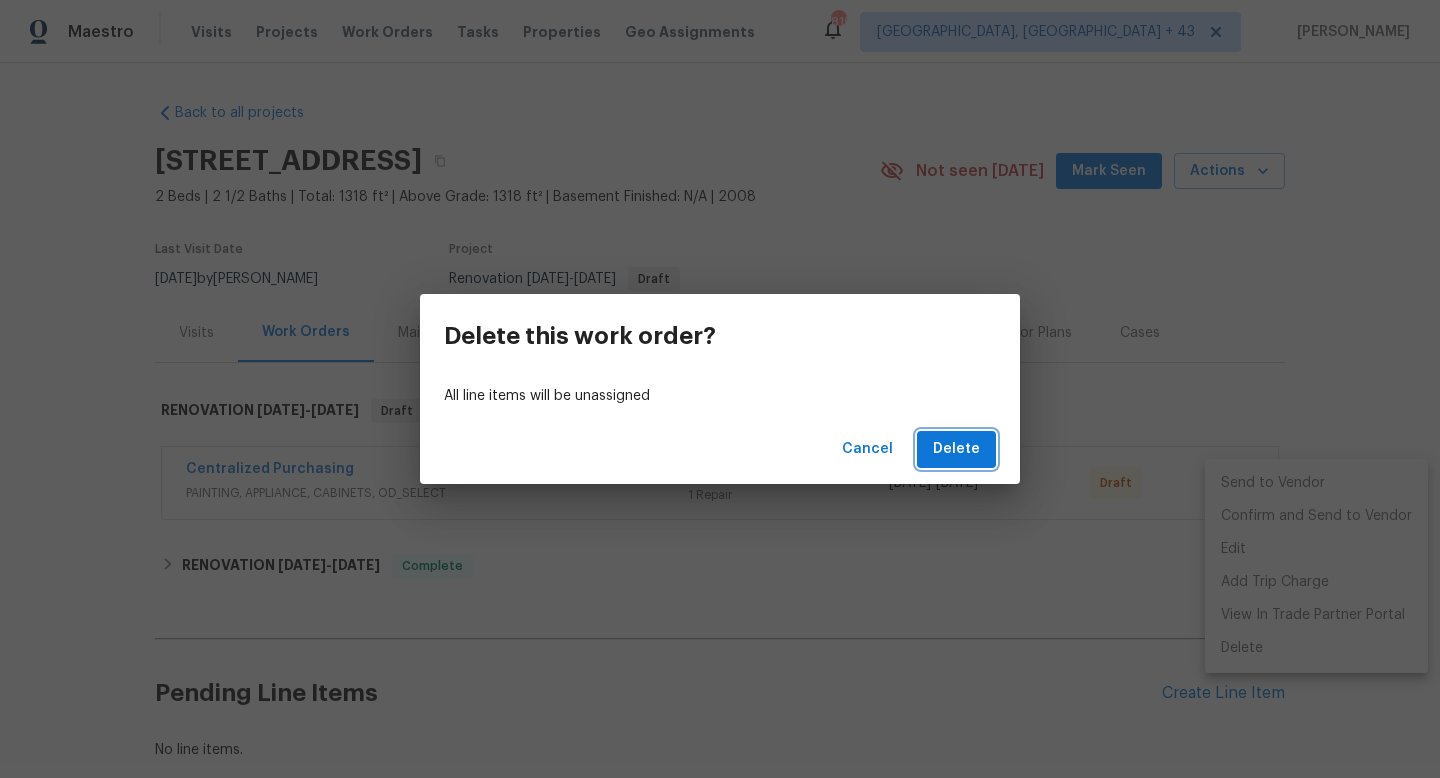 click on "Delete" at bounding box center (956, 449) 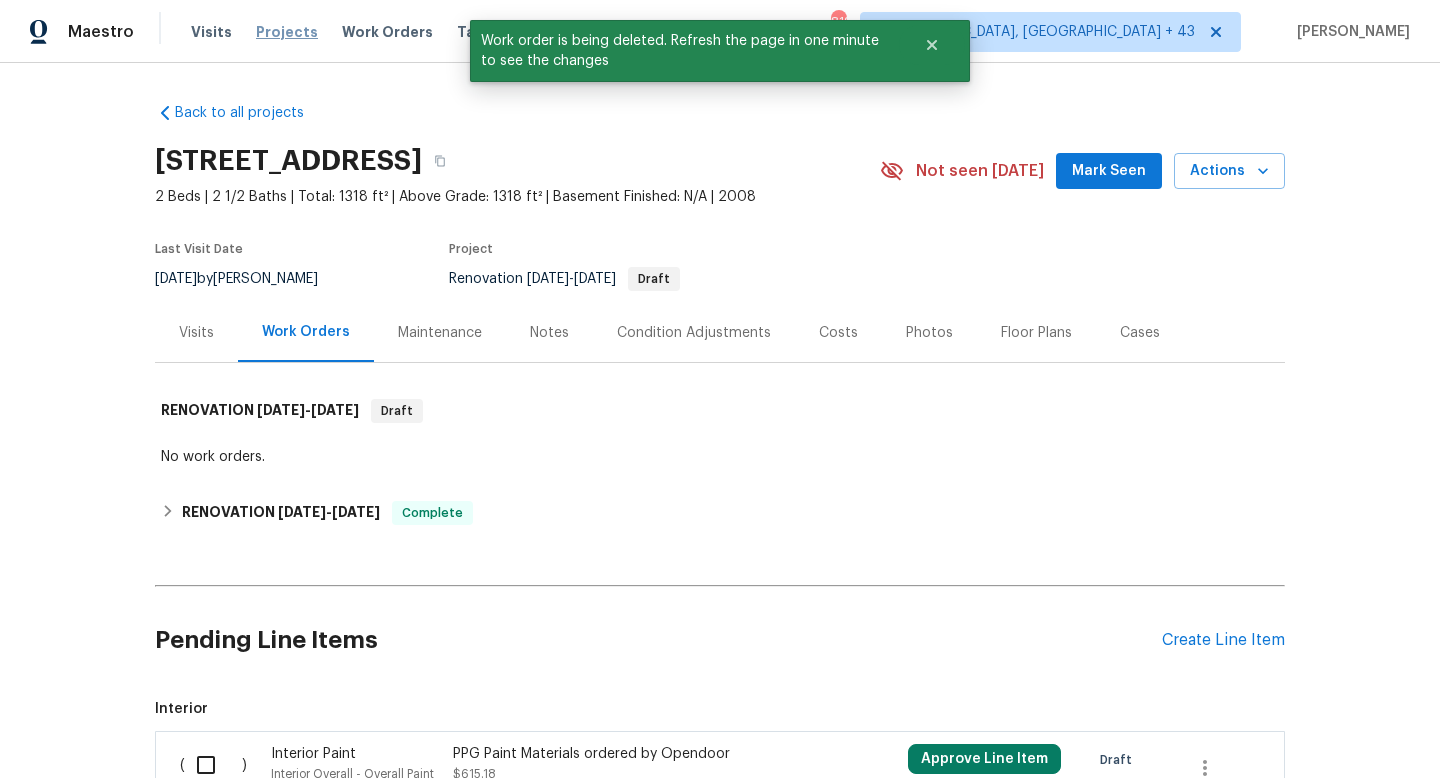 click on "Projects" at bounding box center [287, 32] 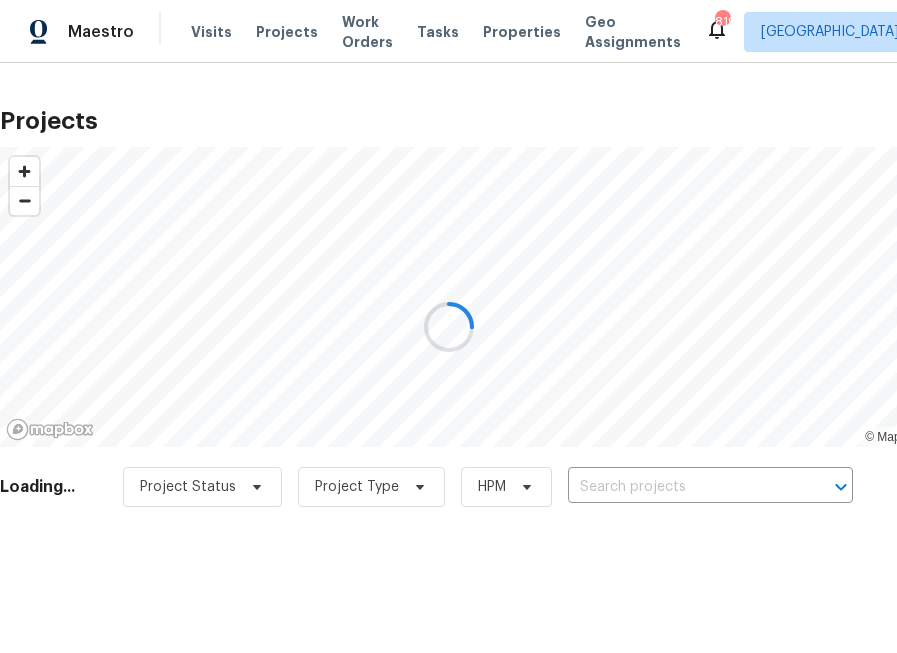 click at bounding box center (448, 326) 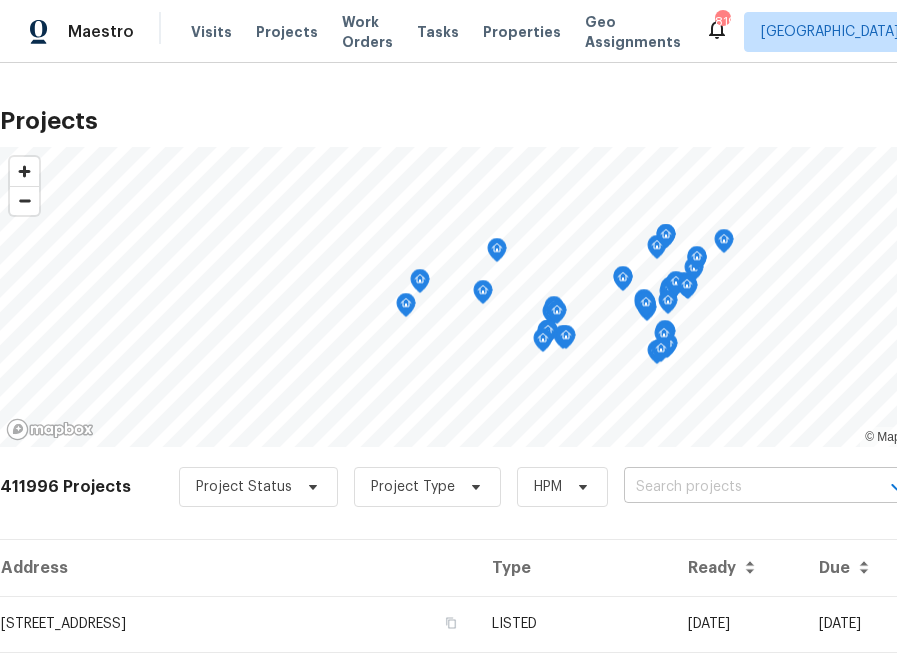 click at bounding box center [738, 487] 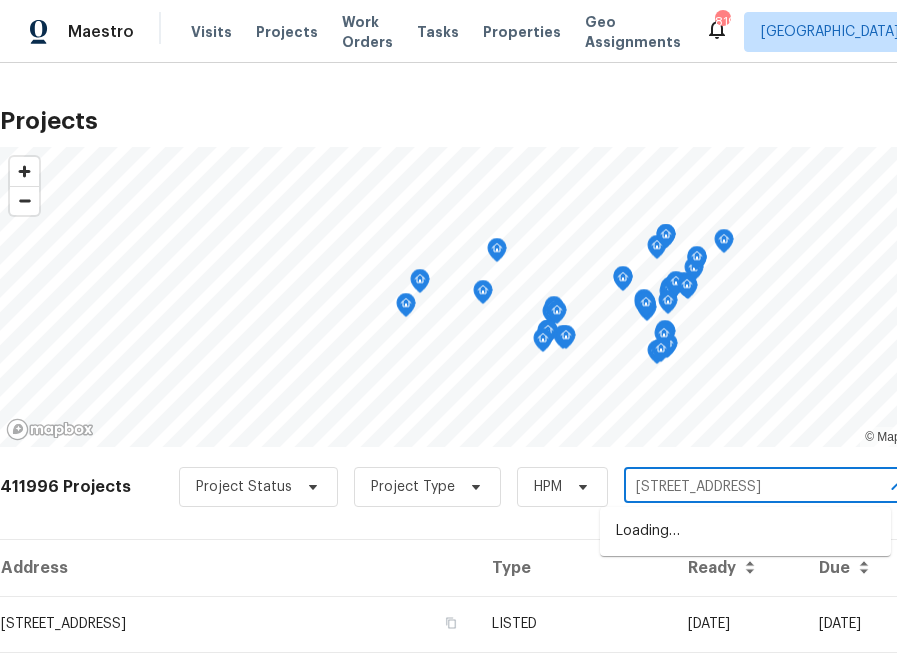 type on "[STREET_ADDRESS]" 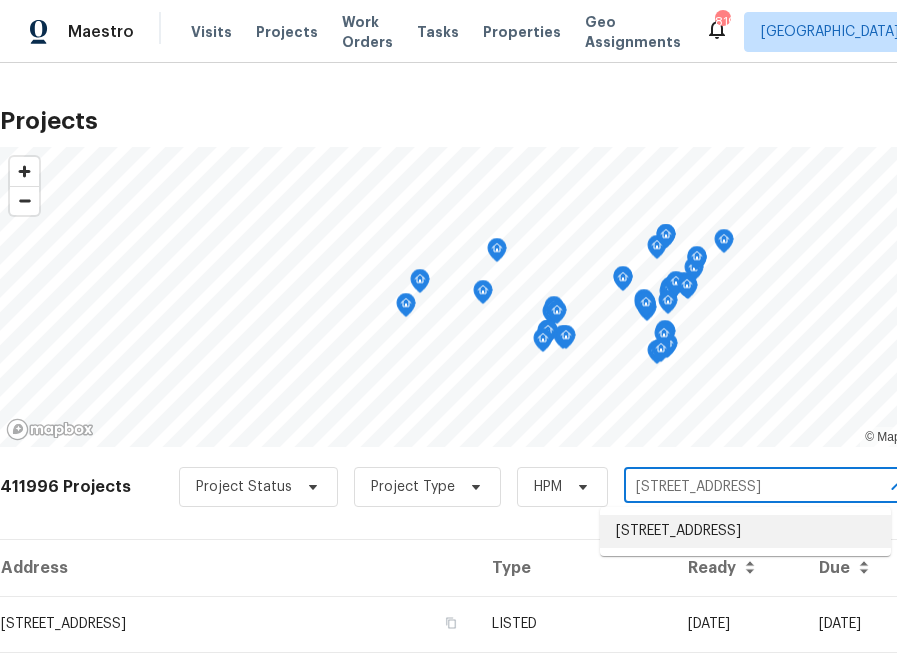 click on "[STREET_ADDRESS]" at bounding box center (745, 531) 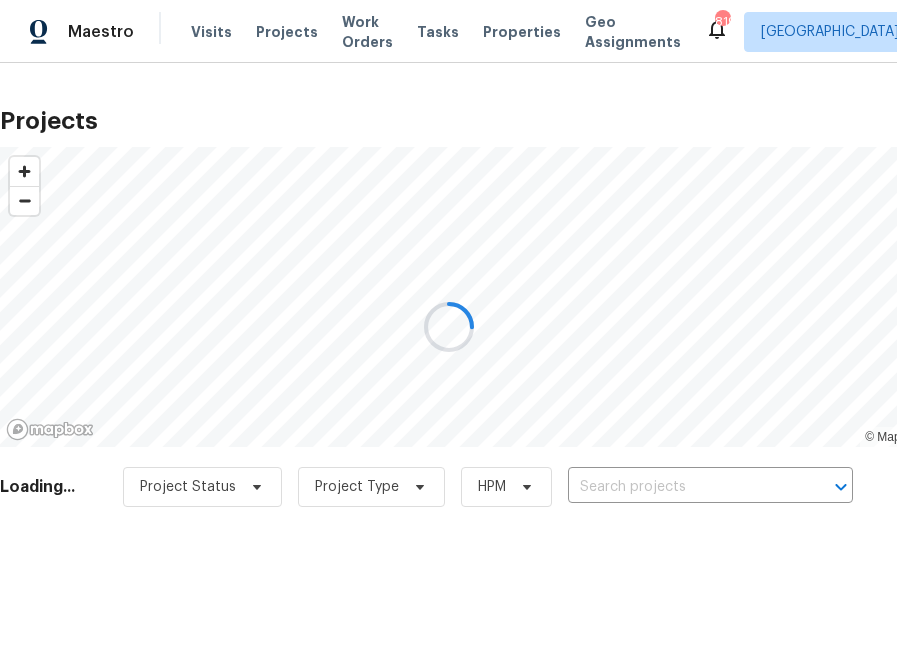 type on "[STREET_ADDRESS]" 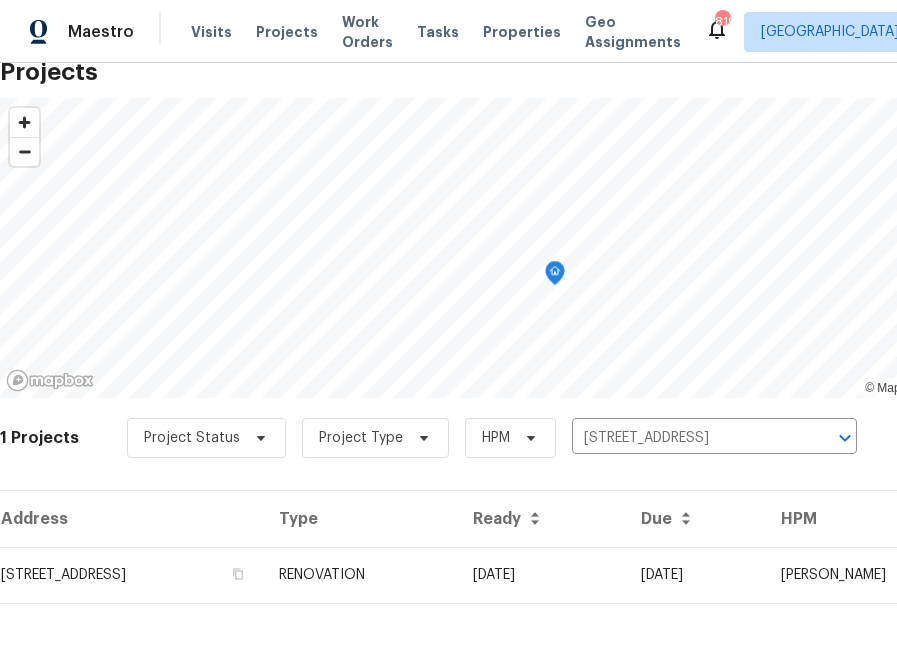 scroll, scrollTop: 63, scrollLeft: 0, axis: vertical 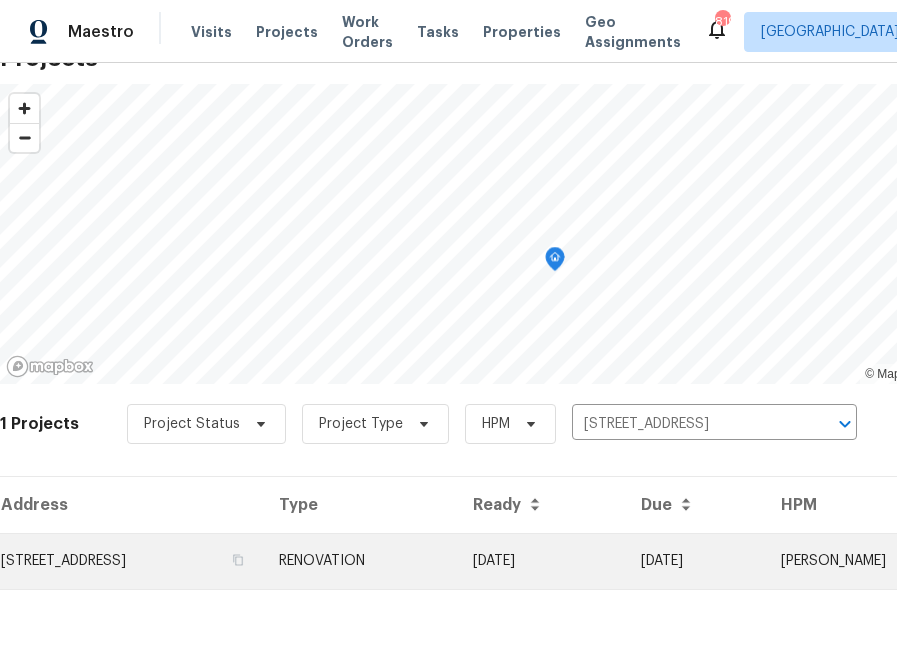 click on "[STREET_ADDRESS]" at bounding box center (131, 561) 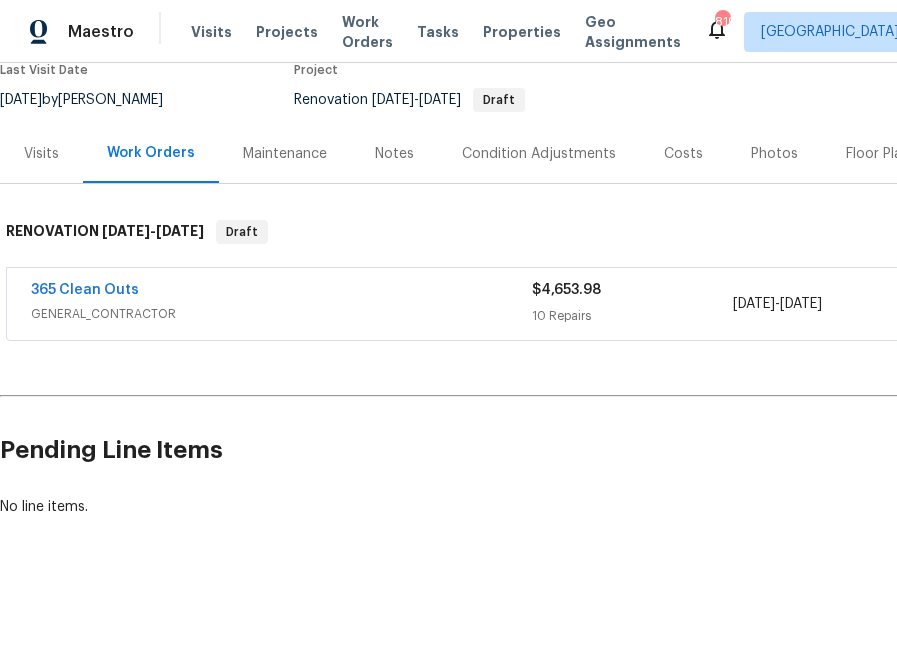 scroll, scrollTop: 179, scrollLeft: 233, axis: both 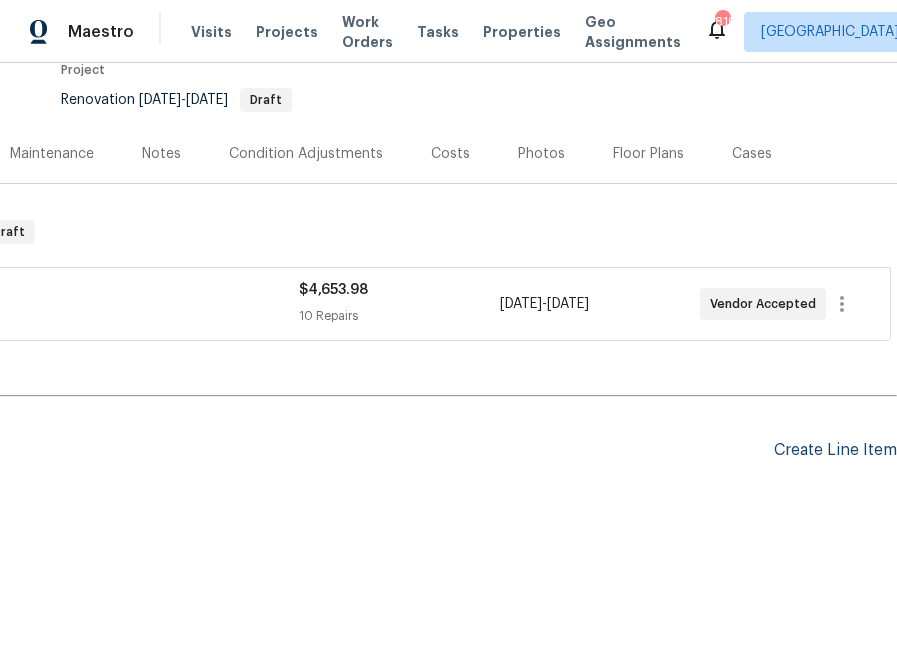 click on "Create Line Item" at bounding box center [835, 450] 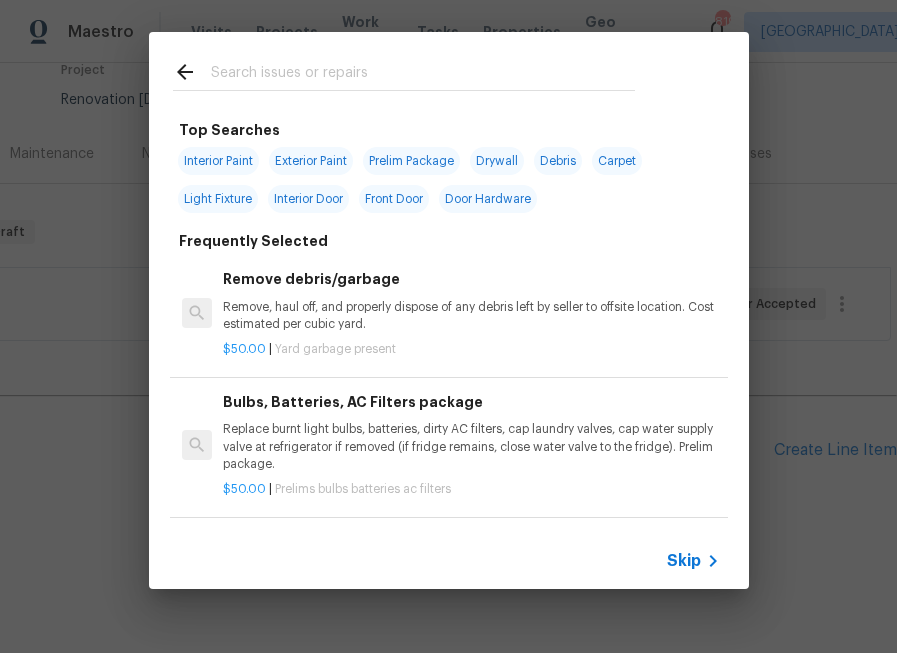 click on "Skip" at bounding box center (684, 561) 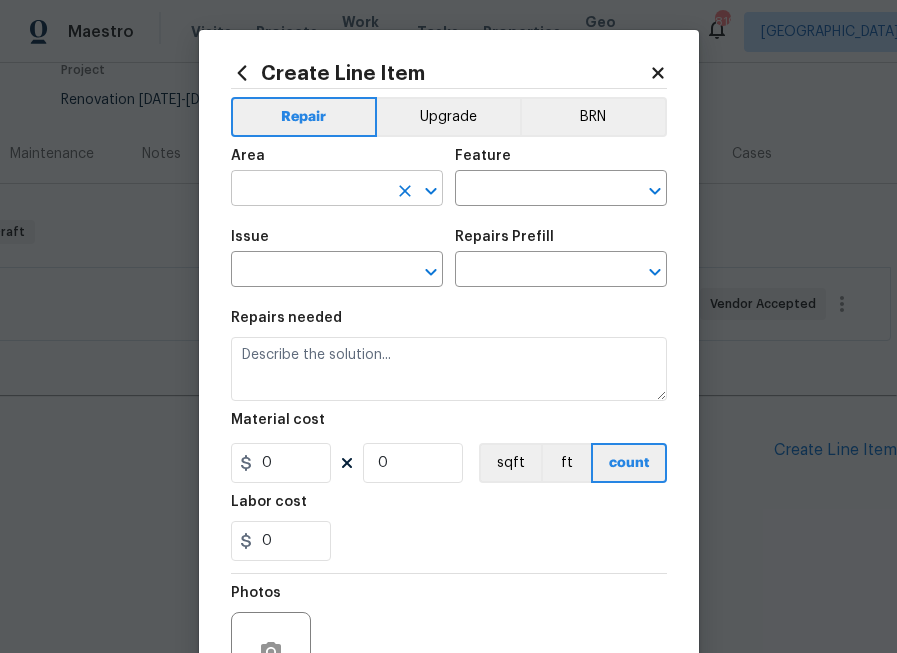 click at bounding box center (309, 190) 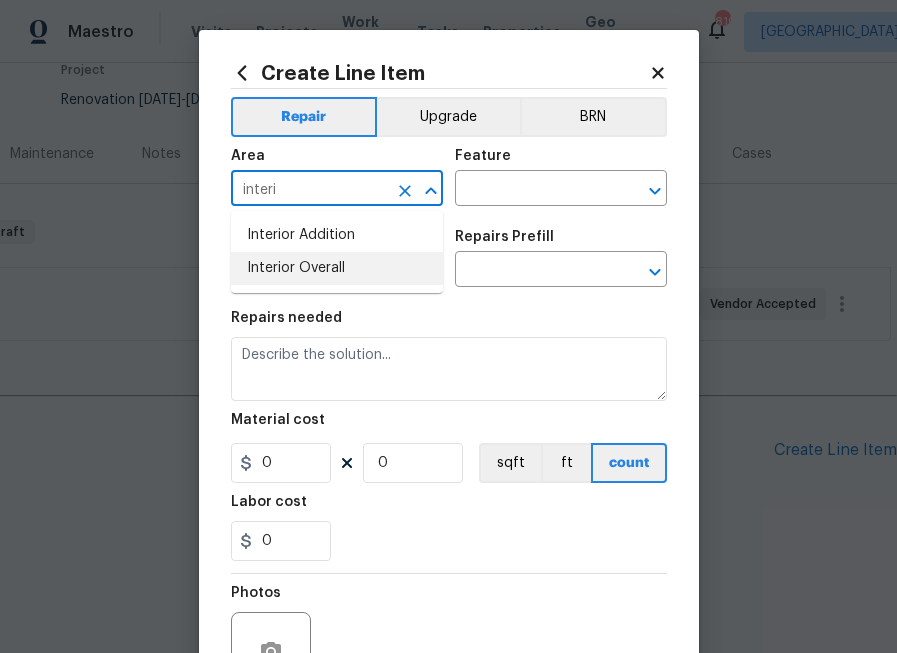 click on "Interior Overall" at bounding box center (337, 268) 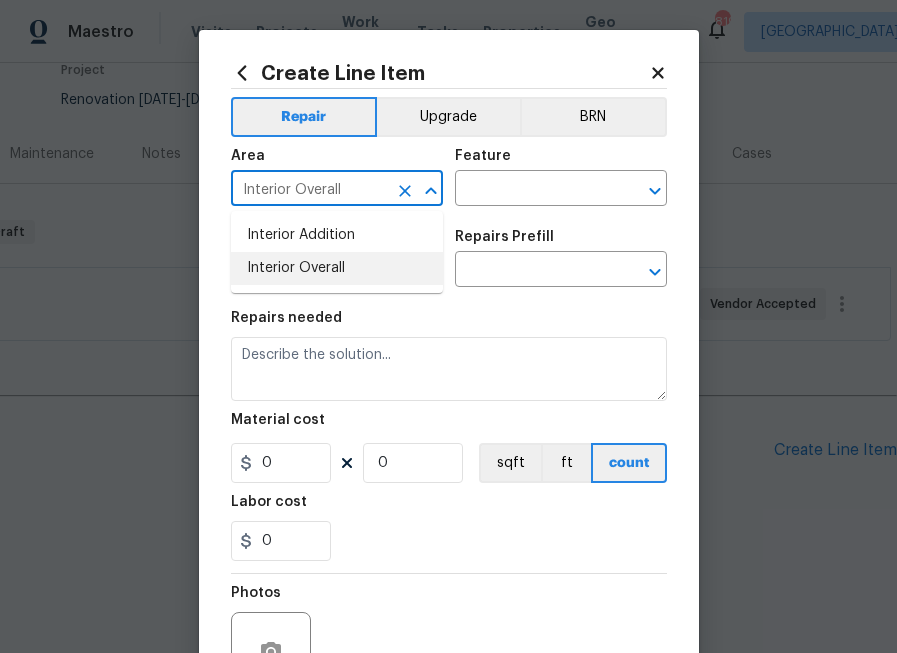 type on "Interior Overall" 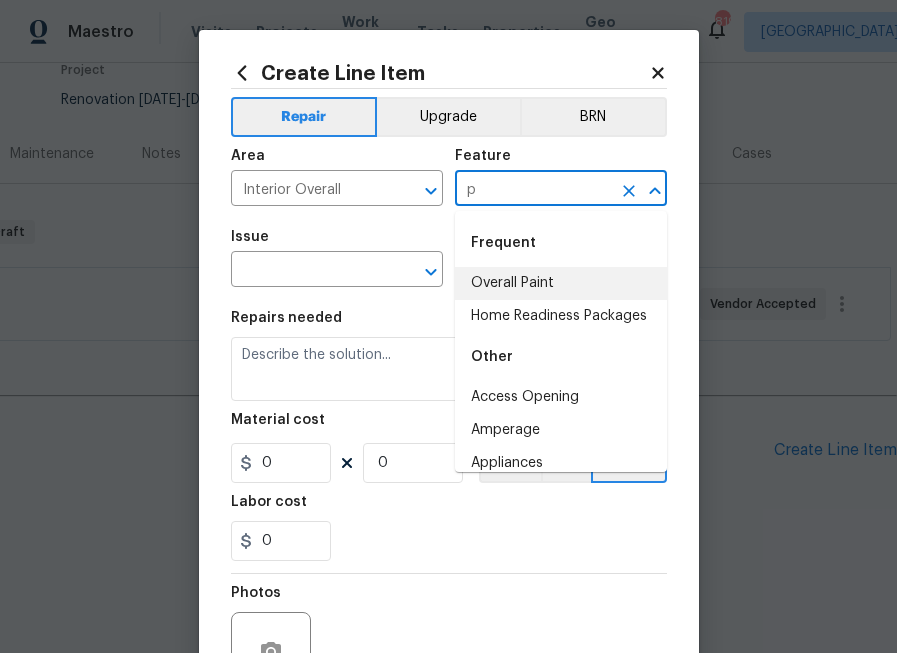 click on "Overall Paint" at bounding box center [561, 283] 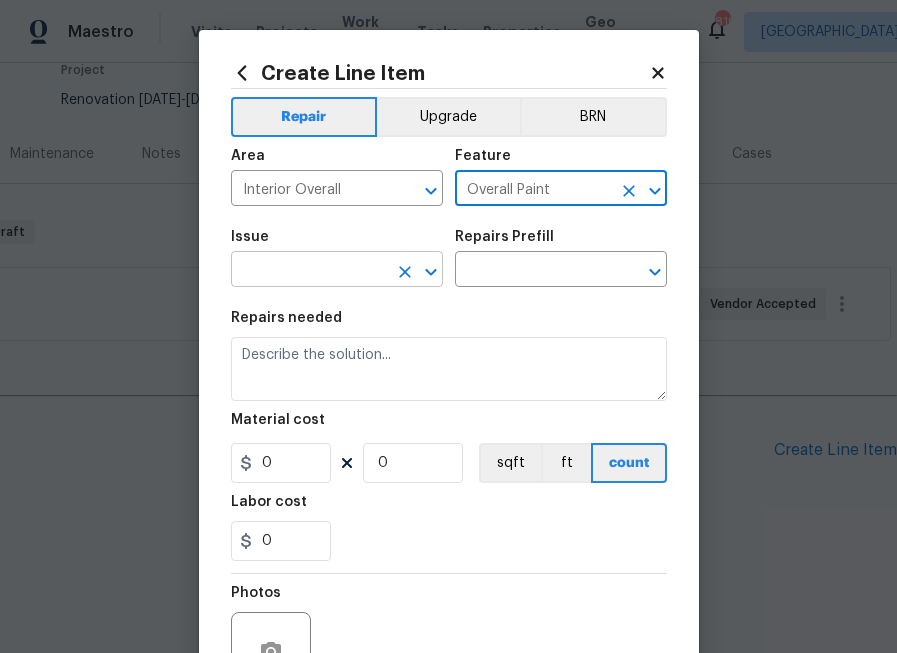 type on "Overall Paint" 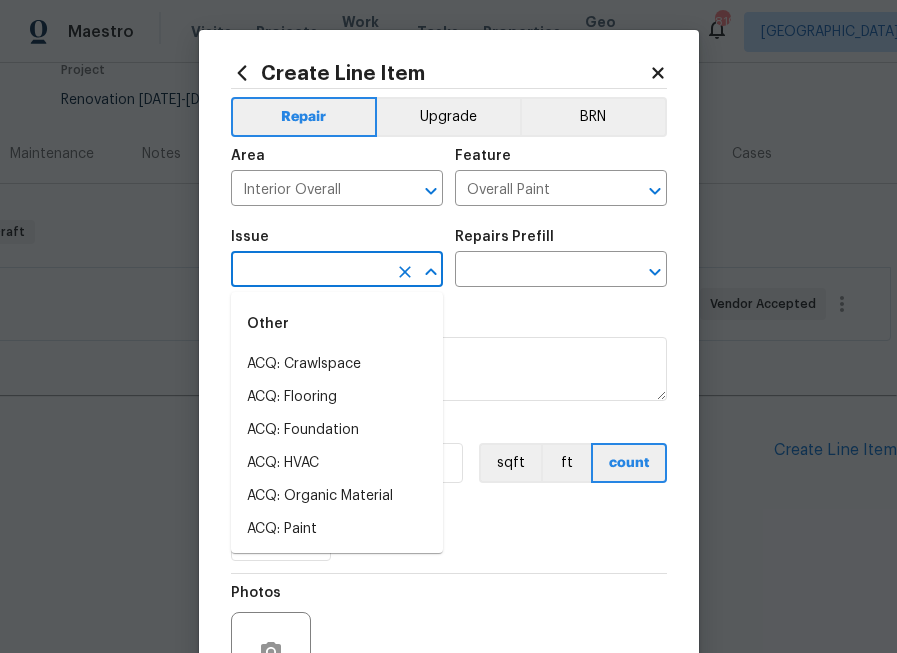 click at bounding box center (309, 271) 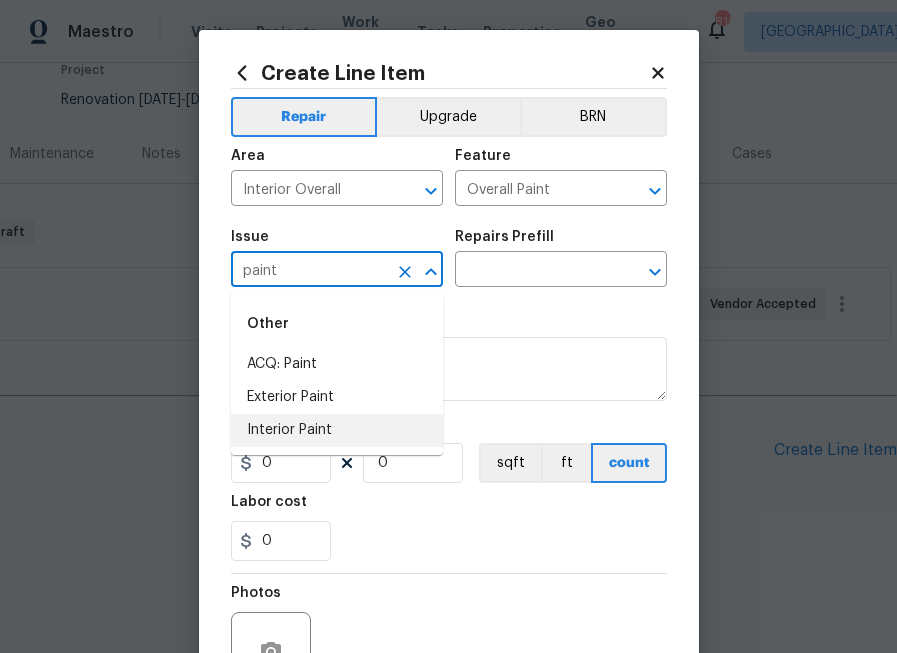 click on "Interior Paint" at bounding box center (337, 430) 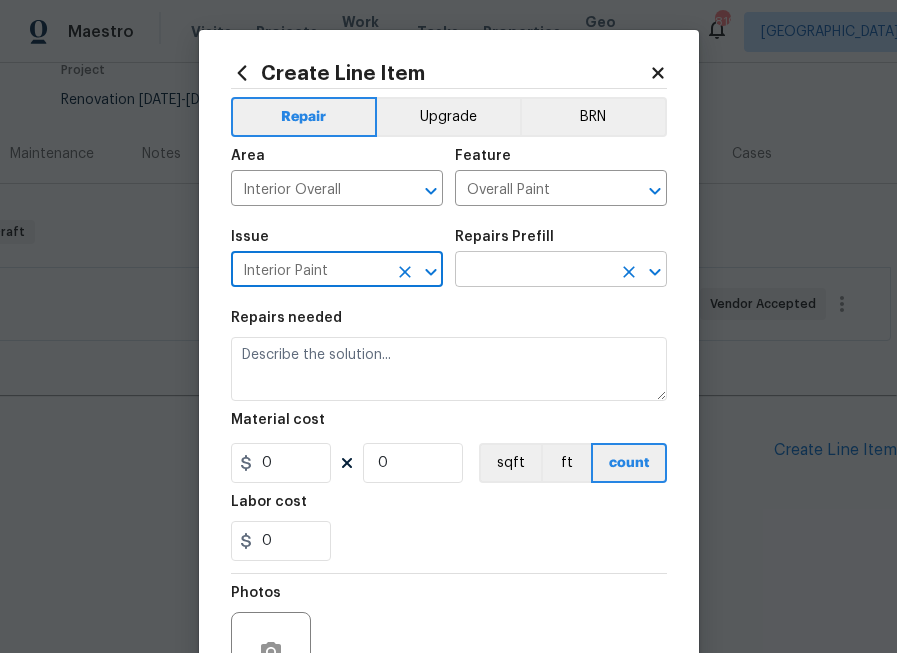 type on "Interior Paint" 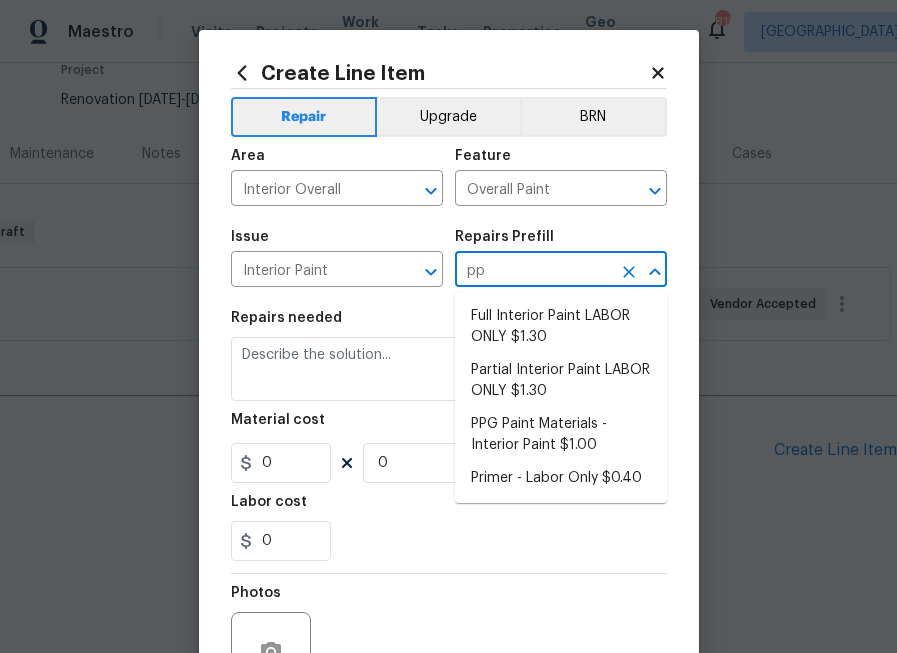type on "ppg" 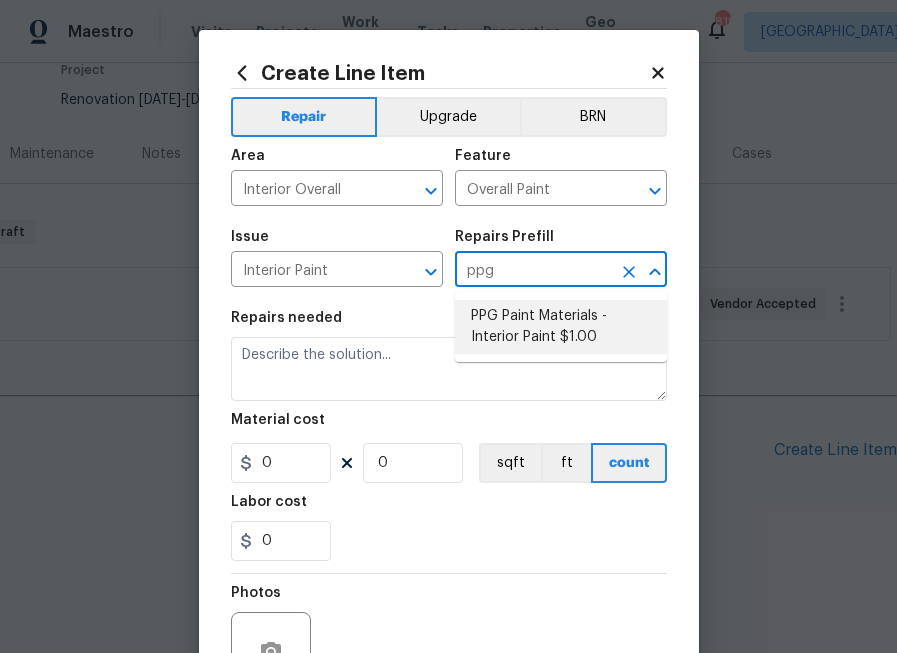 click on "PPG Paint Materials - Interior Paint $1.00" at bounding box center (561, 327) 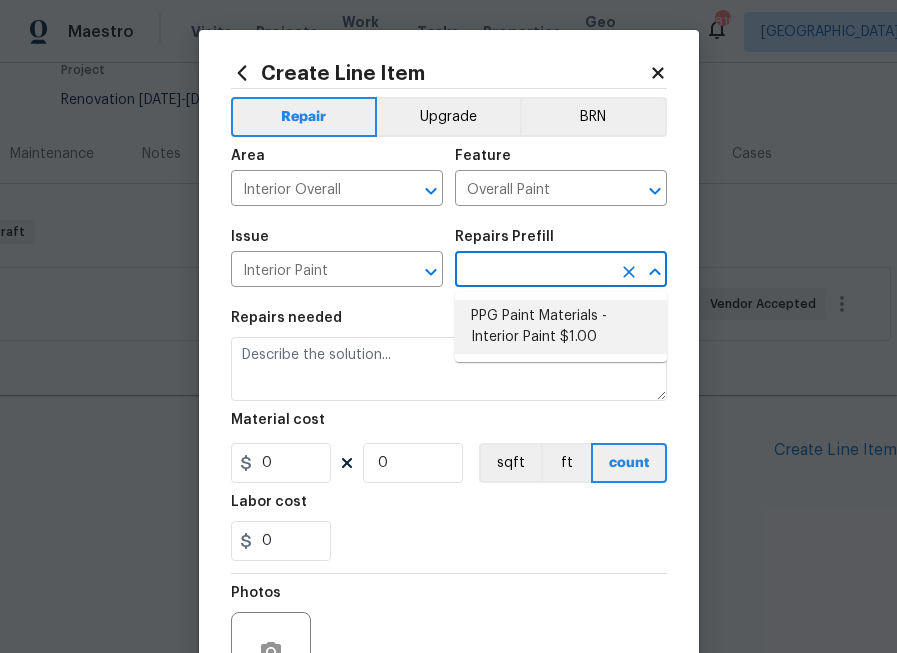 type on "PPG Paint Materials - Interior Paint $1.00" 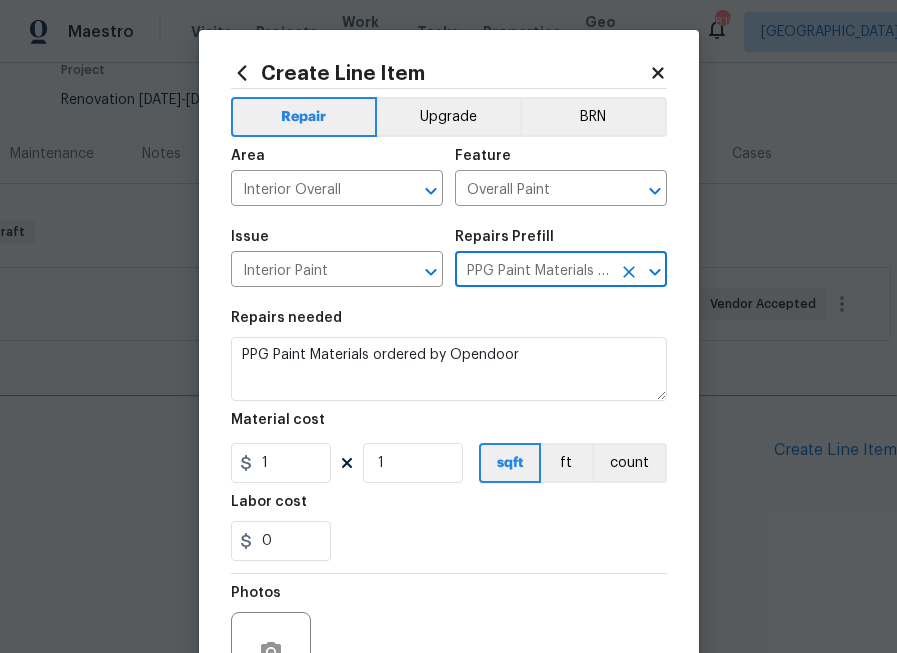type on "PPG Paint Materials - Interior Paint $1.00" 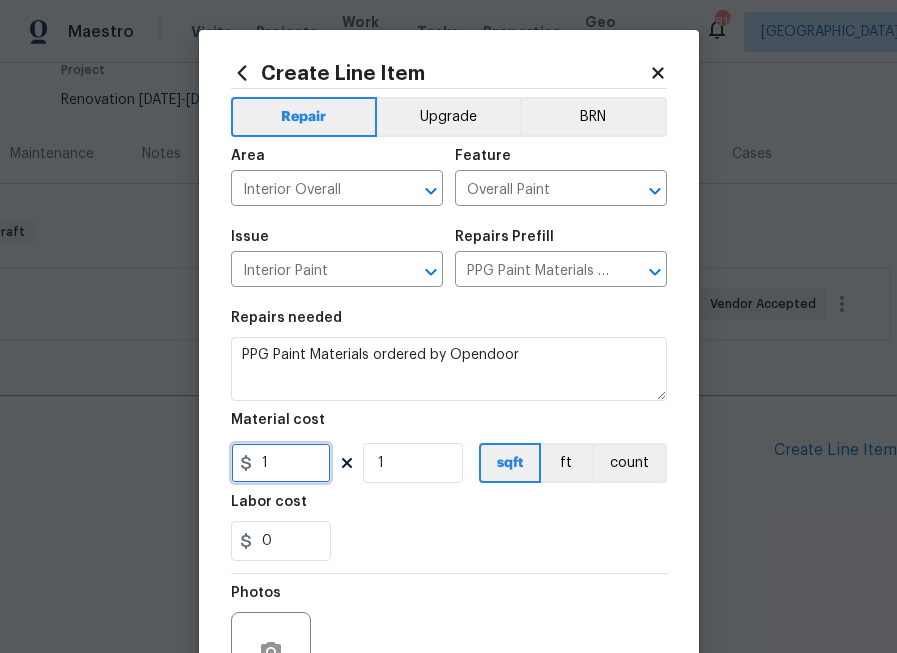 click on "1" at bounding box center [281, 463] 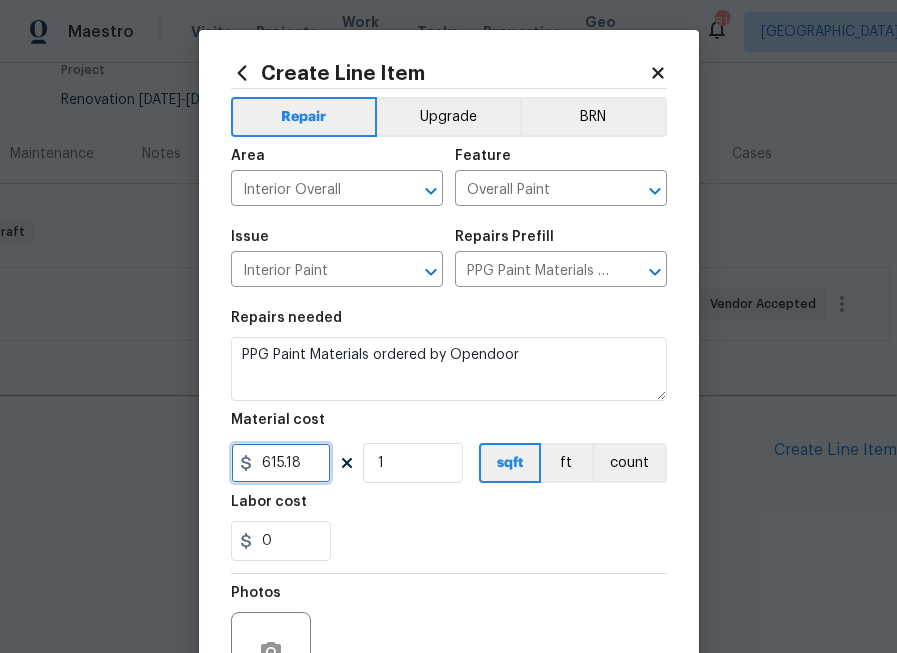 type on "615.18" 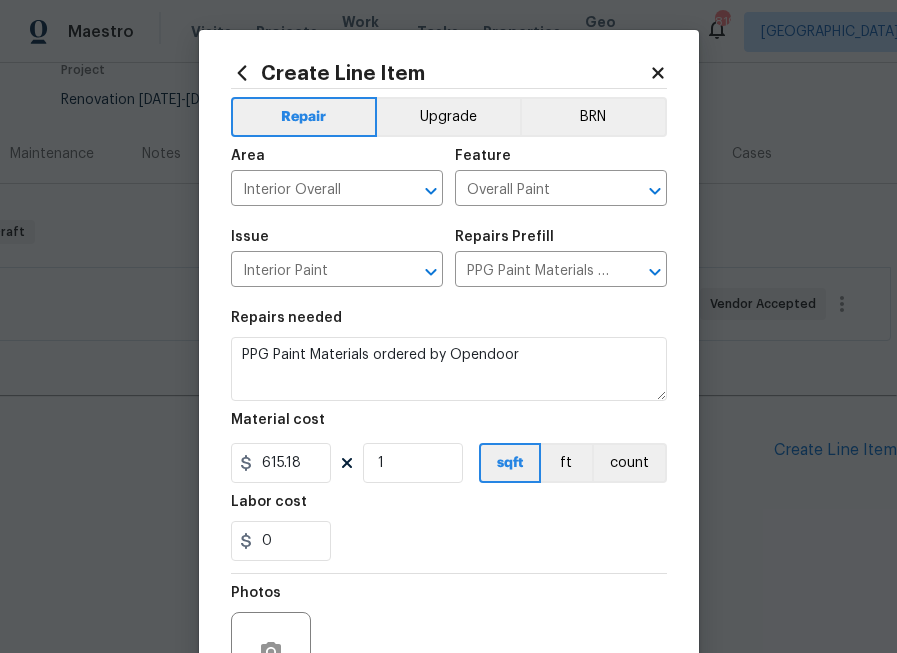 click on "Labor cost" at bounding box center (449, 508) 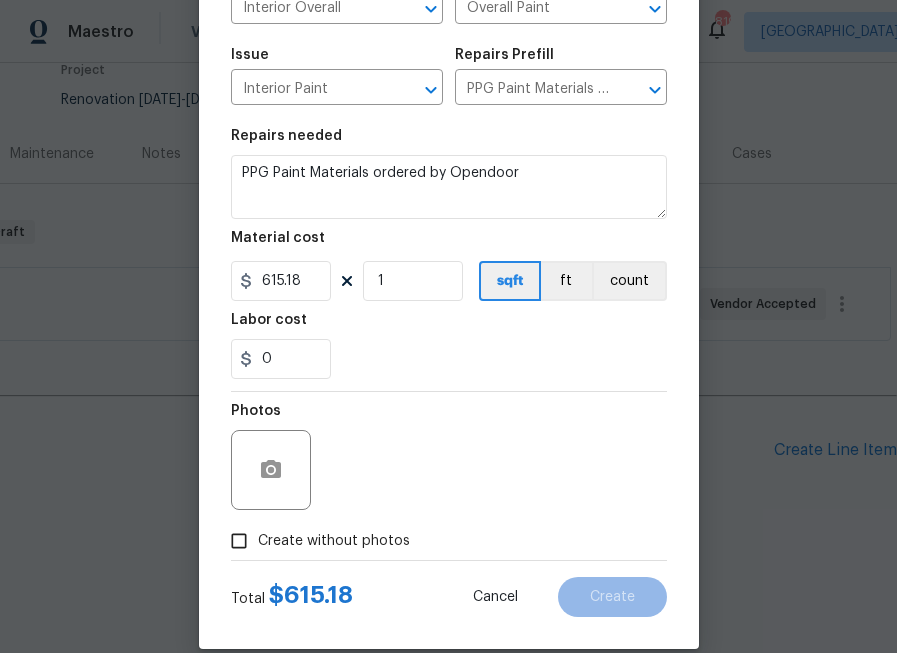 scroll, scrollTop: 209, scrollLeft: 0, axis: vertical 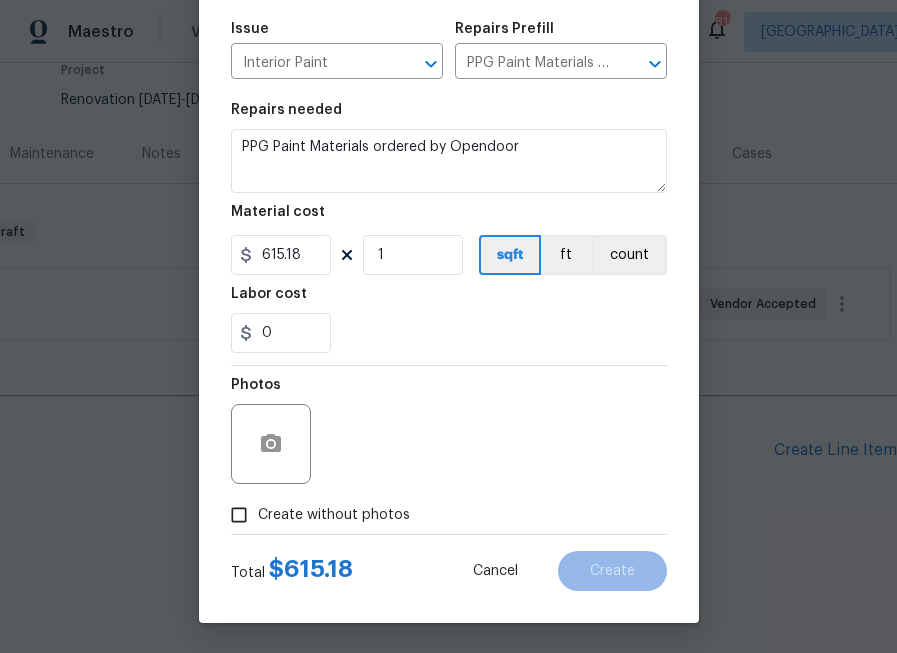 click on "Create without photos" at bounding box center [334, 515] 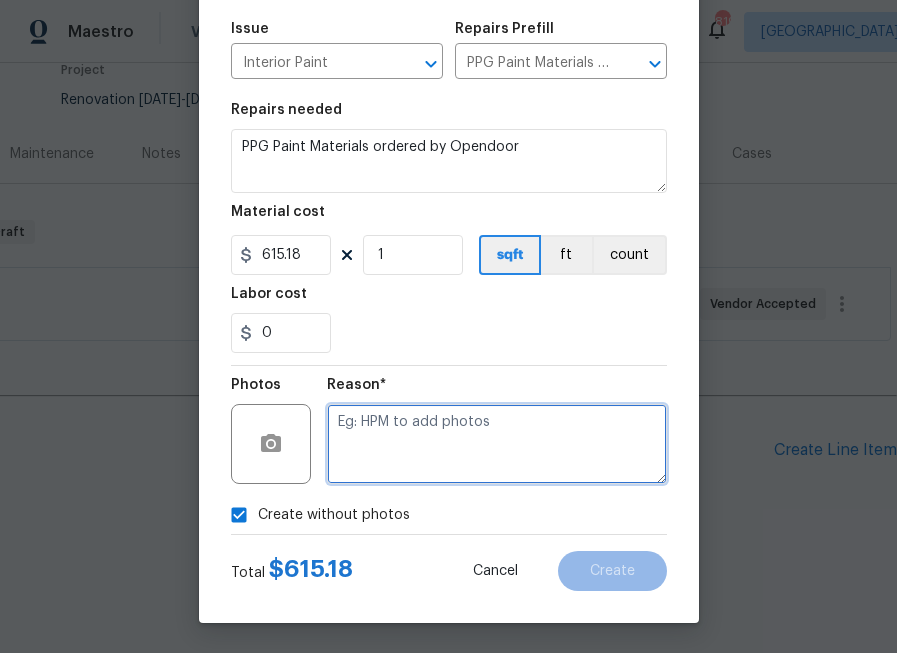 click at bounding box center (497, 444) 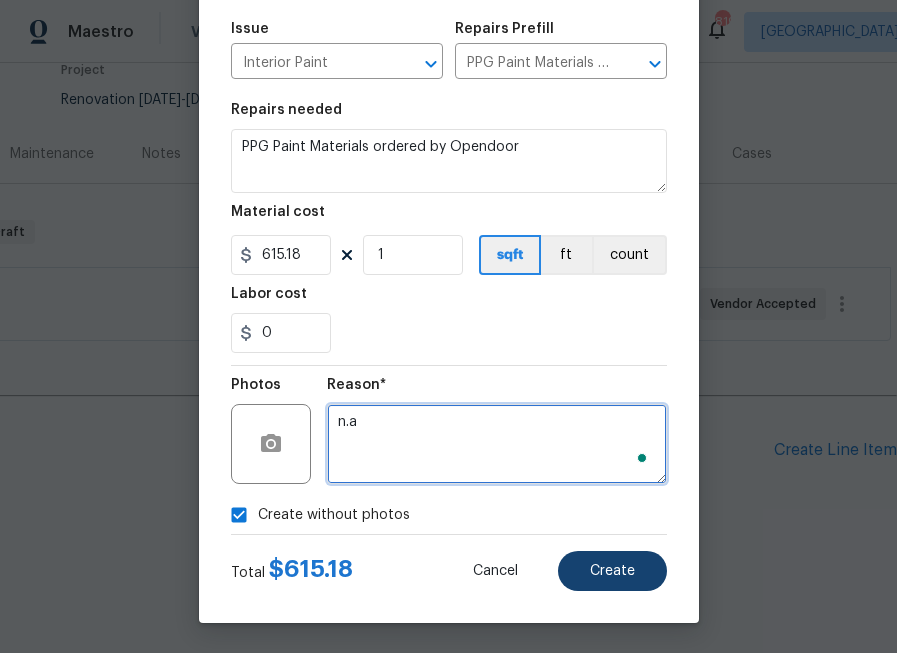 type on "n.a" 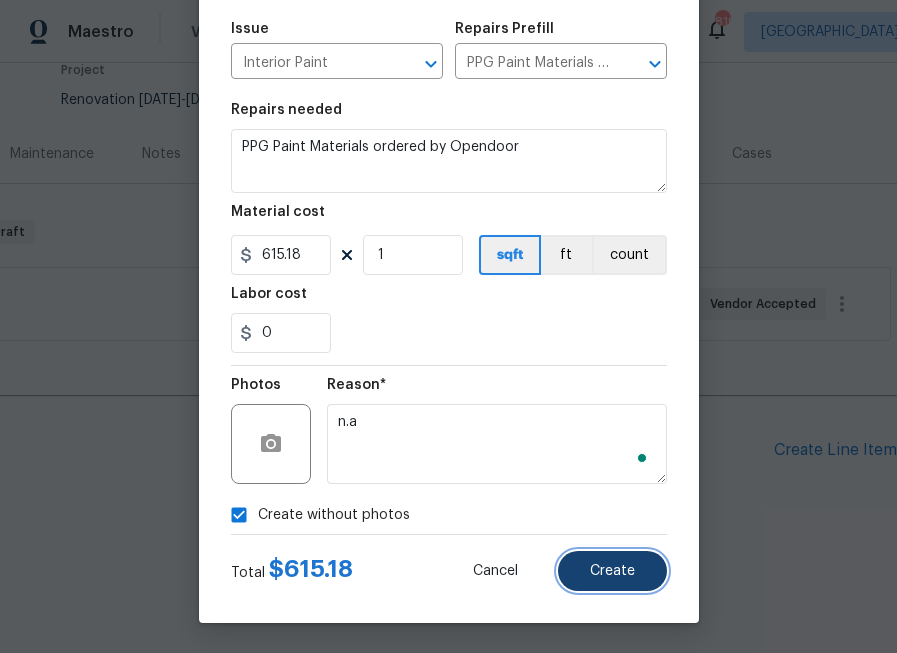 click on "Create" at bounding box center (612, 571) 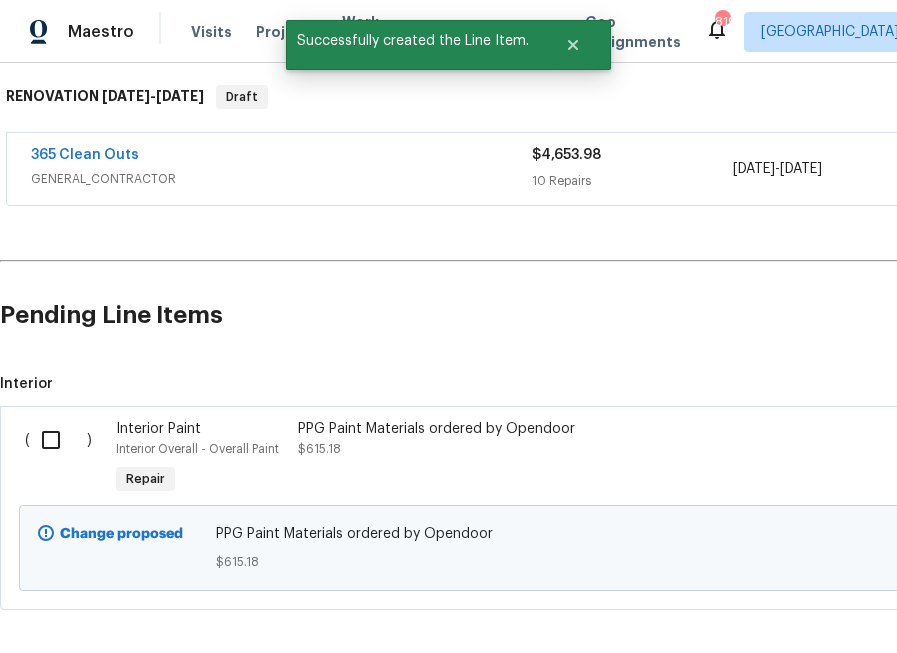scroll, scrollTop: 338, scrollLeft: 0, axis: vertical 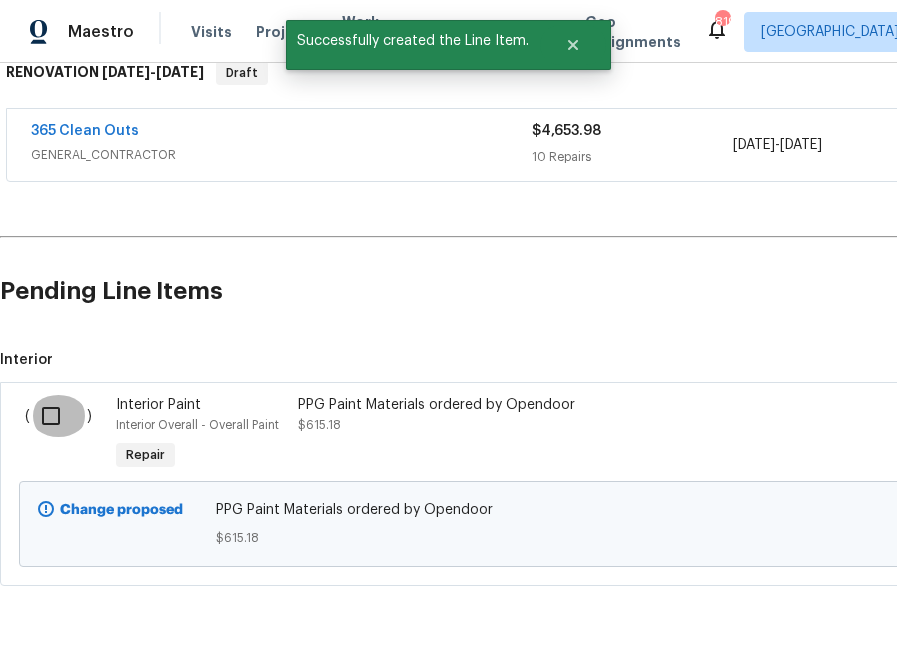 click at bounding box center (58, 416) 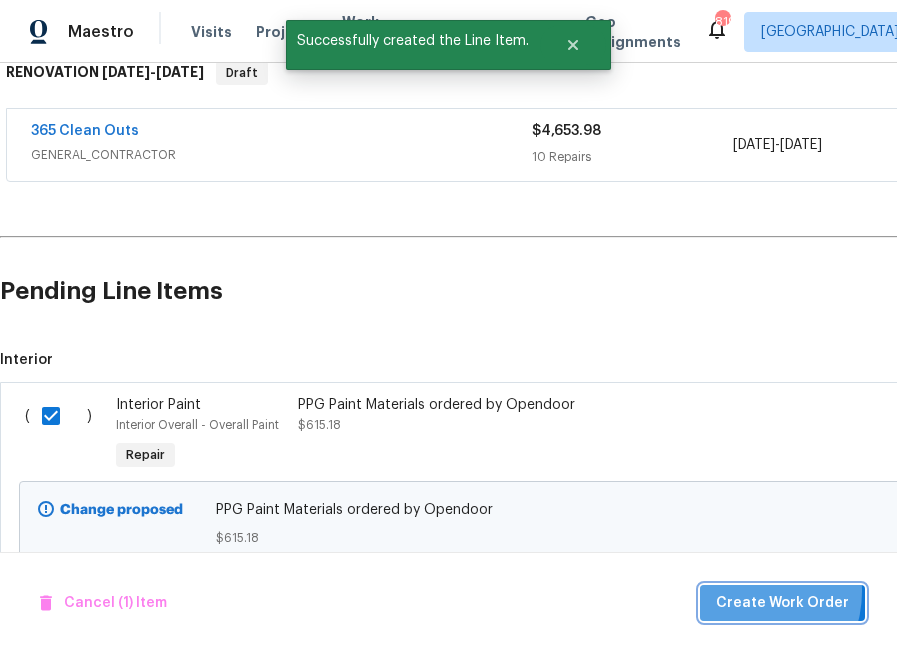 click on "Create Work Order" at bounding box center (782, 603) 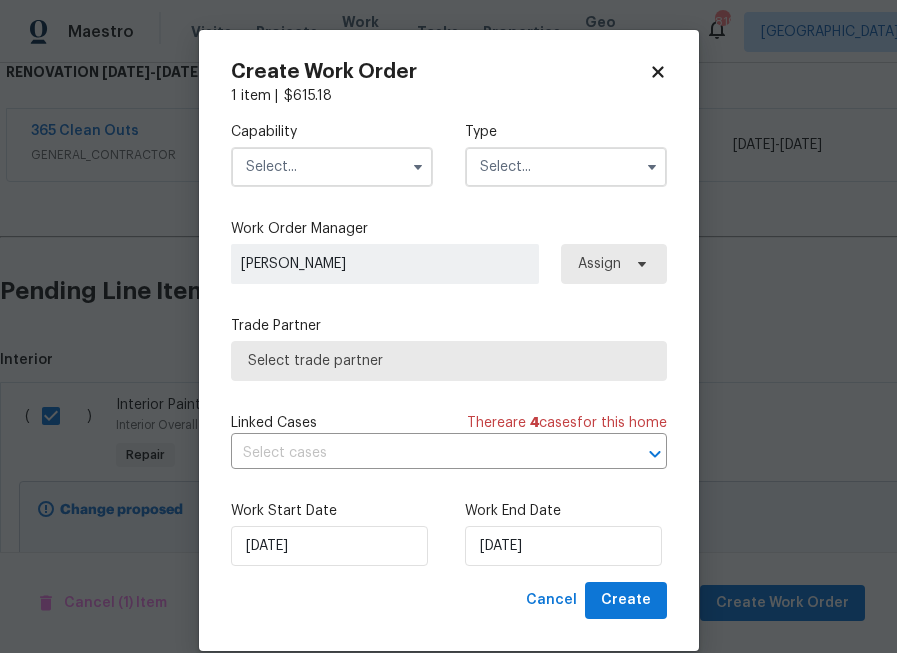 click at bounding box center [332, 167] 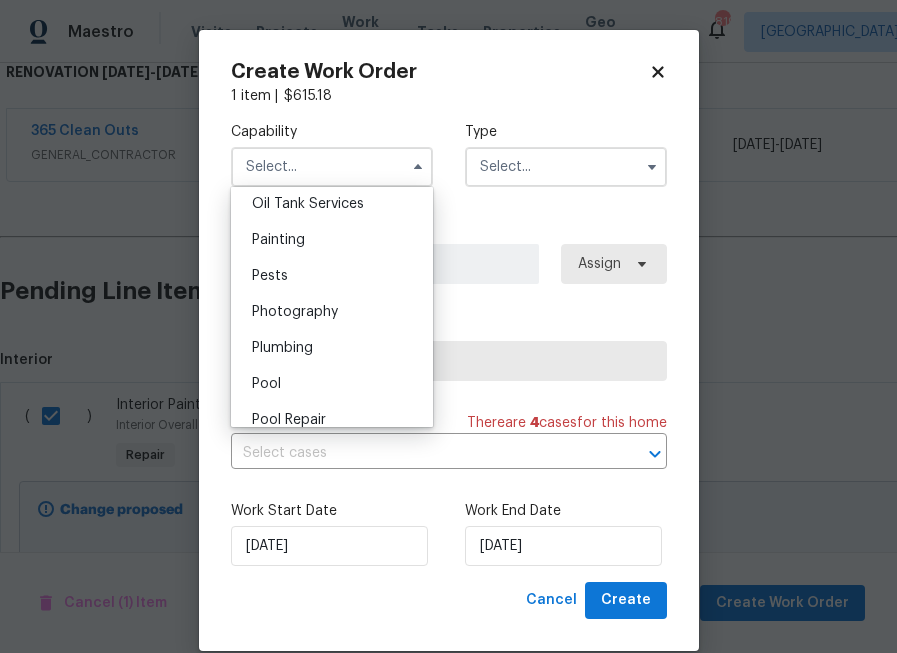 scroll, scrollTop: 1648, scrollLeft: 0, axis: vertical 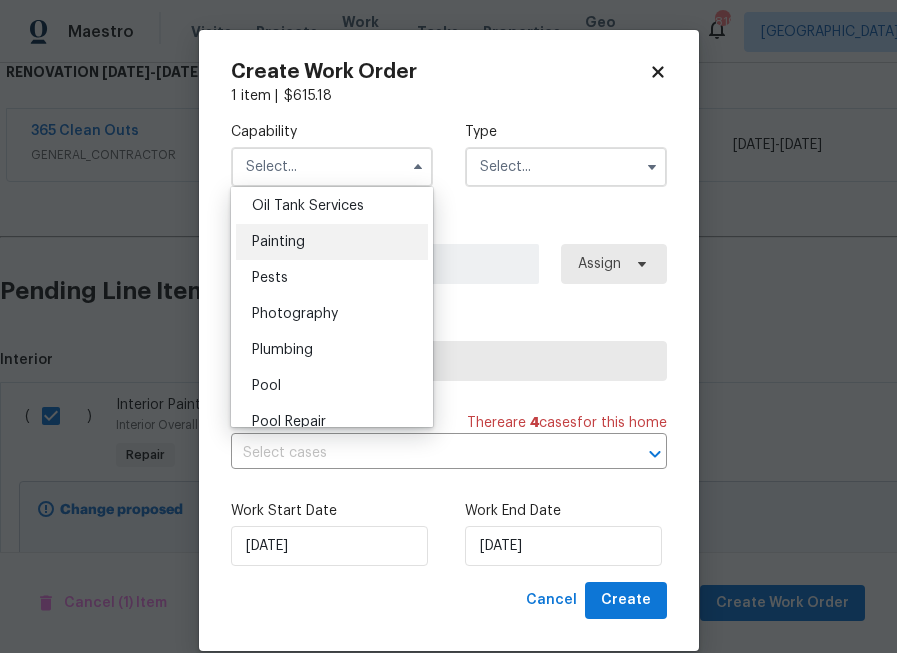 click on "Painting" at bounding box center (332, 242) 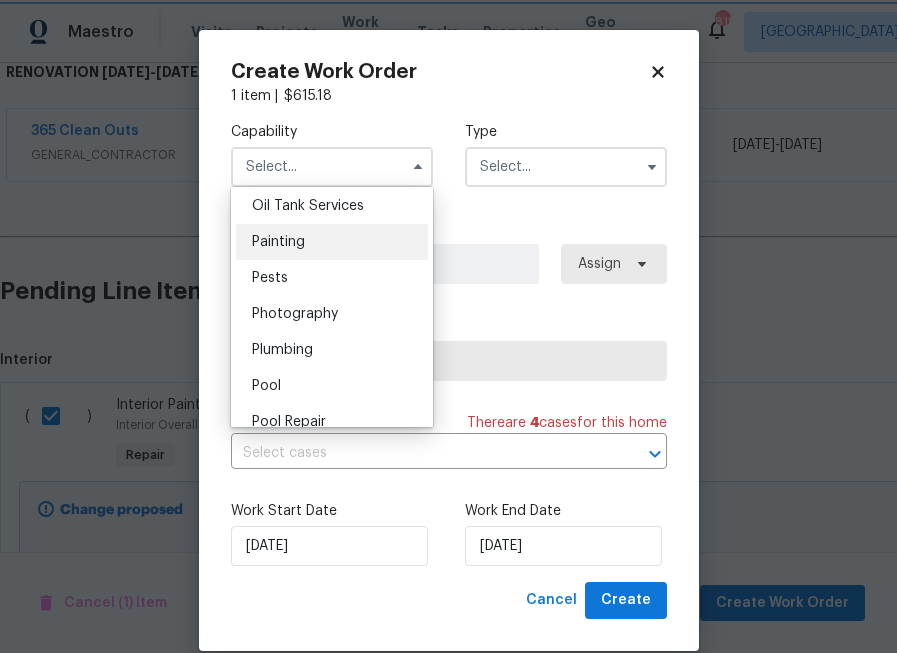 type on "Painting" 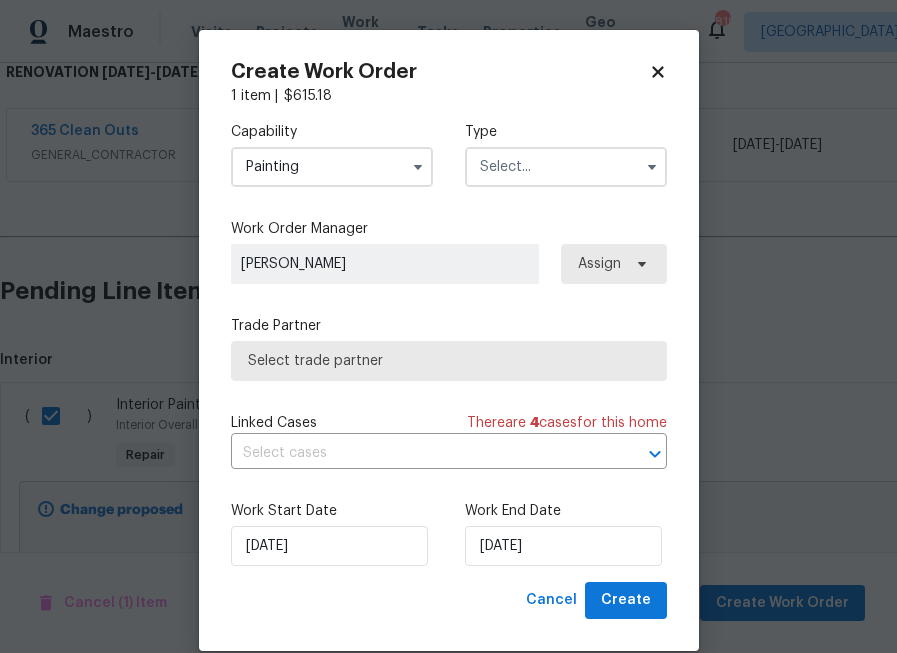click at bounding box center (566, 167) 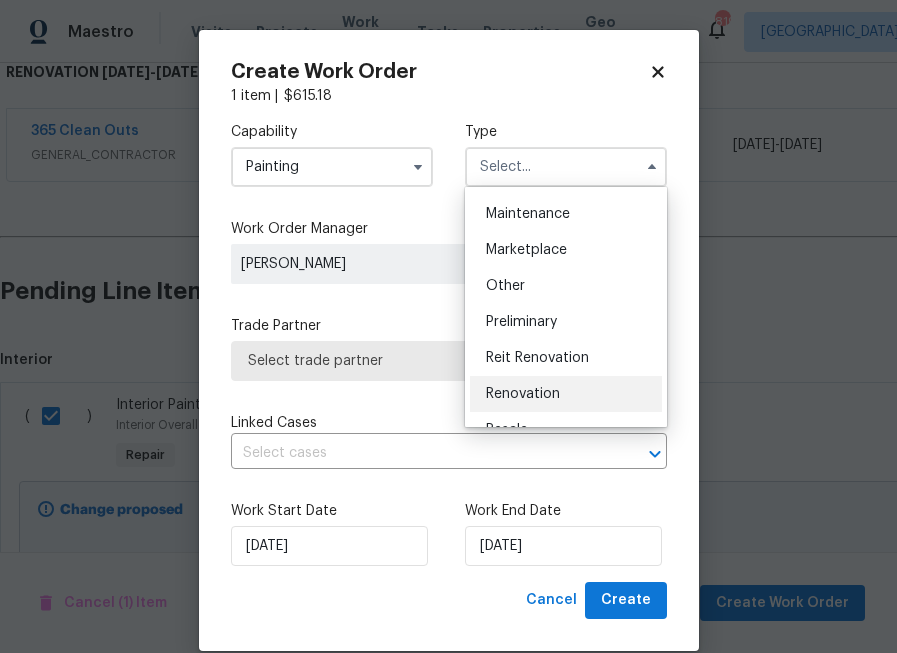 scroll, scrollTop: 321, scrollLeft: 0, axis: vertical 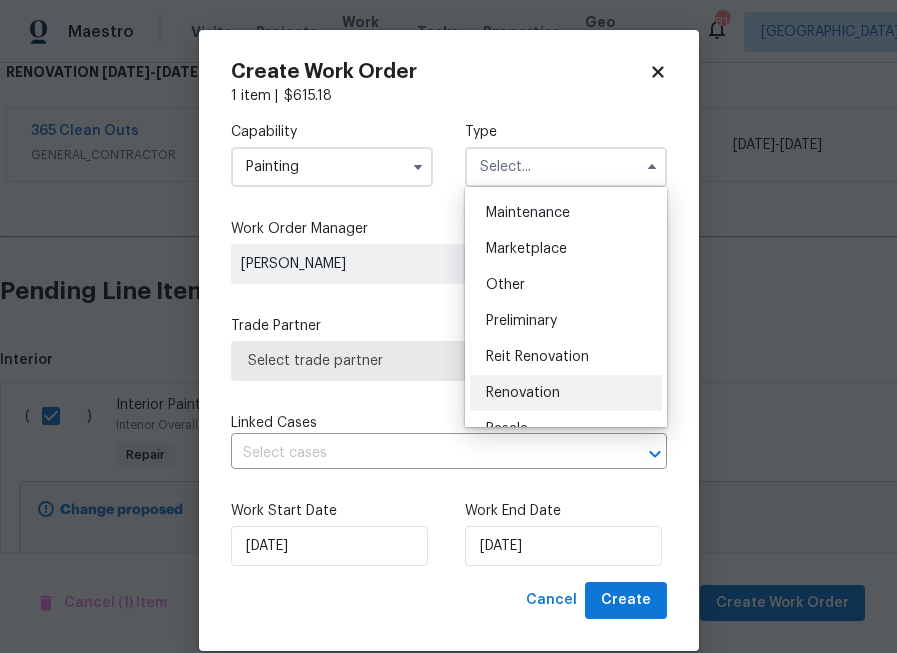 click on "Renovation" at bounding box center (566, 393) 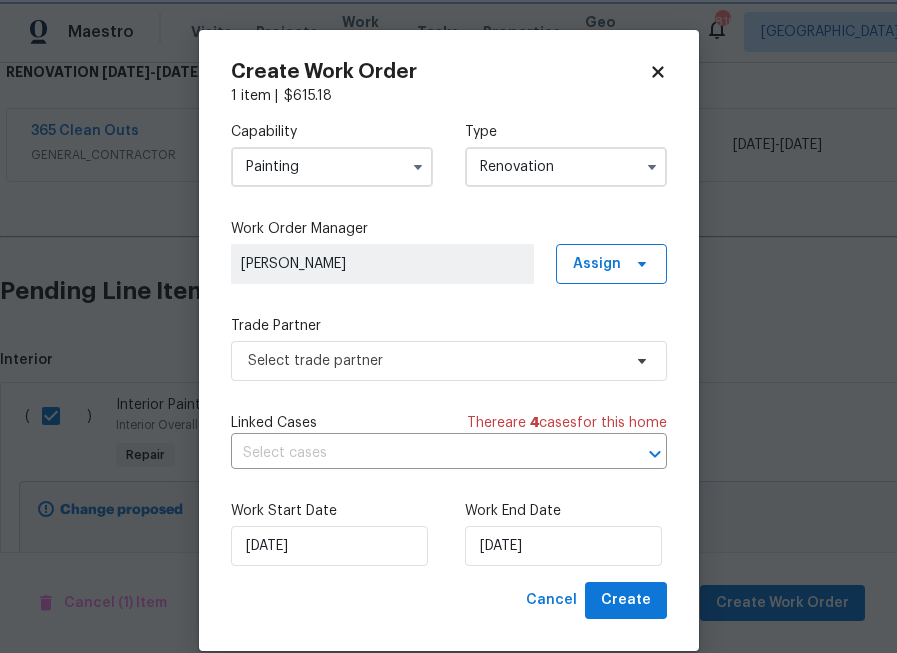 type on "Renovation" 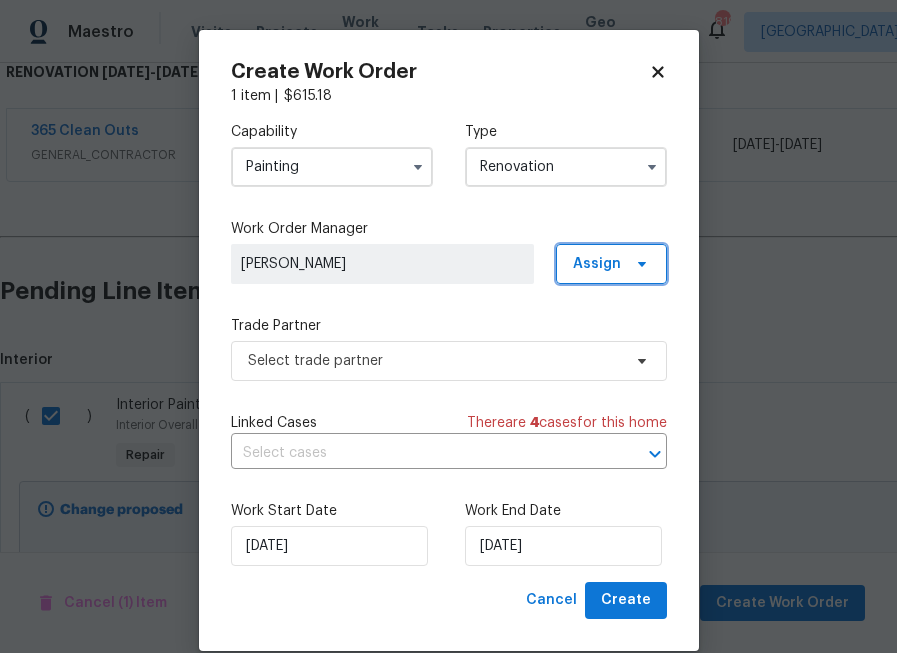 click on "Assign" at bounding box center [597, 264] 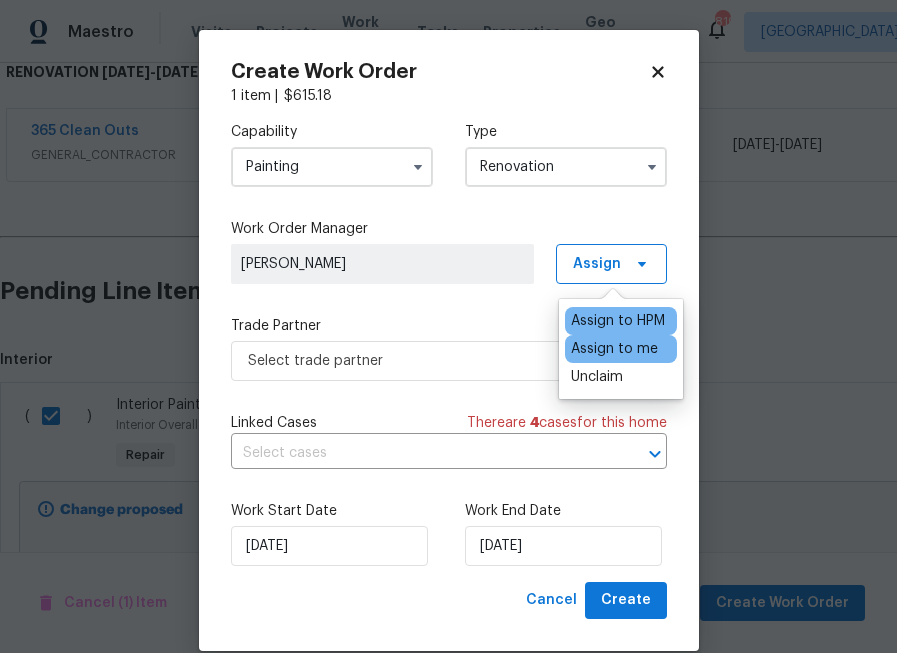 click on "Assign to me" at bounding box center [614, 349] 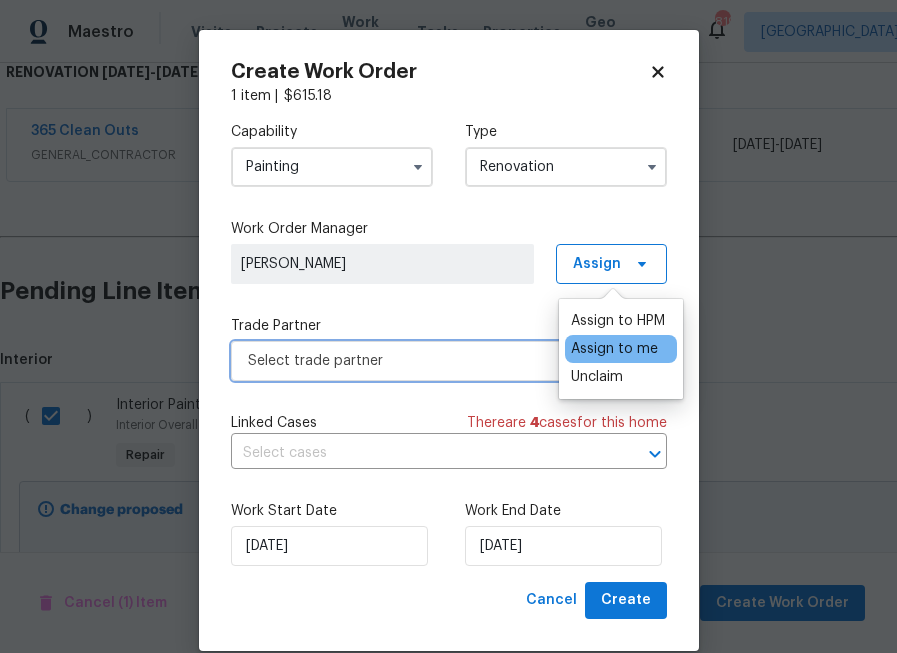 click on "Select trade partner" at bounding box center [449, 361] 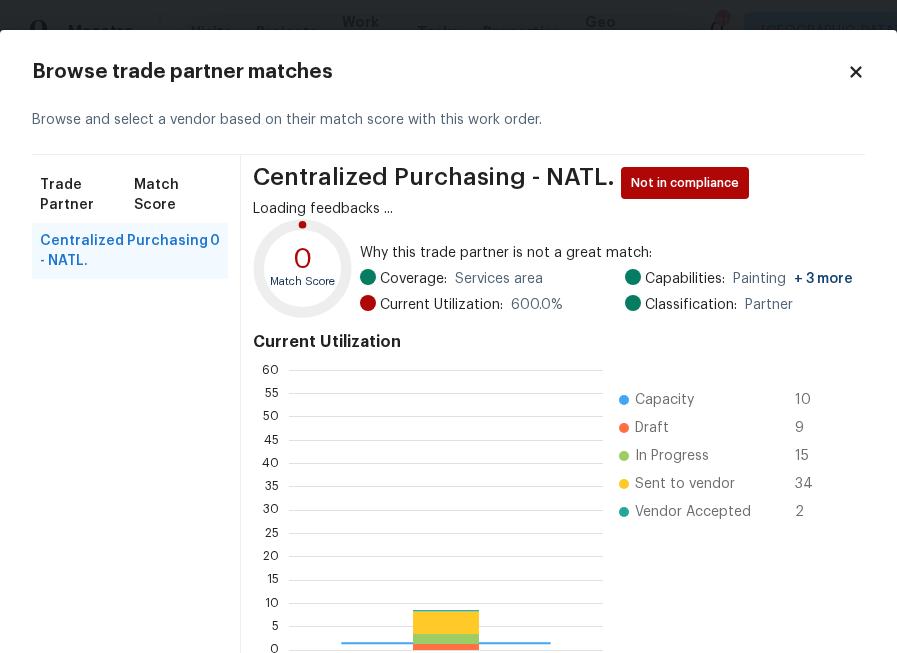 scroll, scrollTop: 2, scrollLeft: 1, axis: both 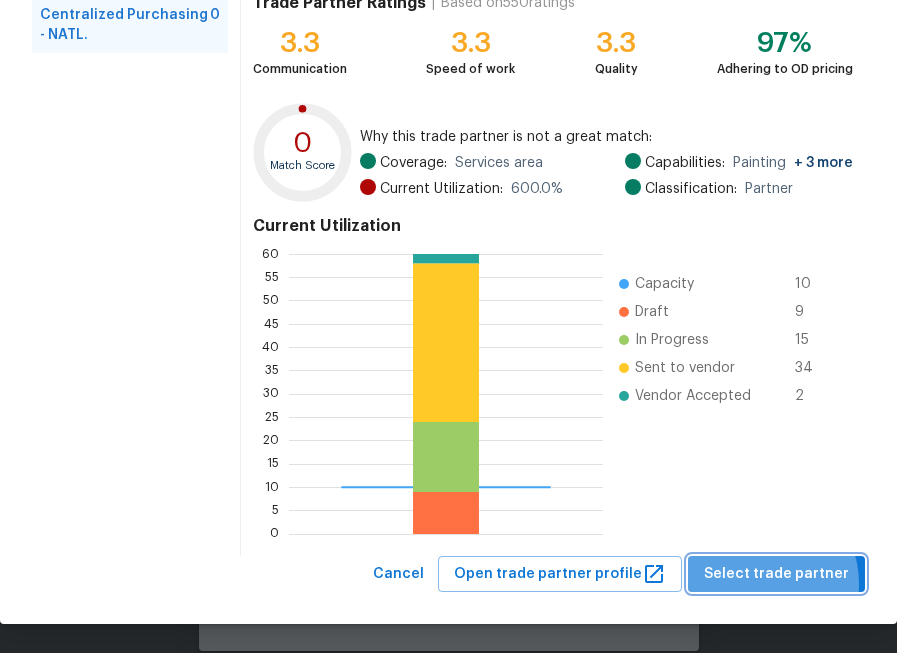 click on "Select trade partner" at bounding box center (776, 574) 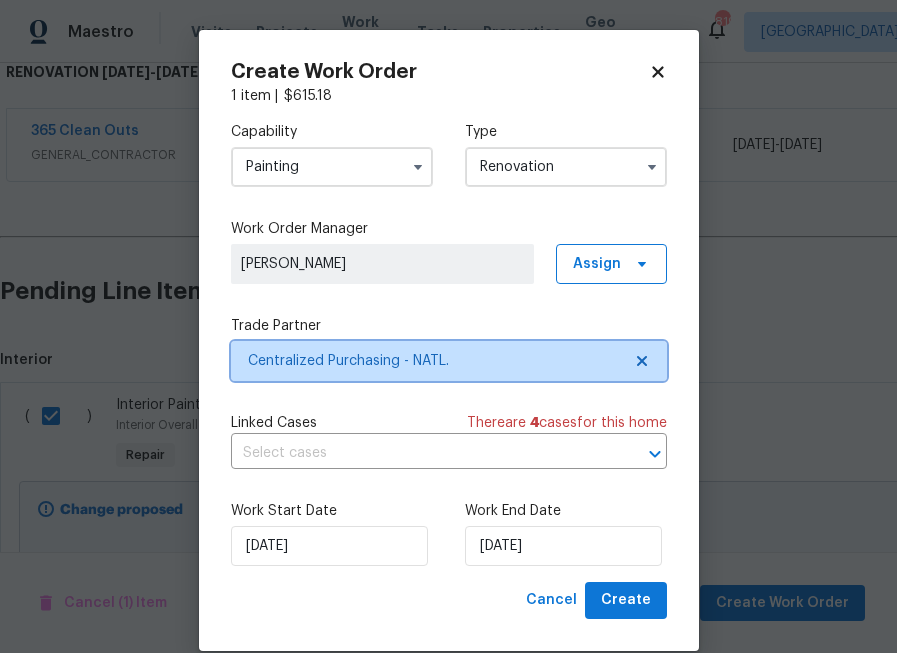 scroll, scrollTop: 0, scrollLeft: 0, axis: both 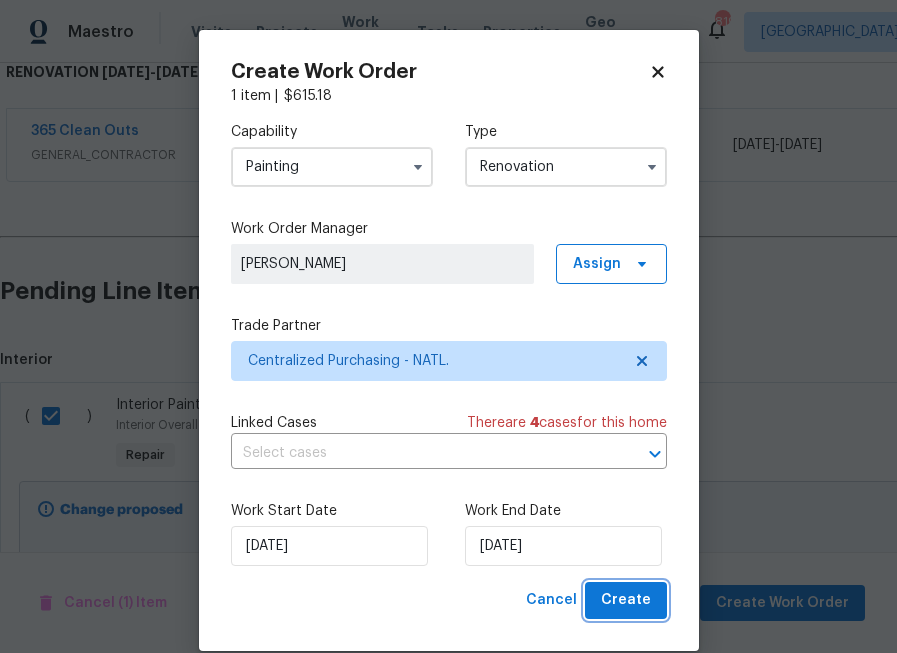 click on "Create" at bounding box center [626, 600] 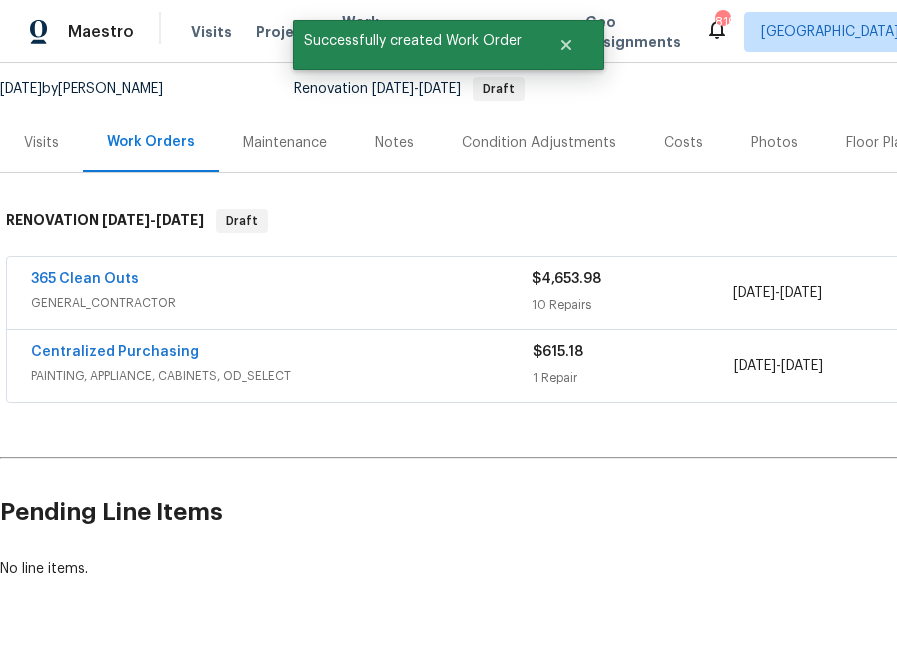 scroll, scrollTop: 112, scrollLeft: 0, axis: vertical 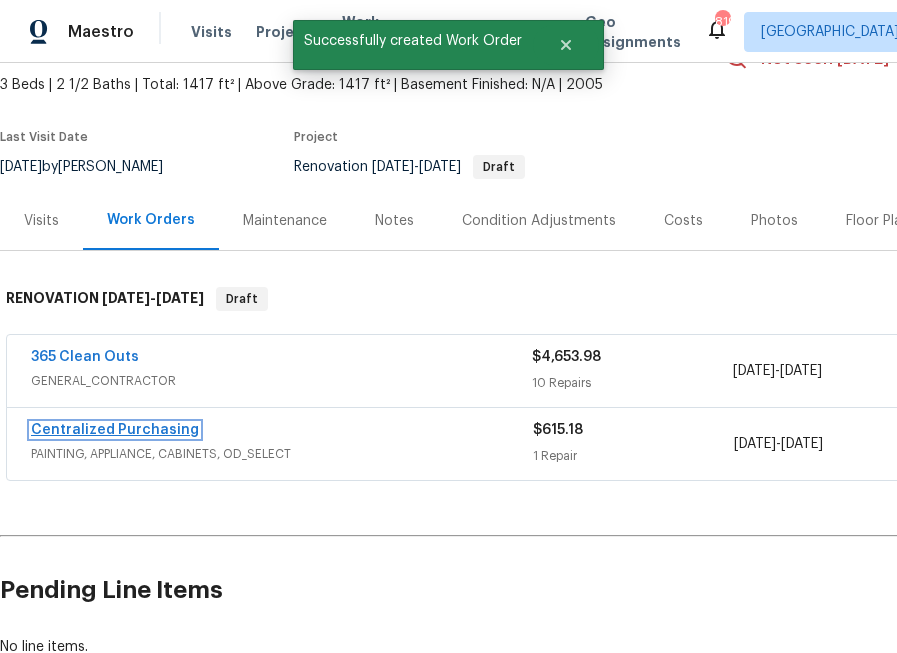 click on "Centralized Purchasing" at bounding box center (115, 430) 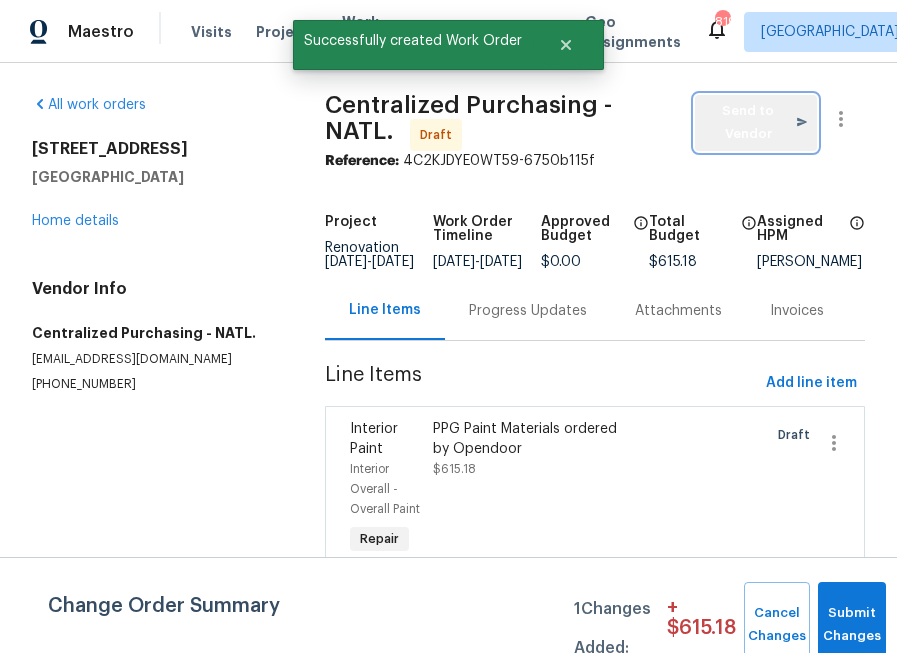 click on "Send to Vendor" at bounding box center [756, 123] 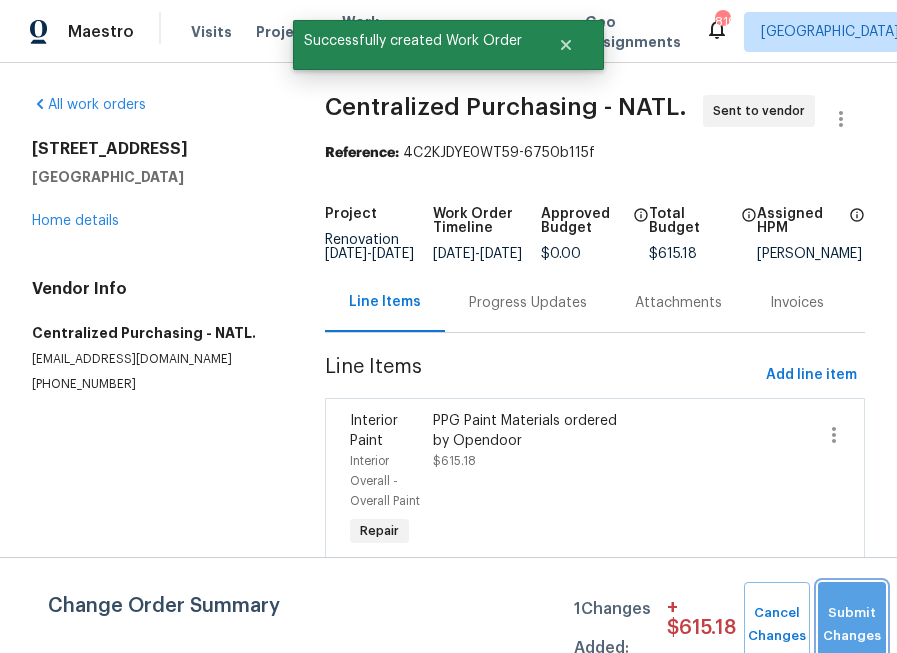 click on "Submit Changes" at bounding box center [851, 625] 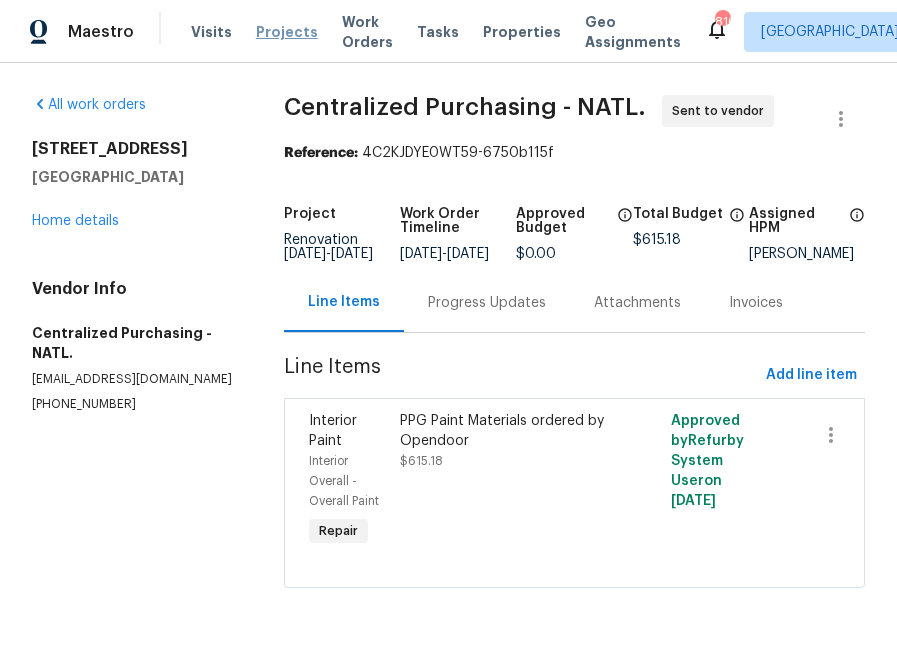 click on "Projects" at bounding box center [287, 32] 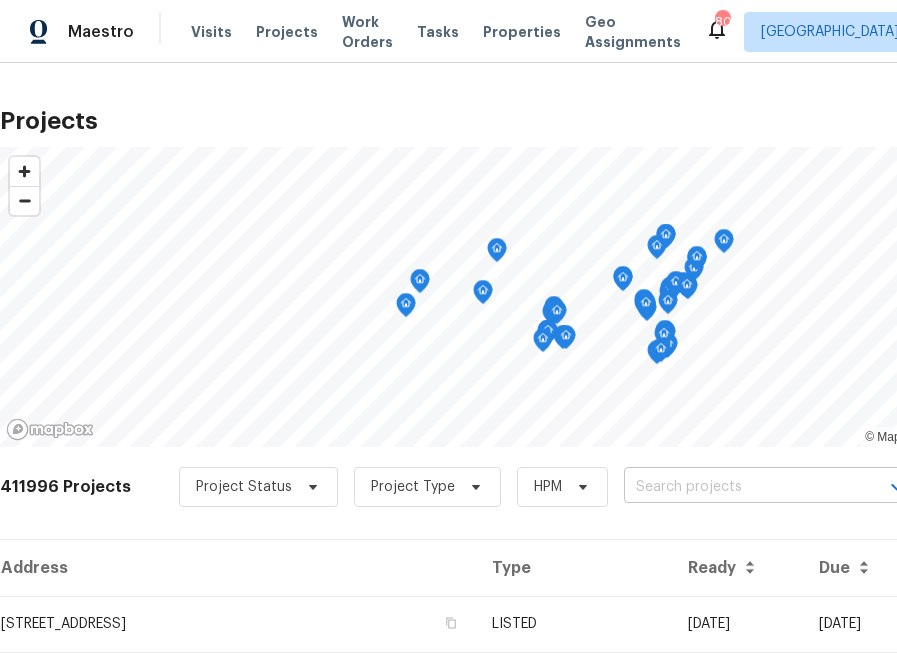 click at bounding box center [738, 487] 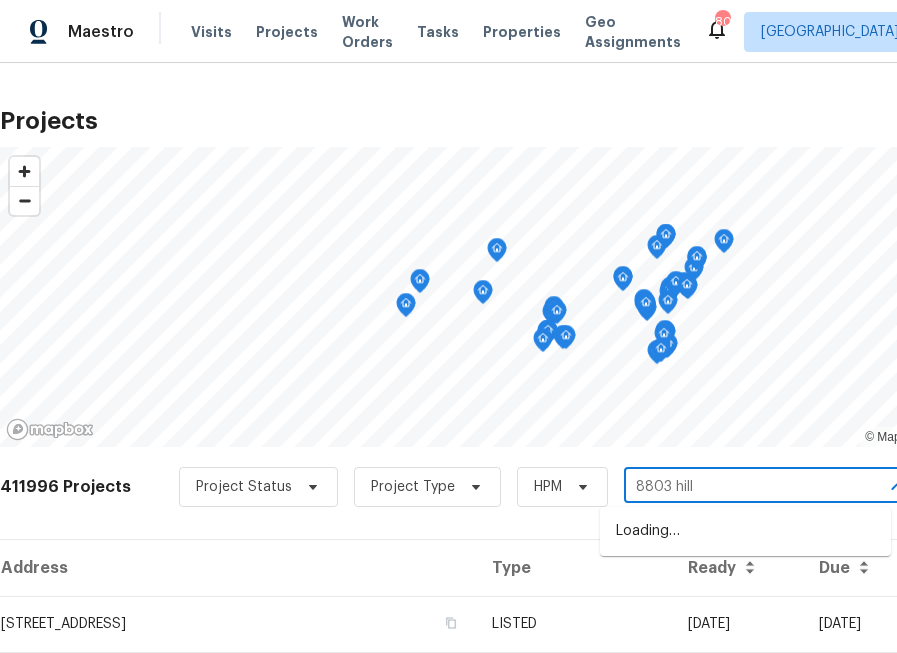 type on "8803 hills" 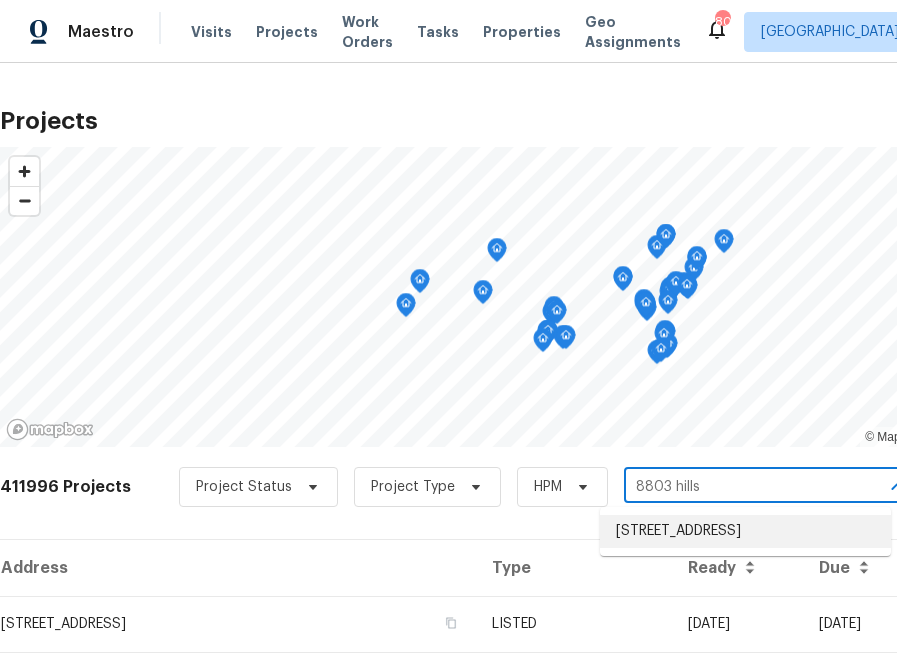 click on "[STREET_ADDRESS]" at bounding box center [745, 531] 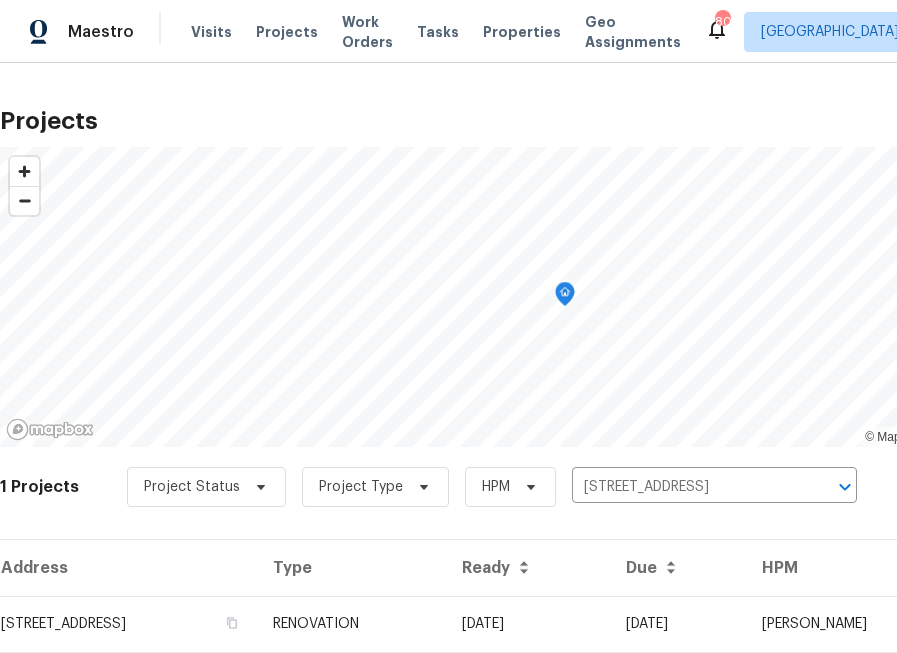scroll, scrollTop: 63, scrollLeft: 0, axis: vertical 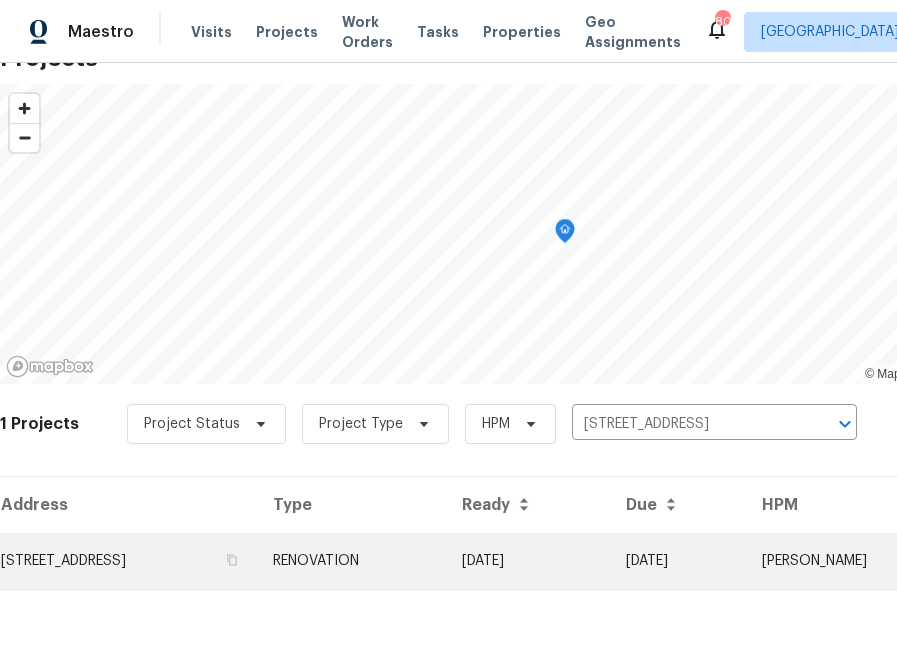 click on "[STREET_ADDRESS]" at bounding box center (128, 561) 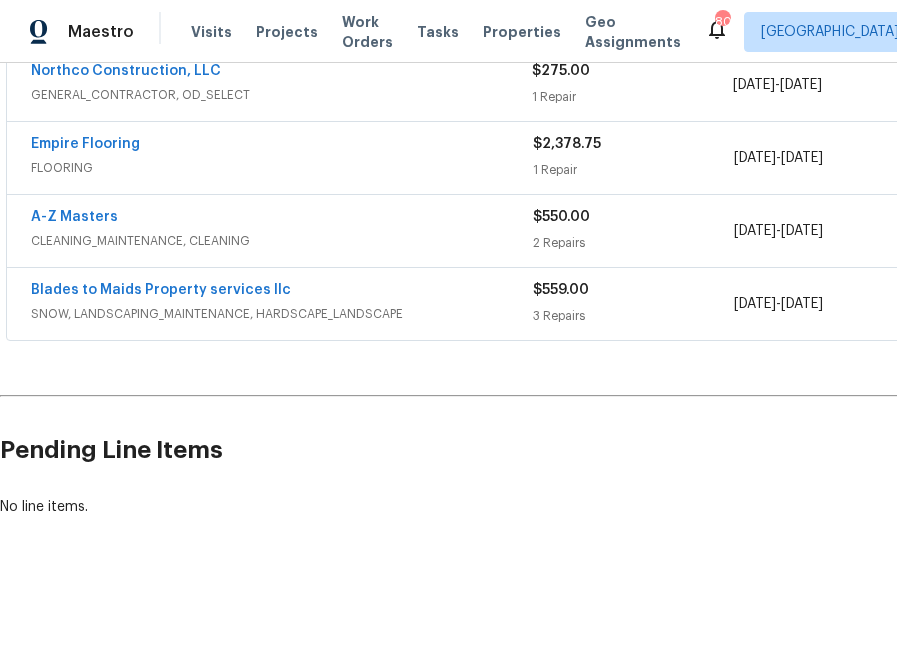 scroll, scrollTop: 471, scrollLeft: 233, axis: both 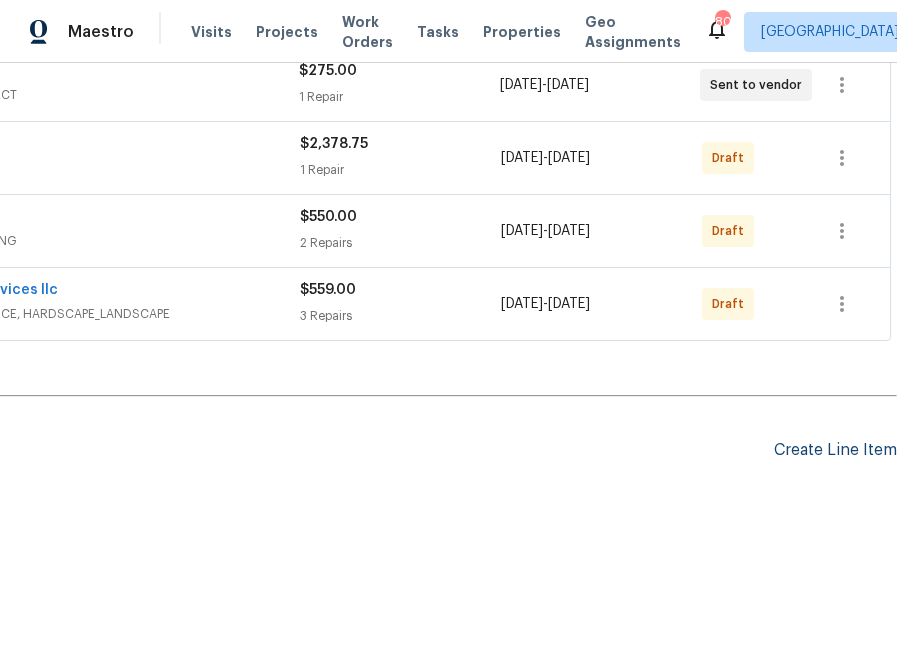 click on "Create Line Item" at bounding box center (835, 450) 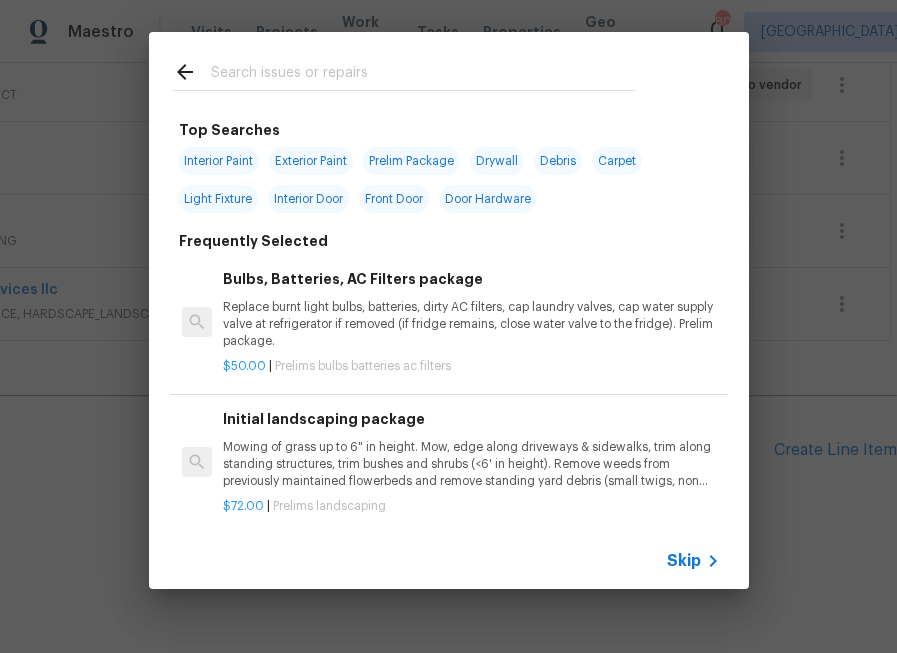 click on "Skip" at bounding box center [449, 561] 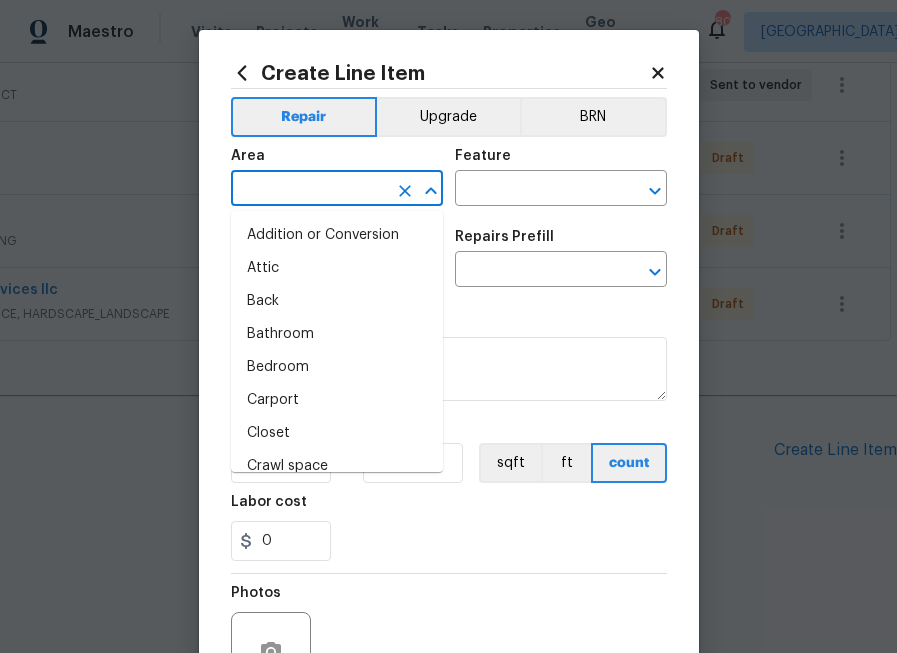 click at bounding box center [309, 190] 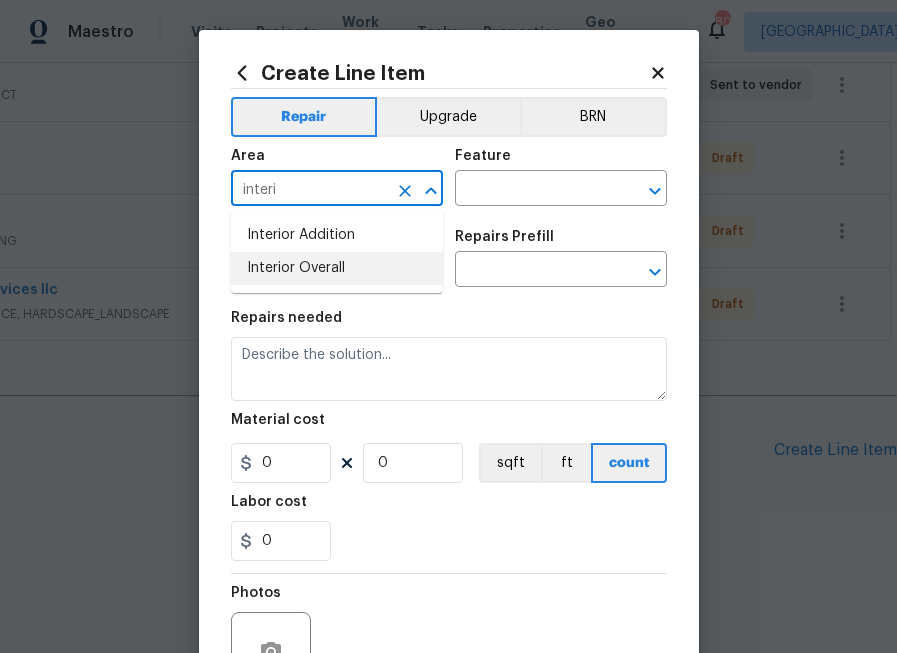 click on "Interior Overall" at bounding box center [337, 268] 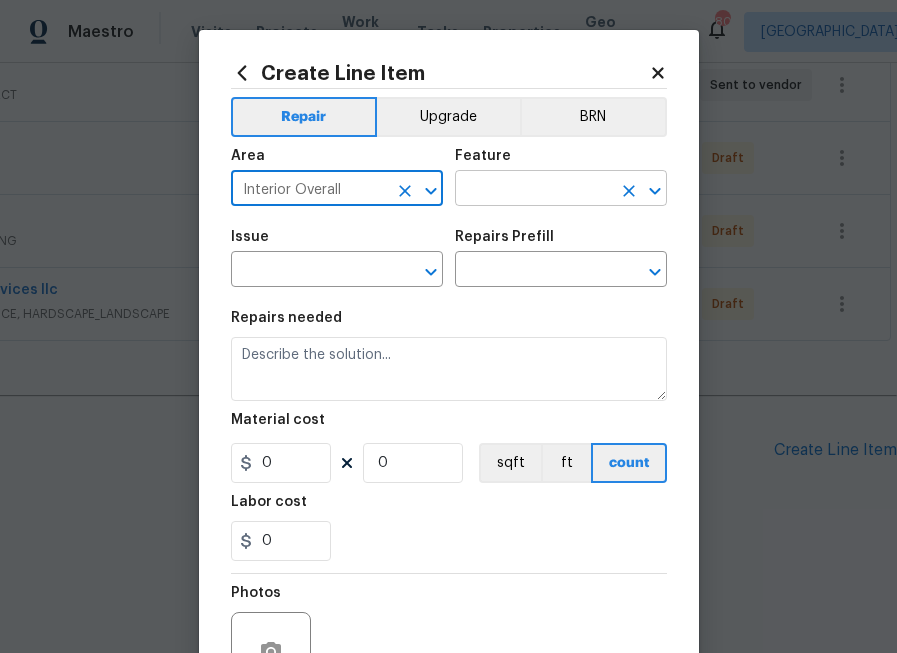 type on "Interior Overall" 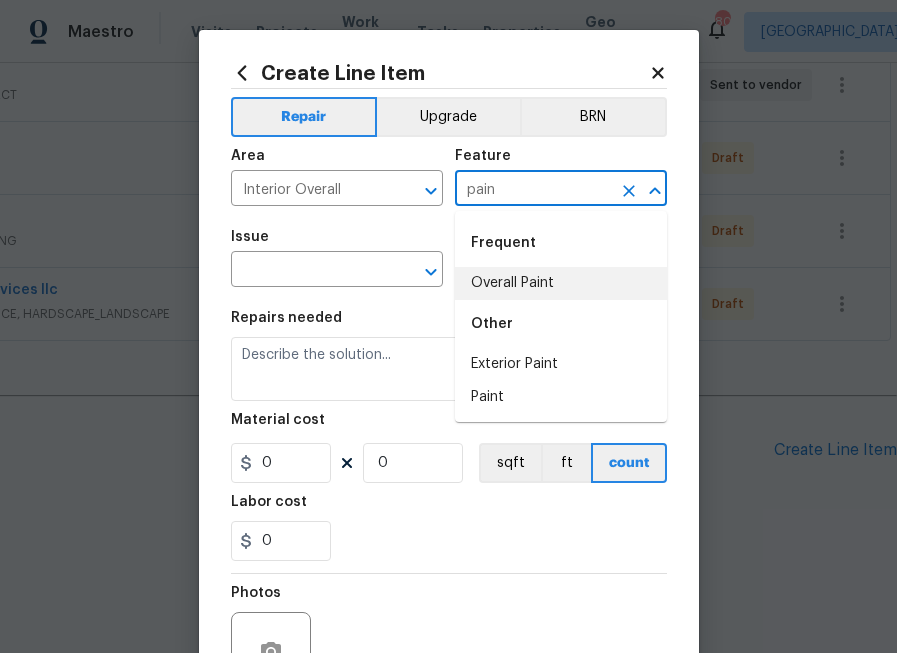 click on "Overall Paint" at bounding box center (561, 283) 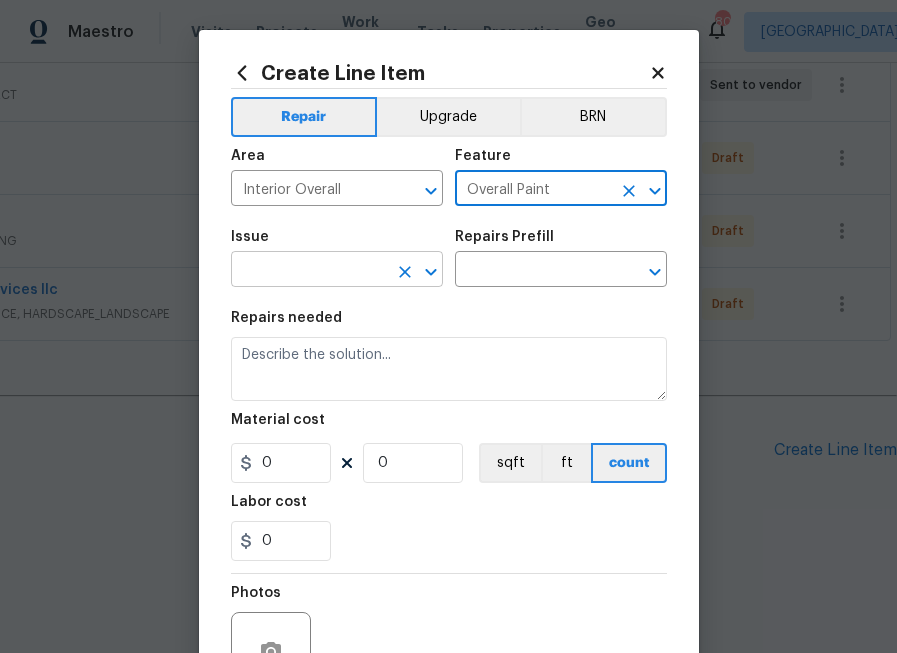 type on "Overall Paint" 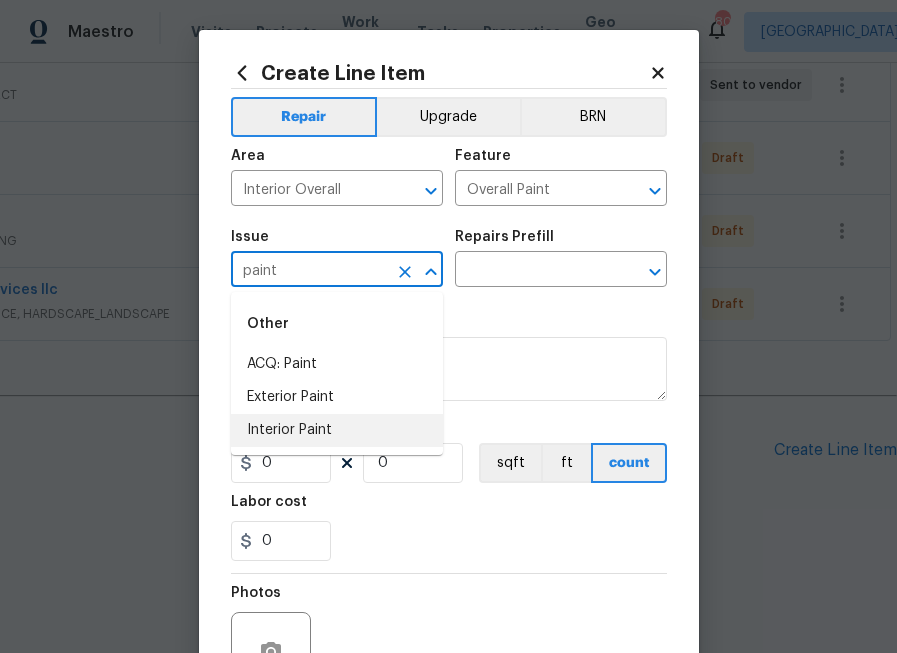 click on "Interior Paint" at bounding box center [337, 430] 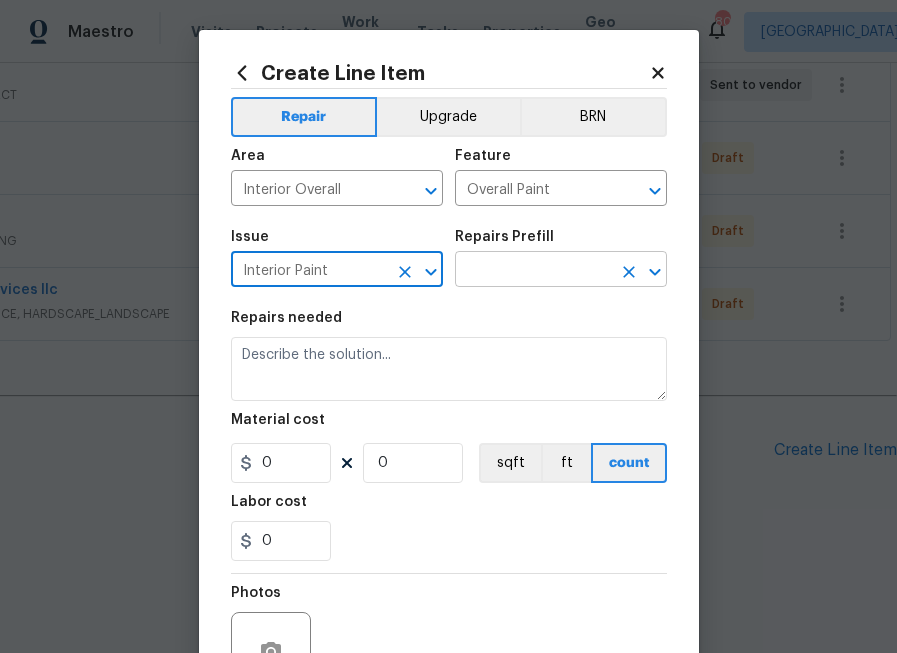 type on "Interior Paint" 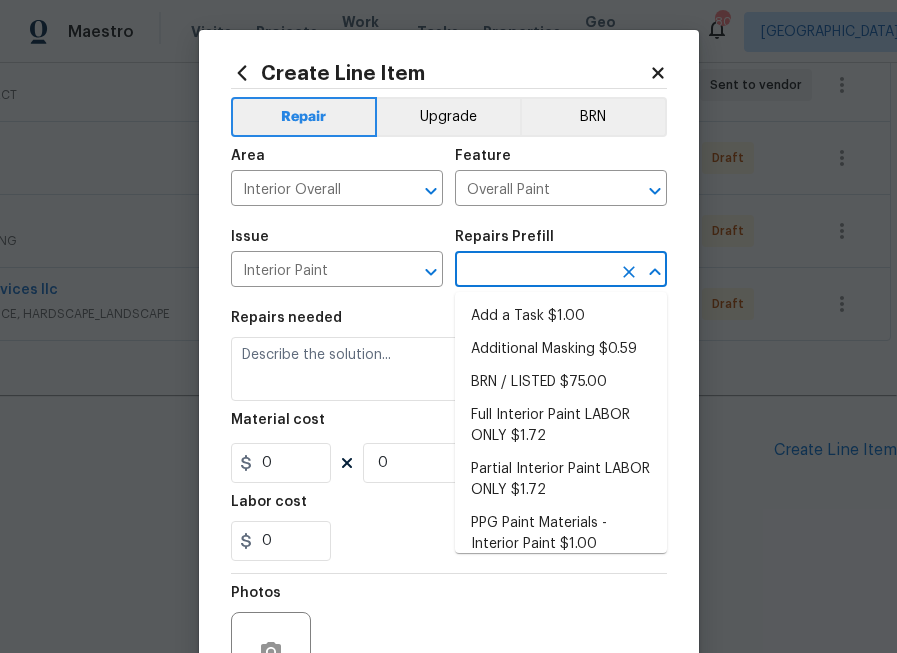 click at bounding box center (533, 271) 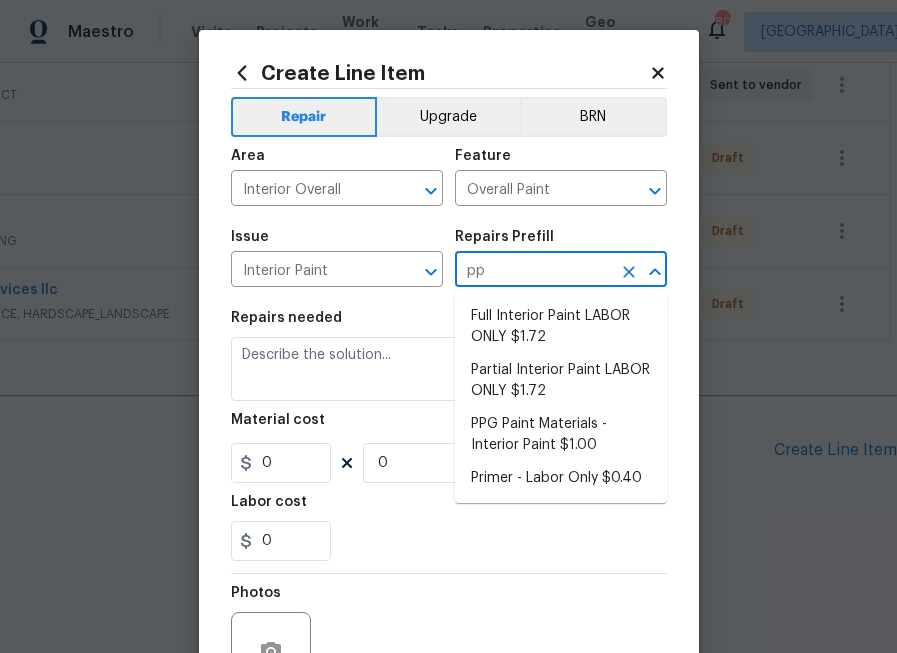 type on "ppg" 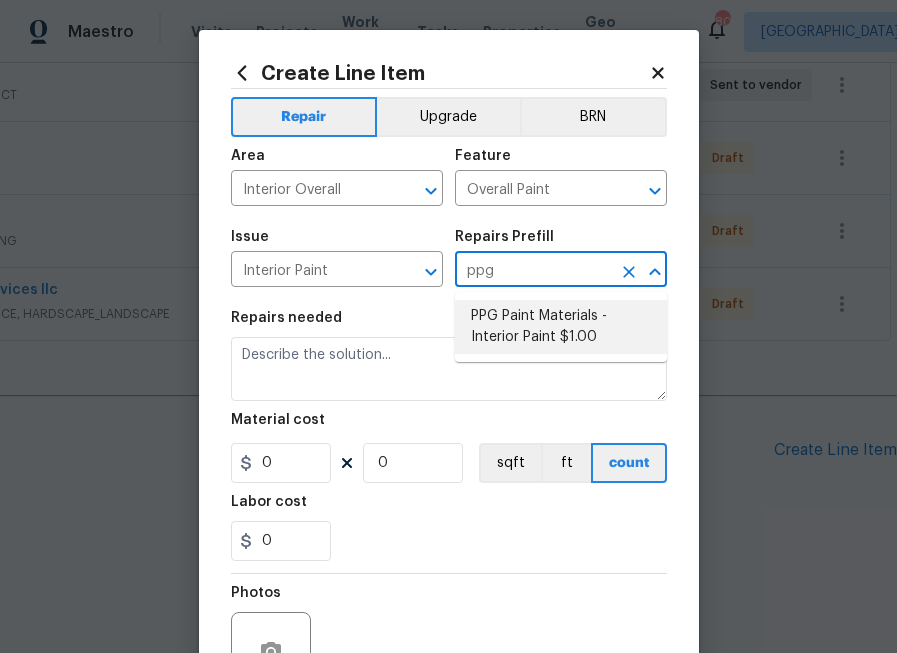 click on "PPG Paint Materials - Interior Paint $1.00" at bounding box center (561, 327) 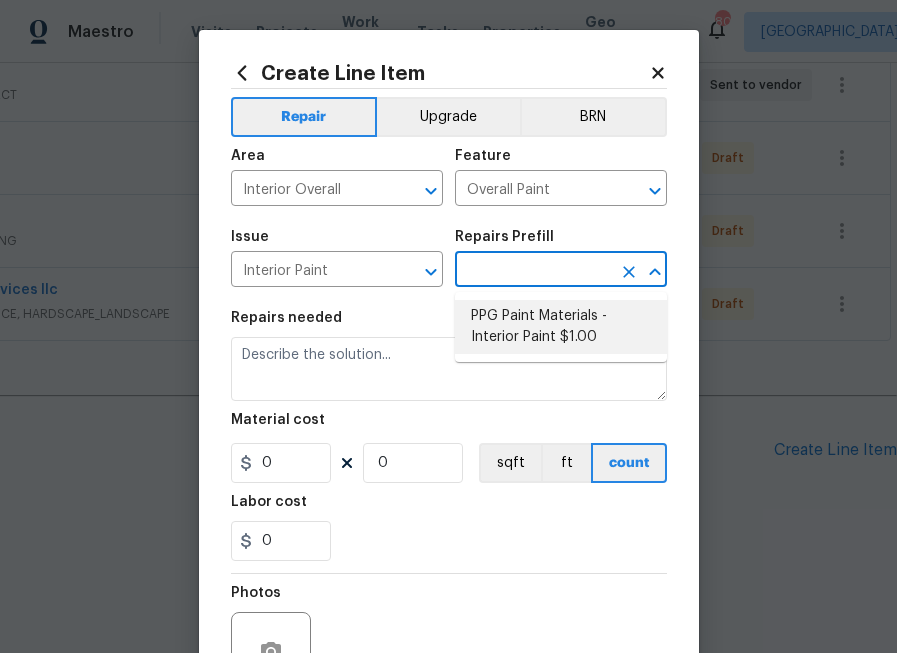 type on "PPG Paint Materials - Interior Paint $1.00" 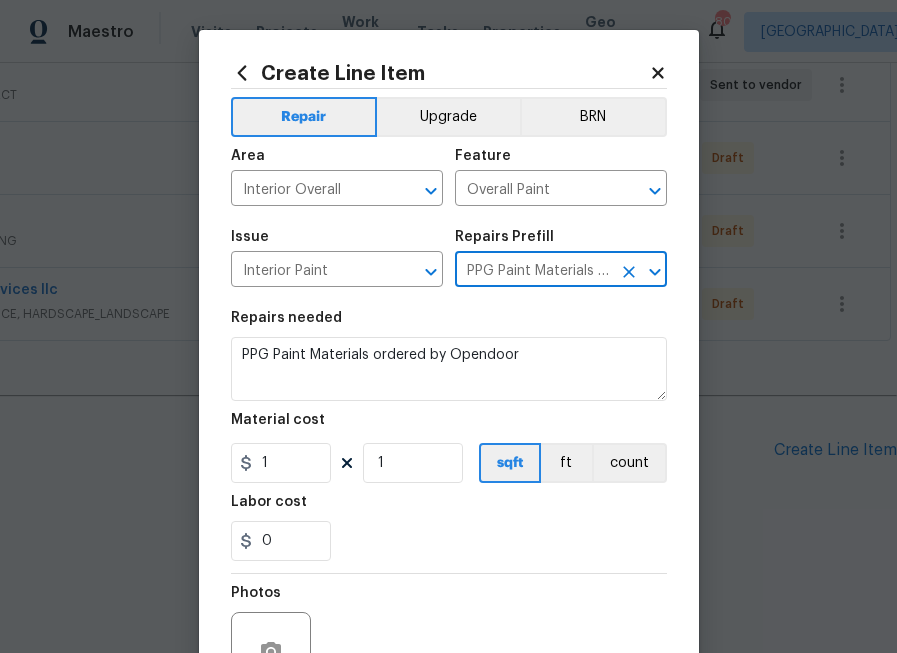 type on "PPG Paint Materials - Interior Paint $1.00" 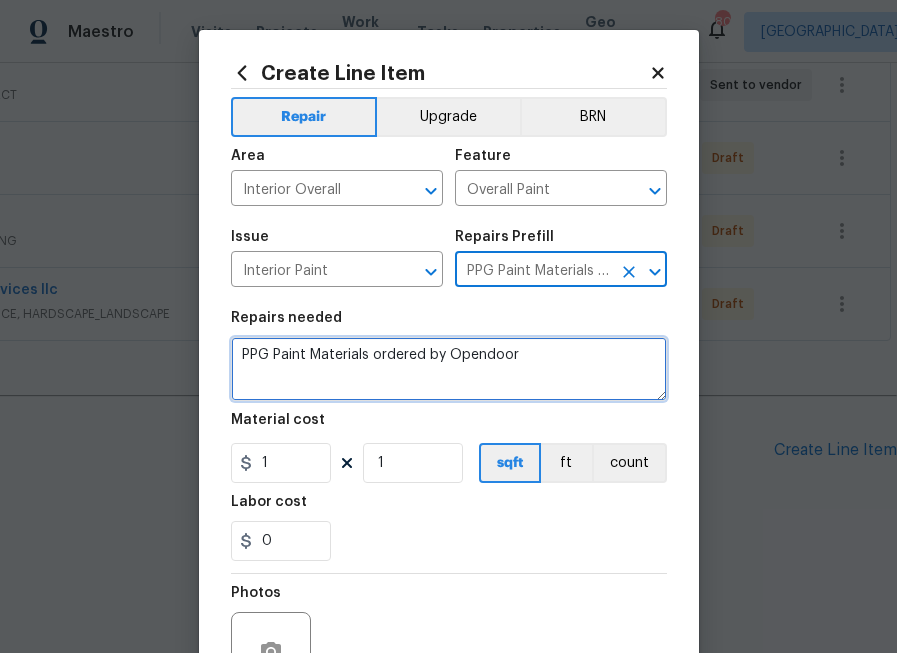 click on "PPG Paint Materials ordered by Opendoor" at bounding box center [449, 369] 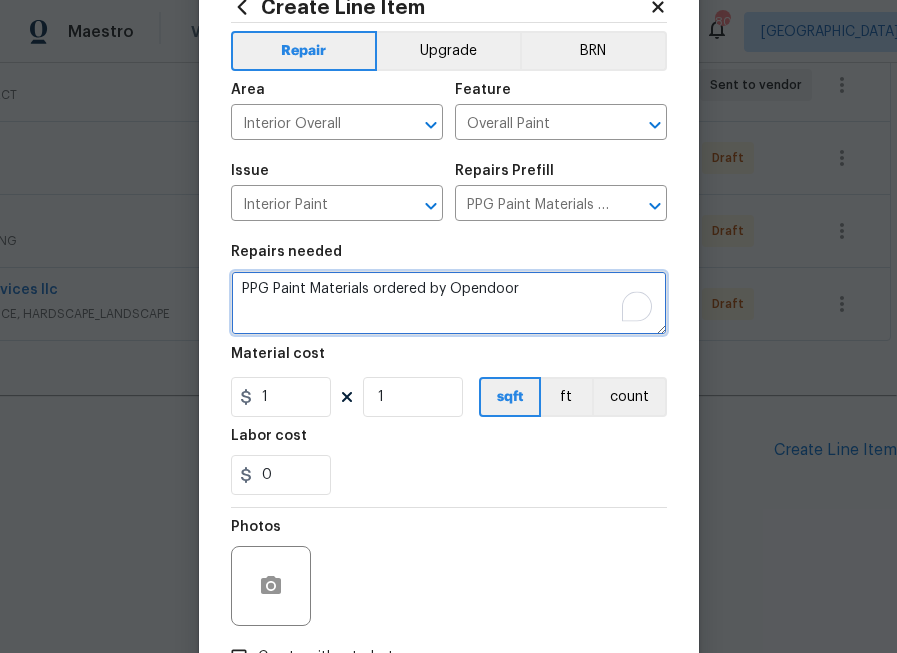 scroll, scrollTop: 73, scrollLeft: 0, axis: vertical 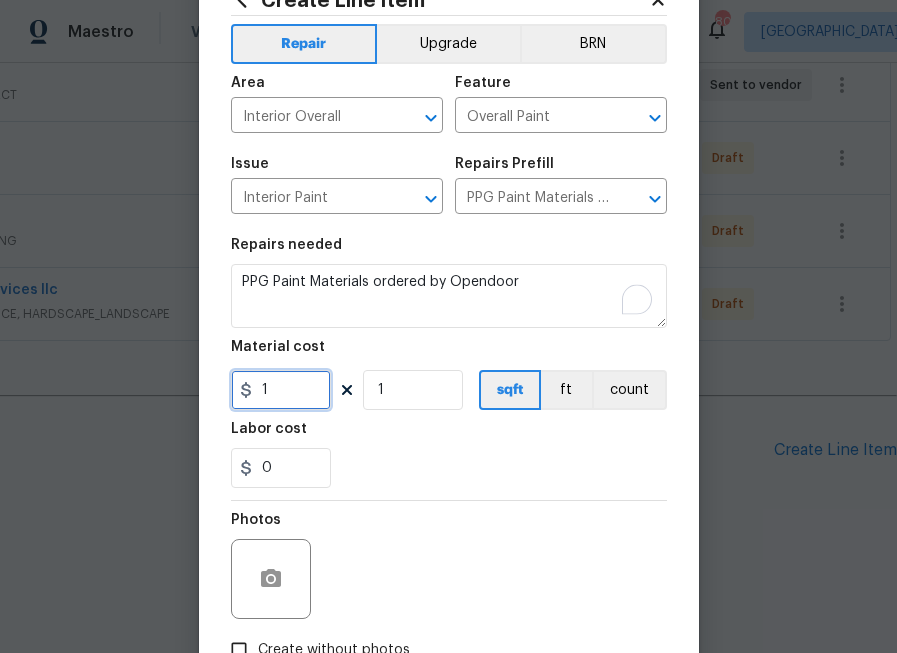 click on "1" at bounding box center [281, 390] 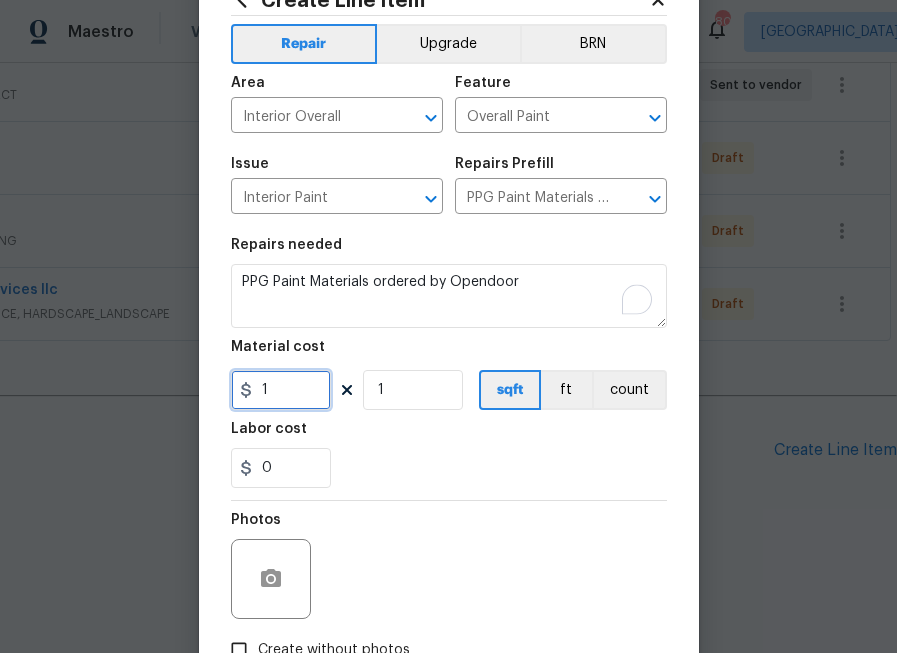 paste 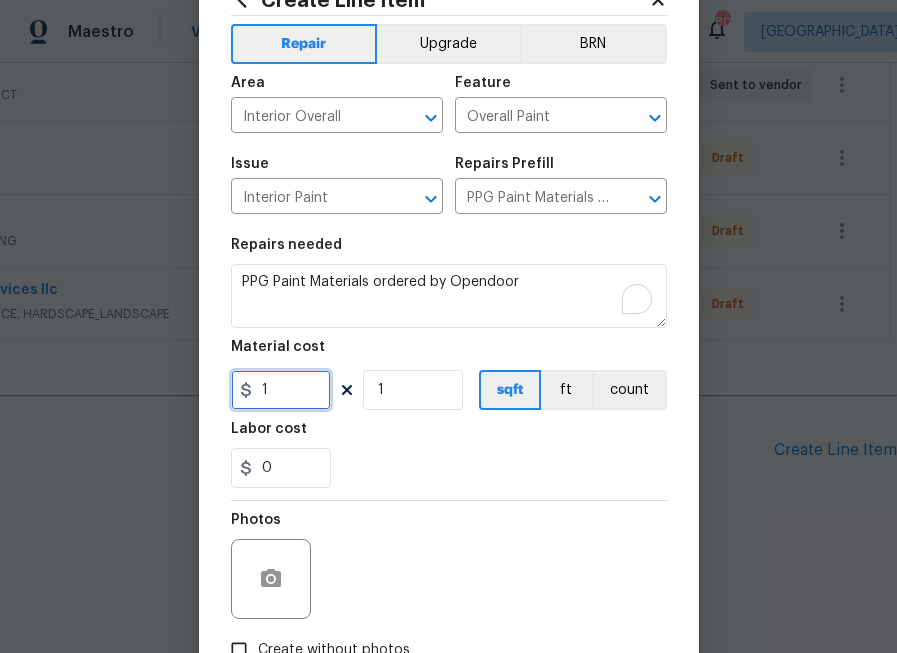 click on "1" at bounding box center (281, 390) 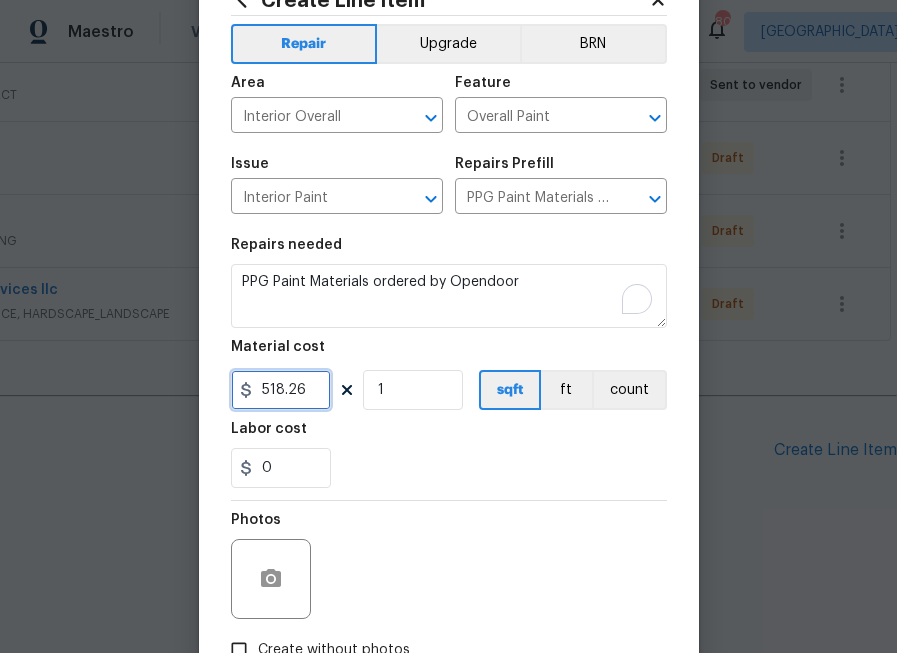 type on "518.26" 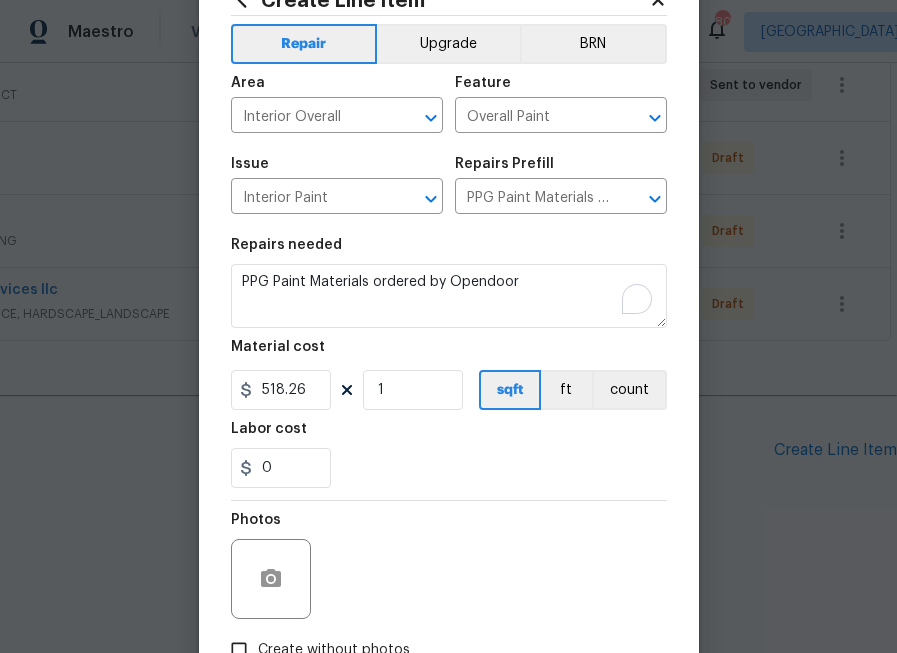click on "0" at bounding box center (449, 468) 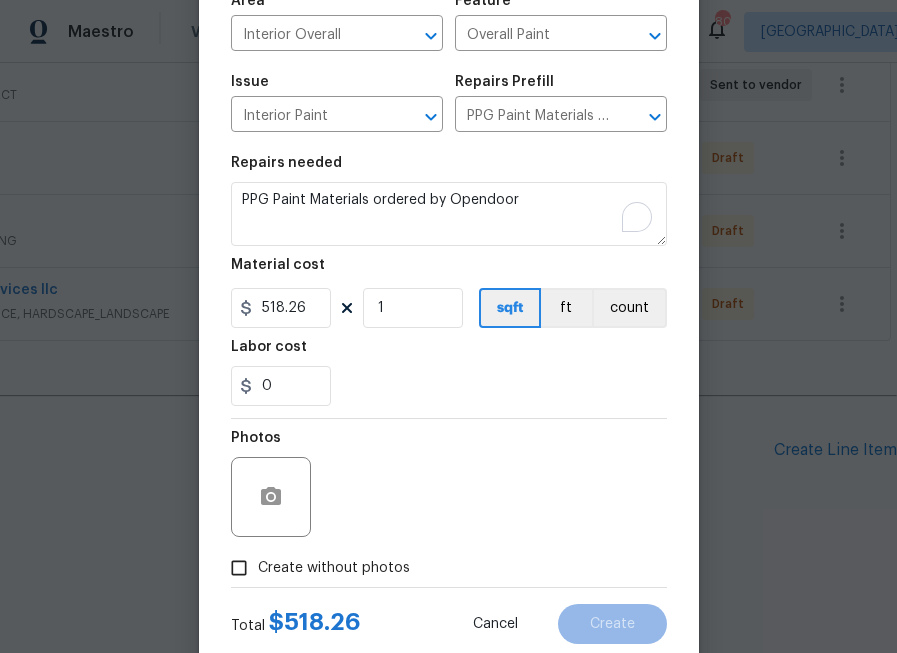 scroll, scrollTop: 209, scrollLeft: 0, axis: vertical 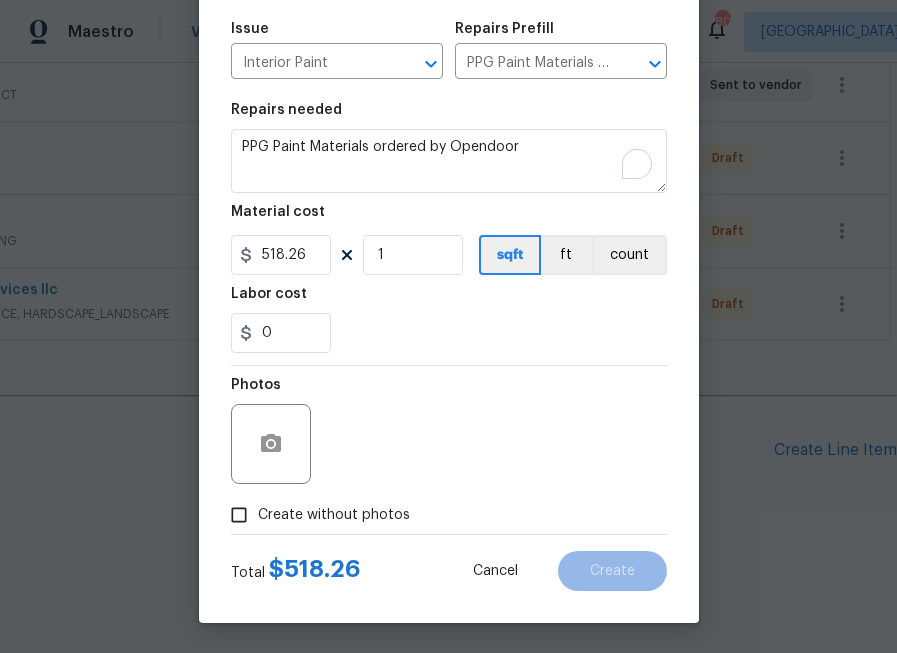 click on "Create without photos" at bounding box center [334, 515] 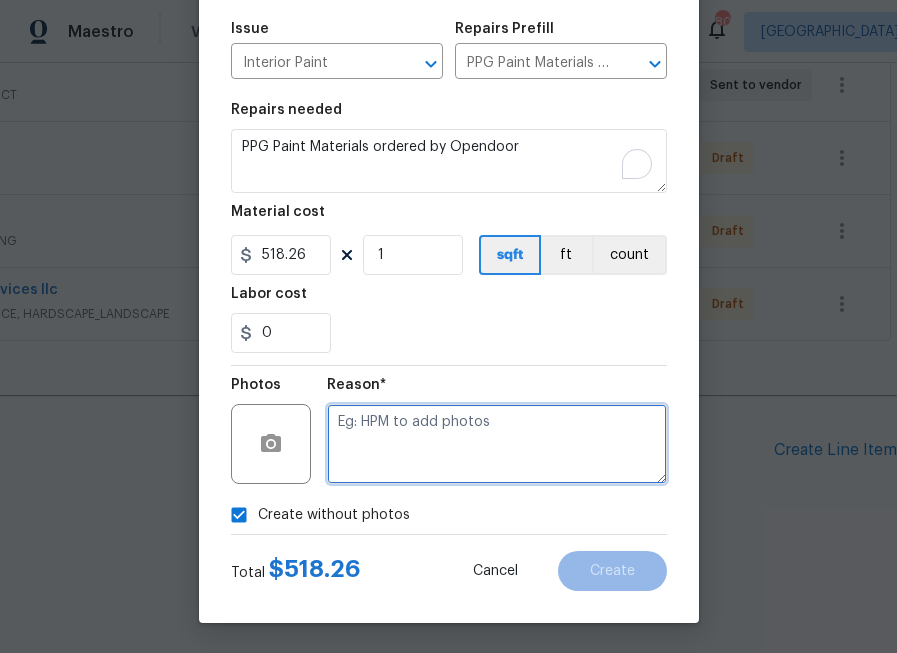click at bounding box center [497, 444] 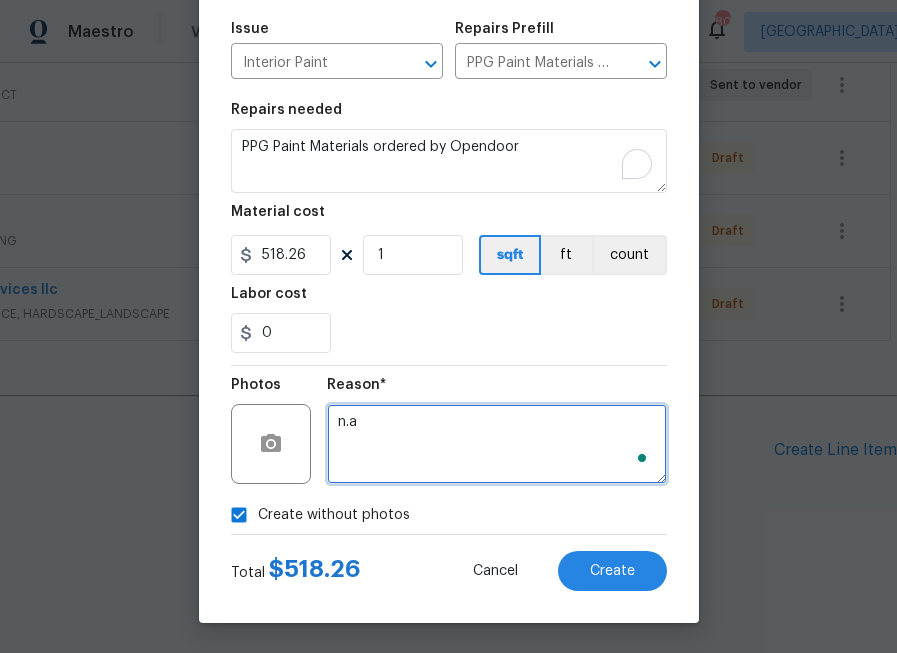 type on "n.a" 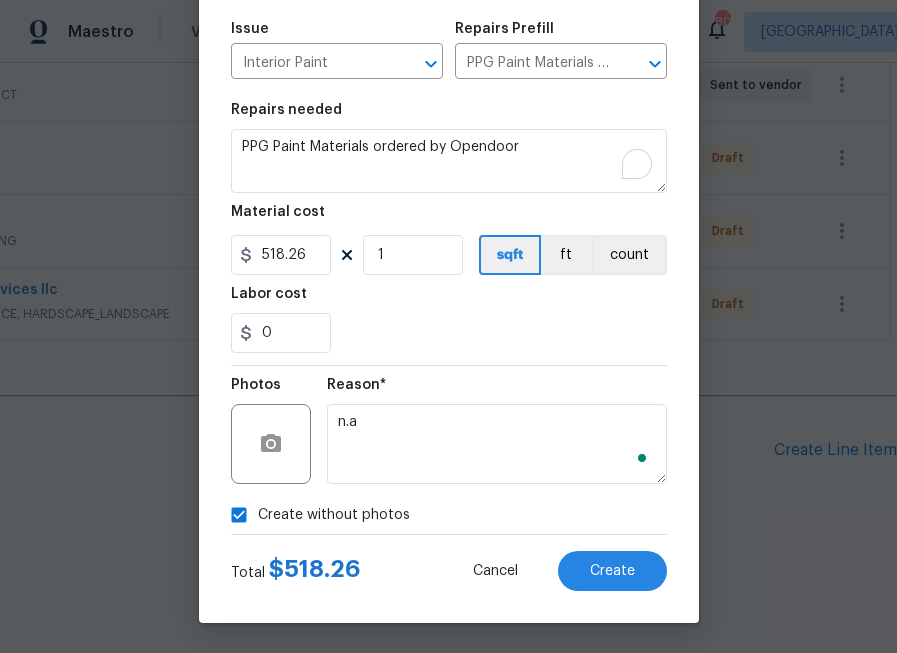 click on "Reason* n.a" at bounding box center (497, 431) 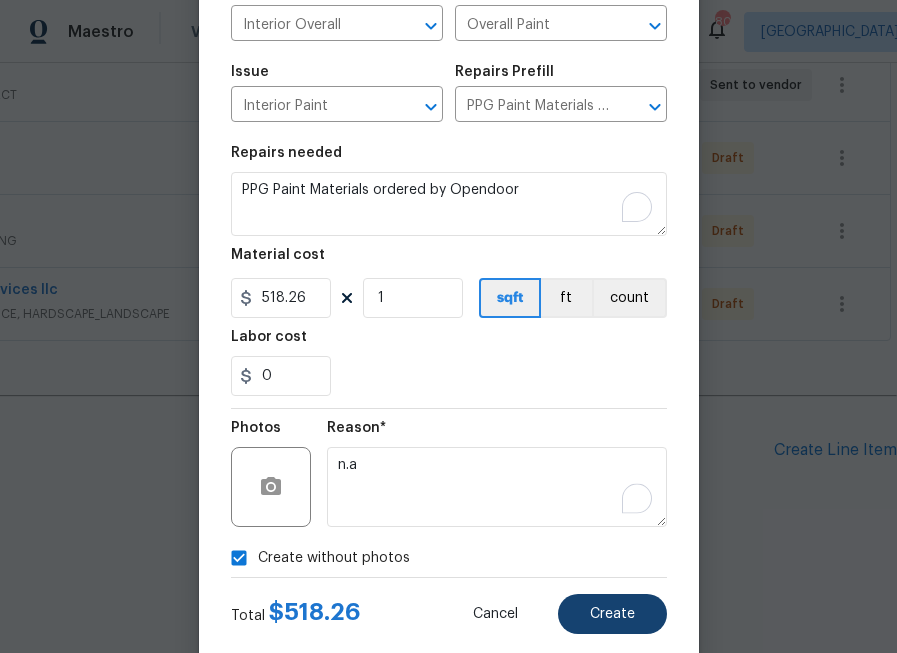 scroll, scrollTop: 209, scrollLeft: 0, axis: vertical 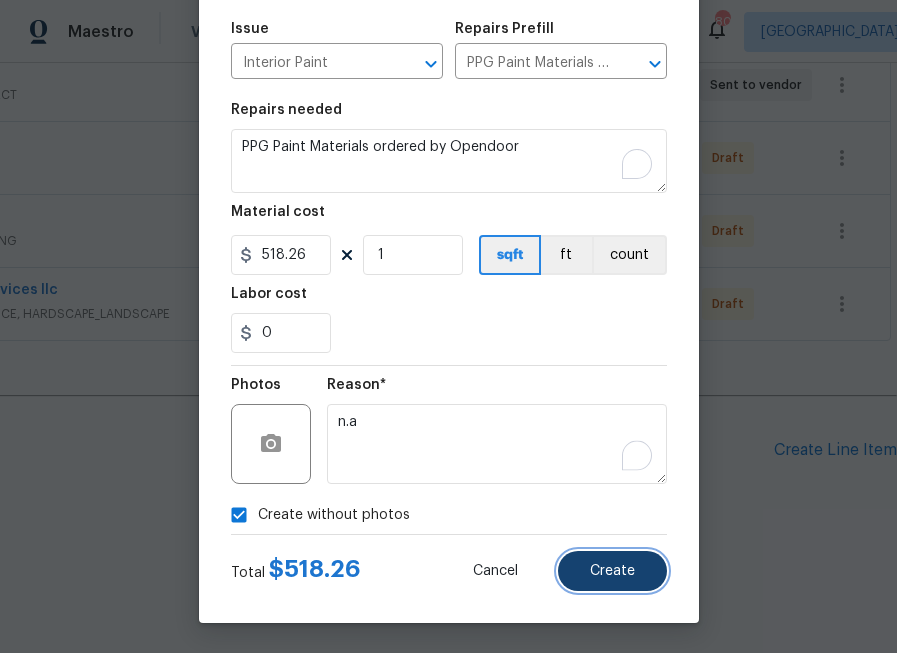 click on "Create" at bounding box center [612, 571] 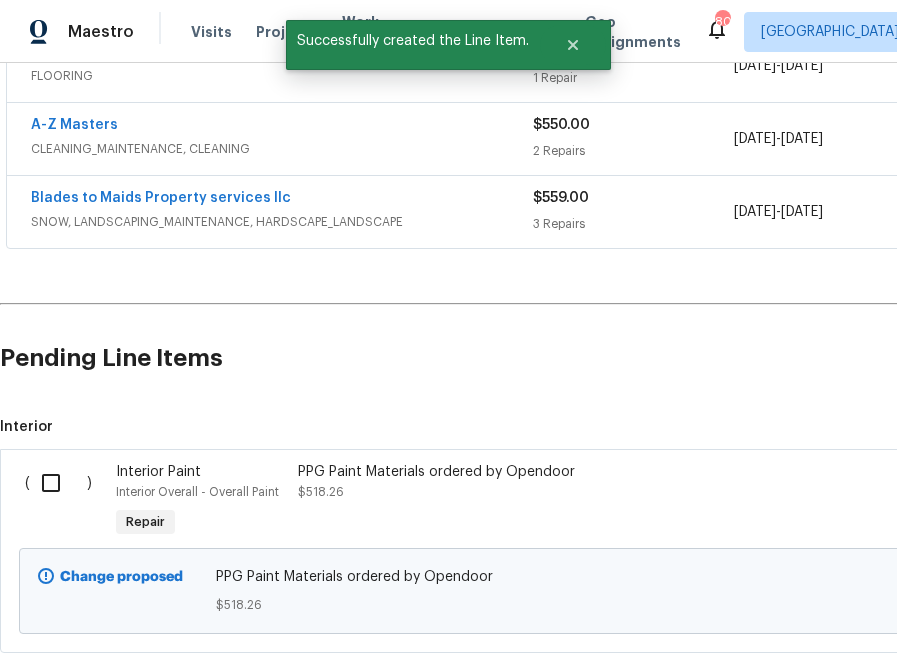 scroll, scrollTop: 582, scrollLeft: 0, axis: vertical 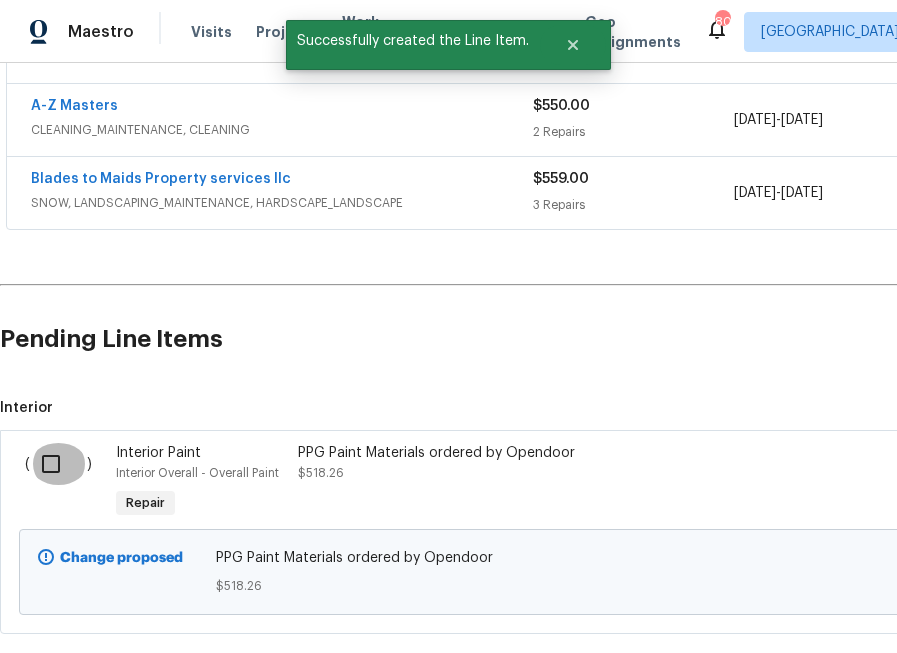 click at bounding box center [58, 464] 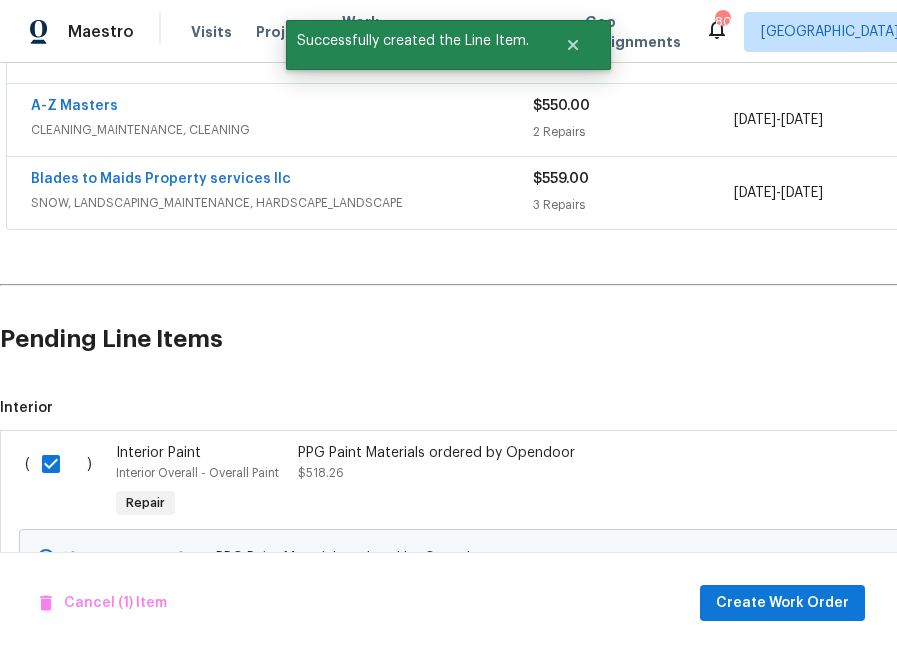 click on "Cancel (1) Item Create Work Order" at bounding box center [448, 603] 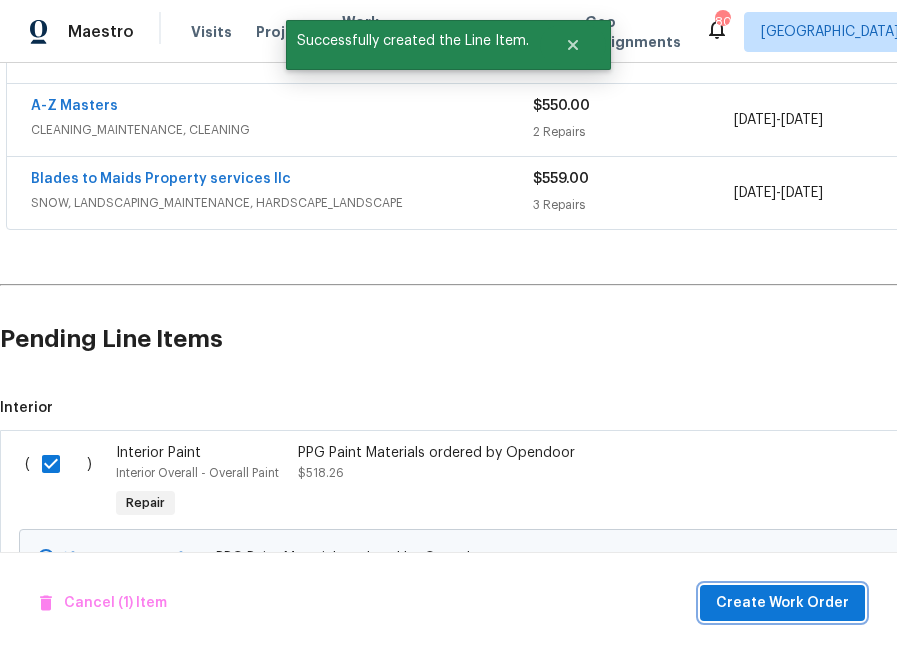 click on "Create Work Order" at bounding box center [782, 603] 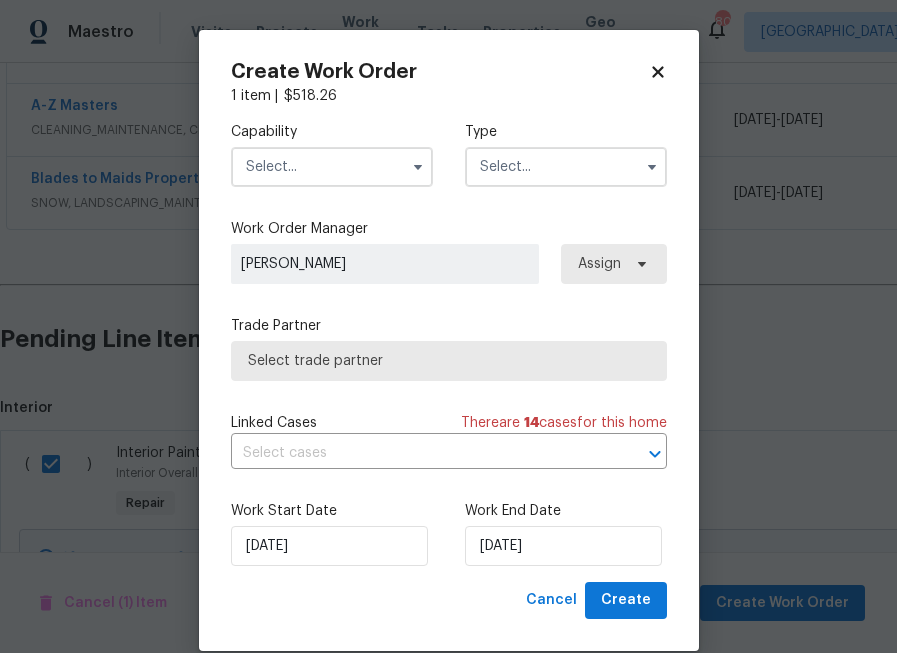 click at bounding box center (332, 167) 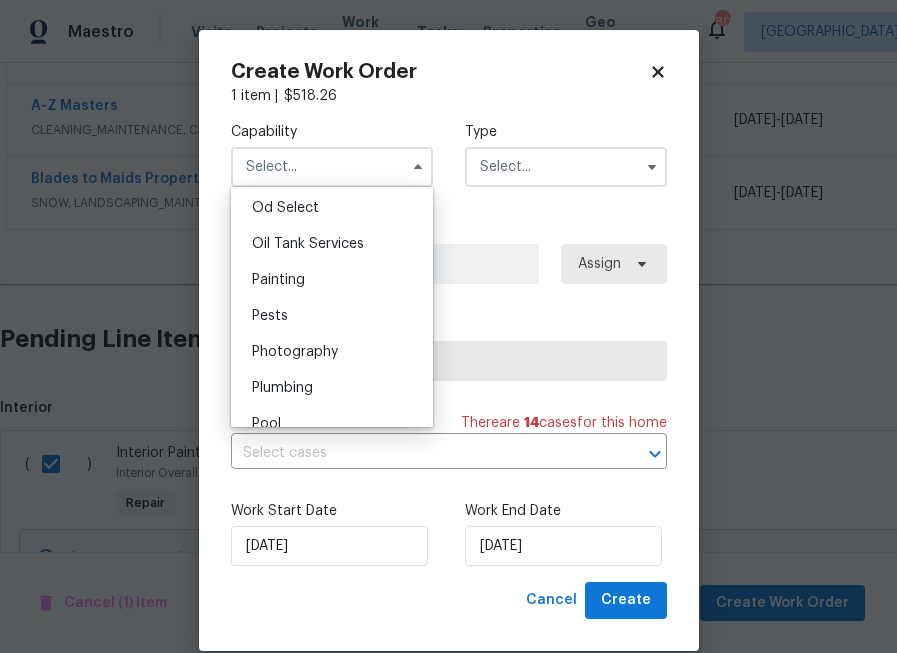 scroll, scrollTop: 1605, scrollLeft: 0, axis: vertical 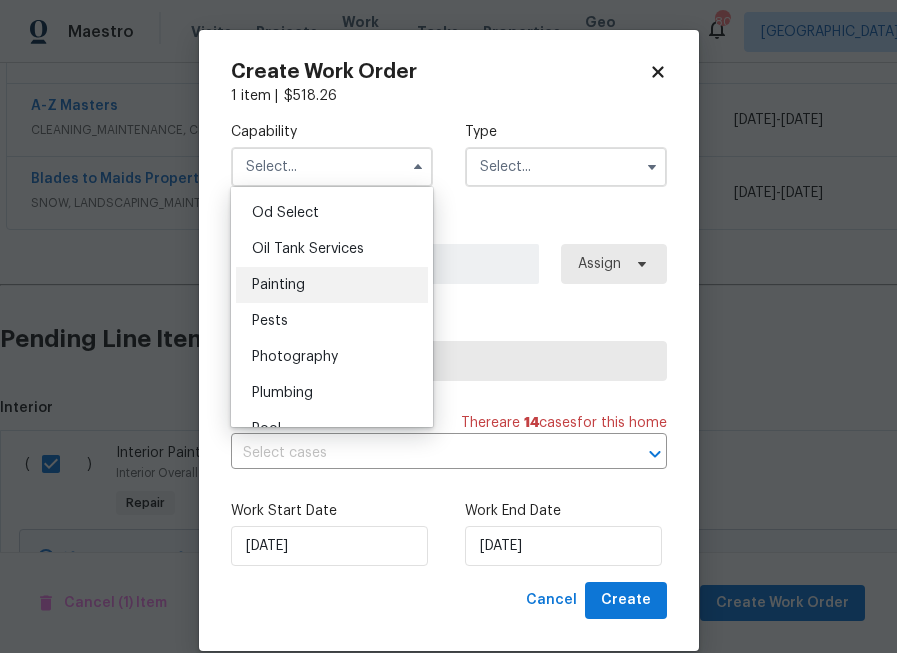click on "Painting" at bounding box center (332, 285) 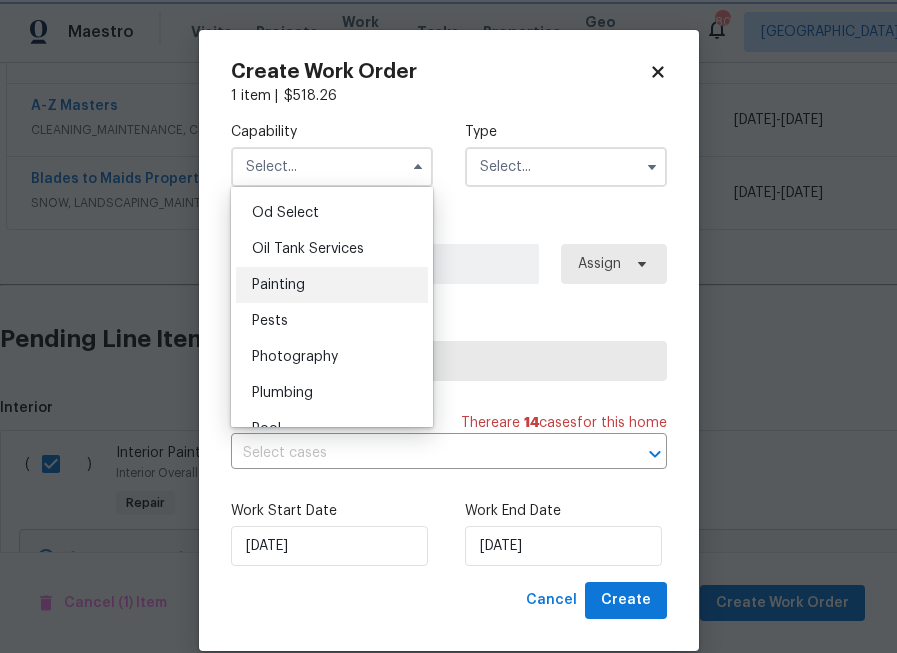 type on "Painting" 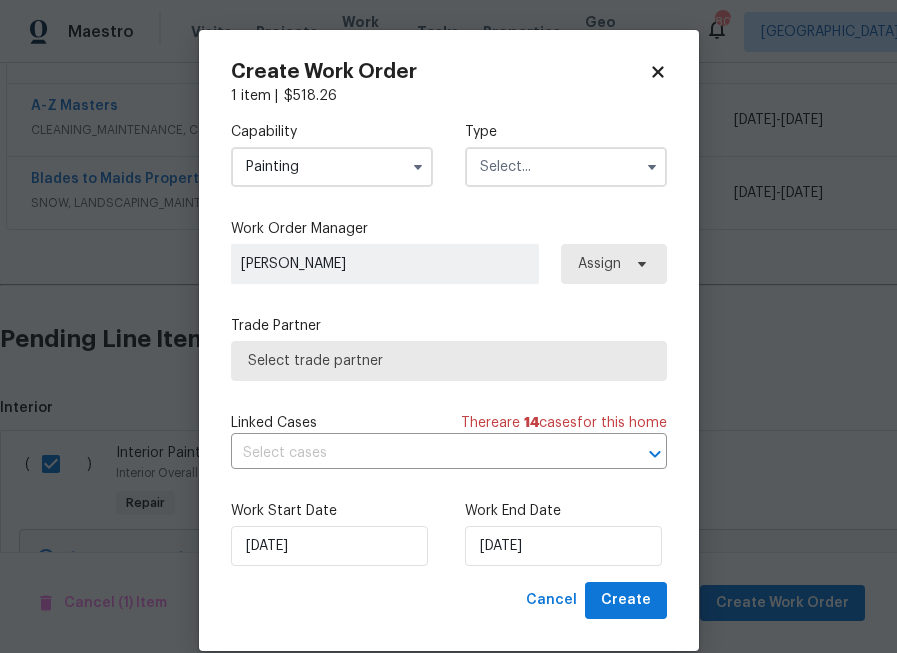 click on "Capability   Painting Type" at bounding box center [449, 154] 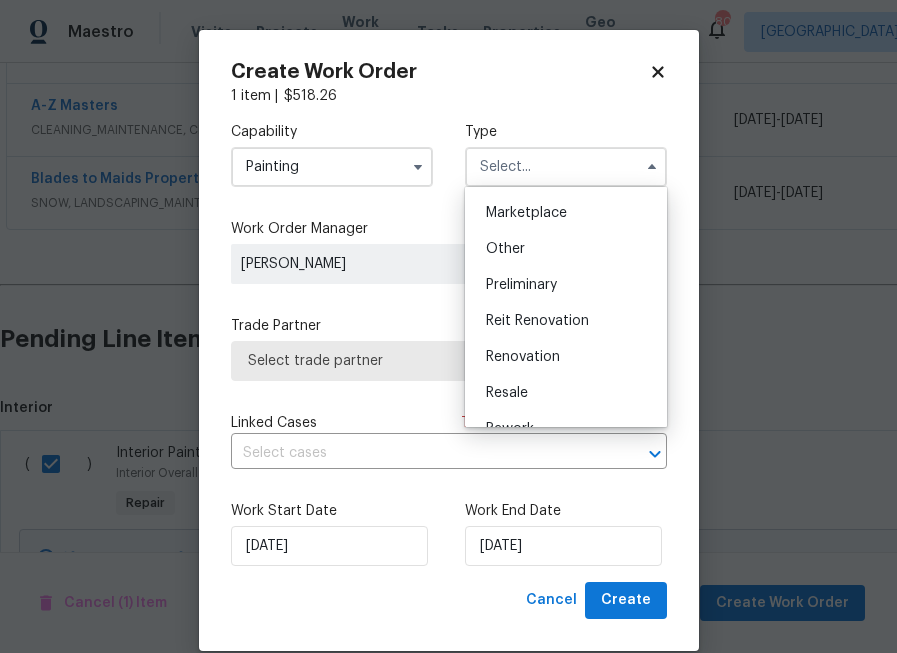 scroll, scrollTop: 403, scrollLeft: 0, axis: vertical 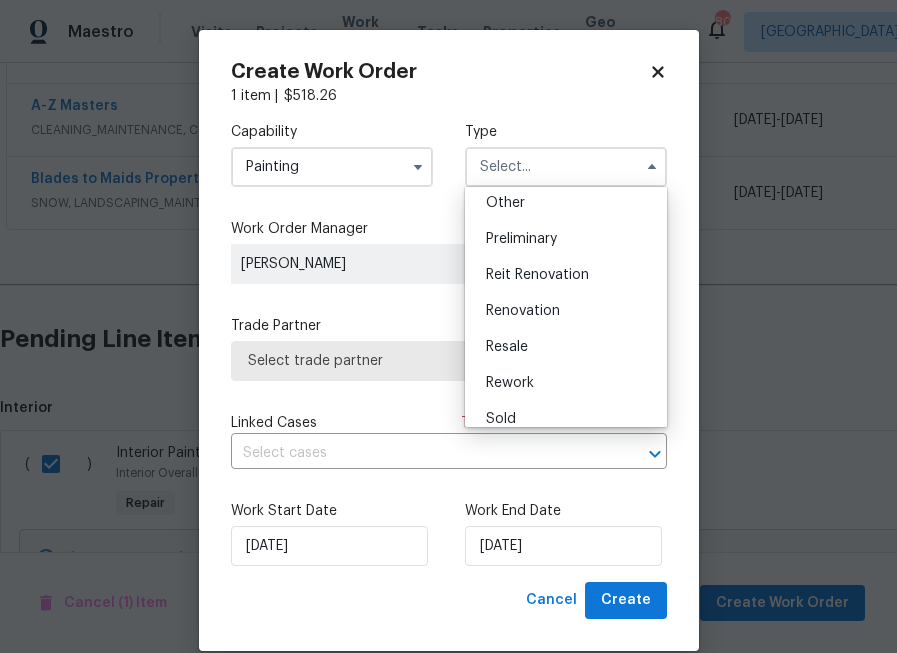 click on "Renovation" at bounding box center (523, 311) 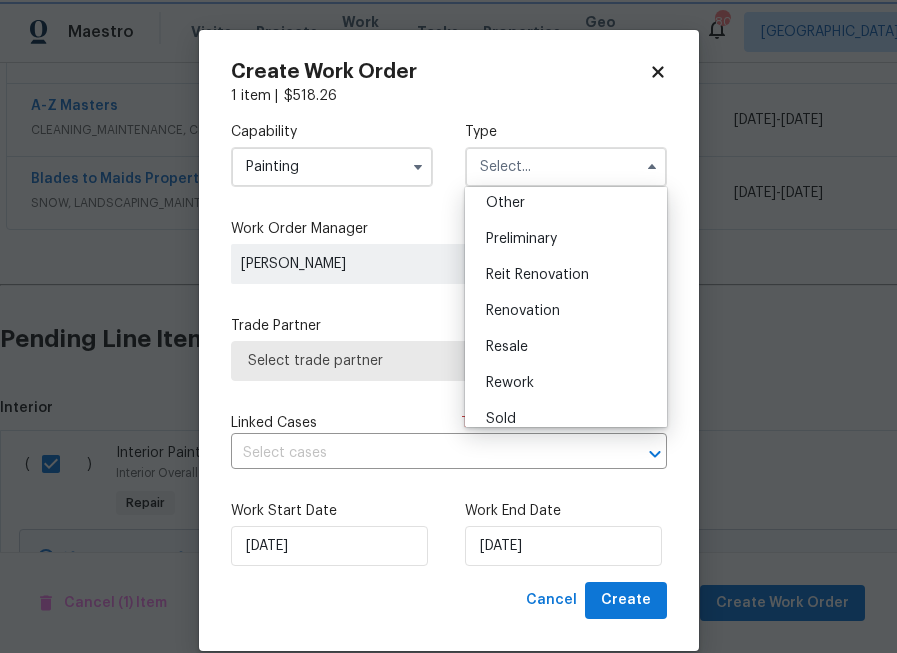 type on "Renovation" 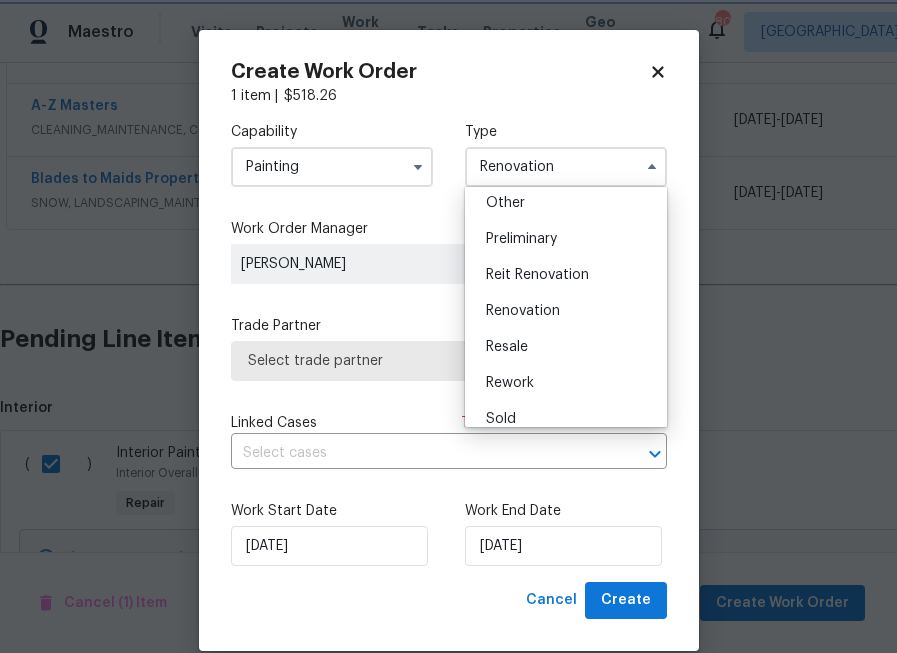 scroll, scrollTop: 0, scrollLeft: 0, axis: both 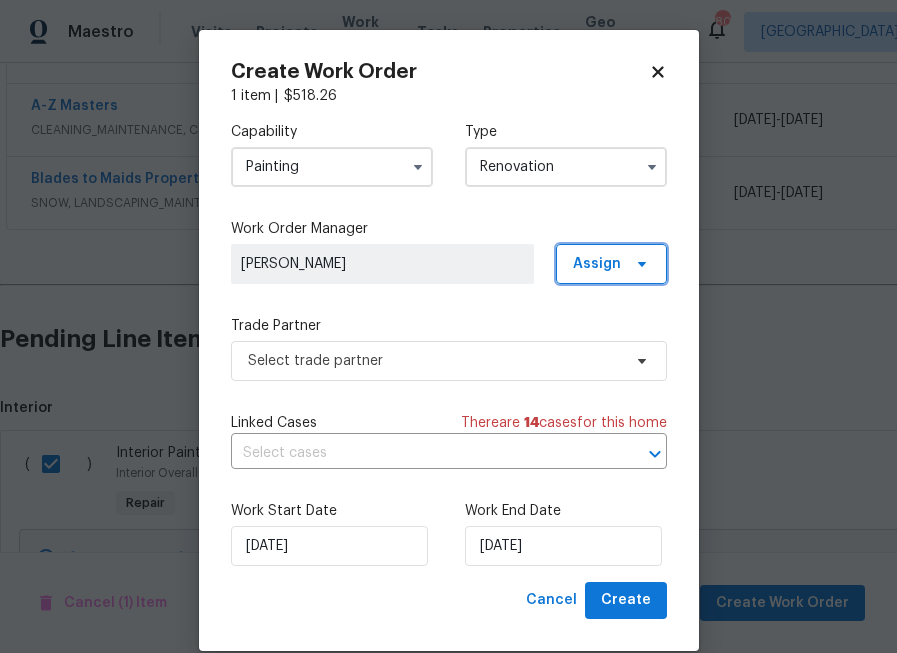 click on "Assign" at bounding box center (611, 264) 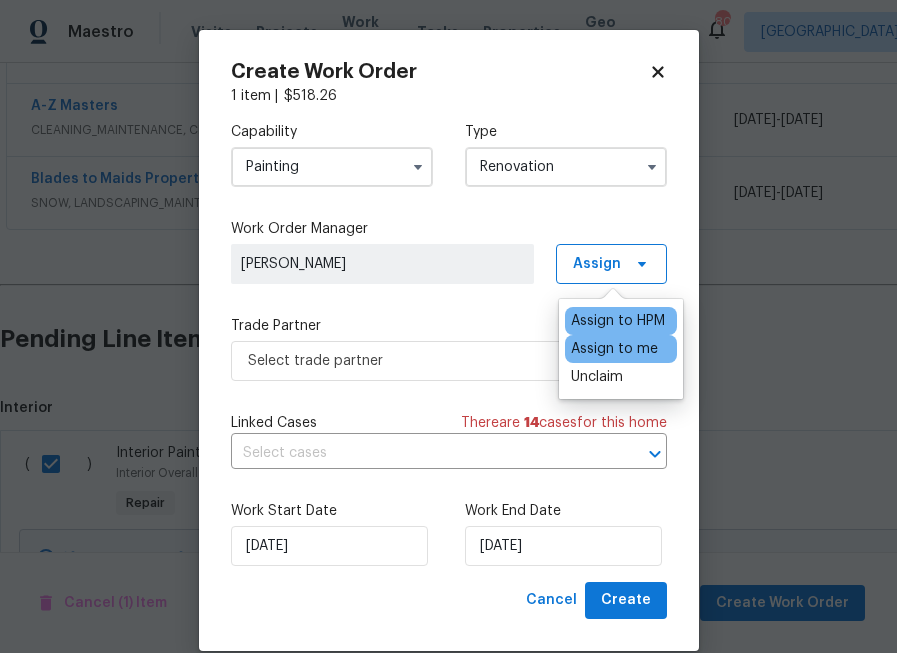 click on "Assign to me" at bounding box center (621, 349) 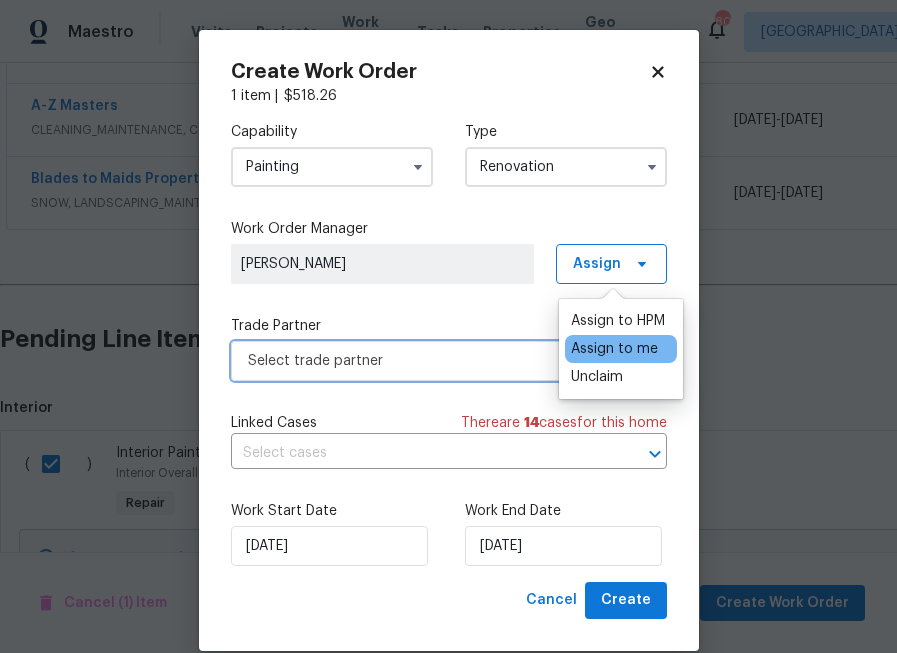 click on "Select trade partner" at bounding box center [434, 361] 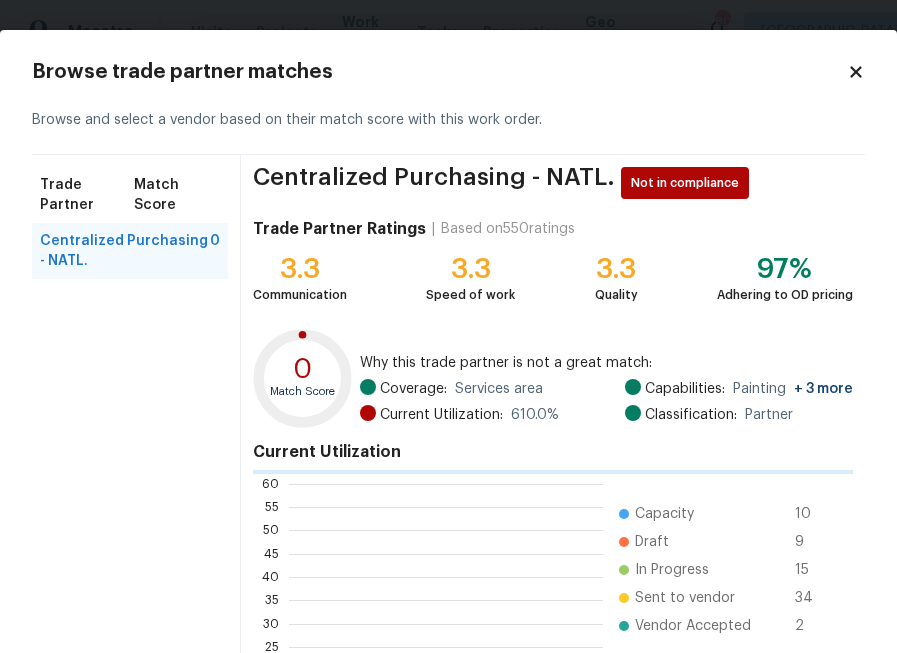 scroll, scrollTop: 2, scrollLeft: 1, axis: both 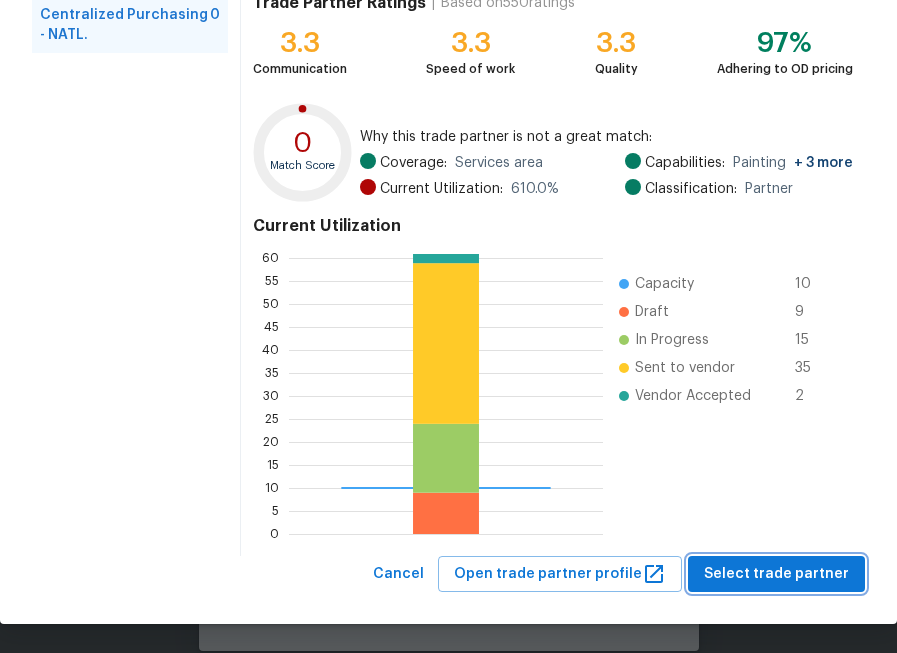 click on "Select trade partner" at bounding box center (776, 574) 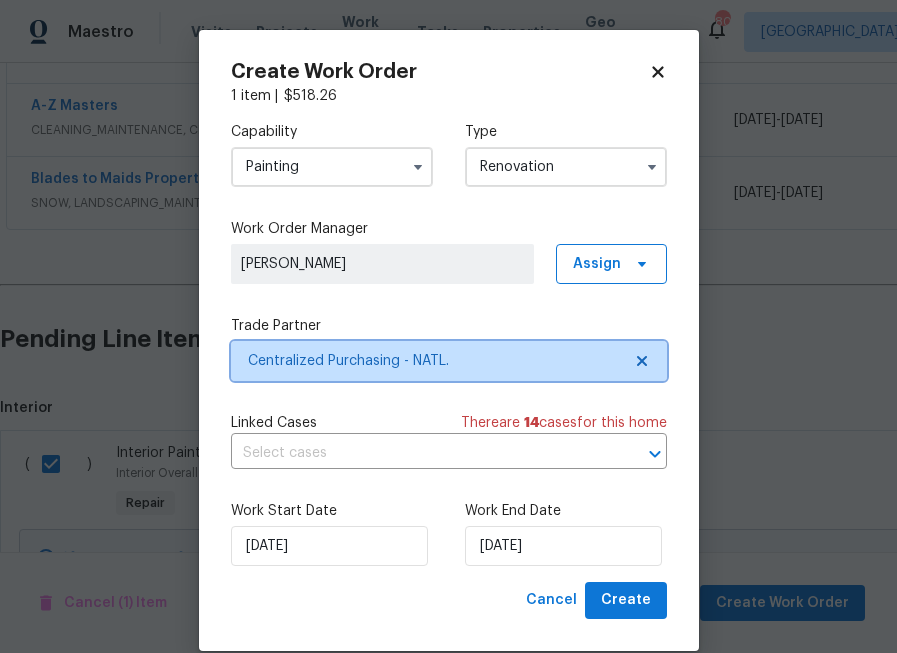 scroll, scrollTop: 0, scrollLeft: 0, axis: both 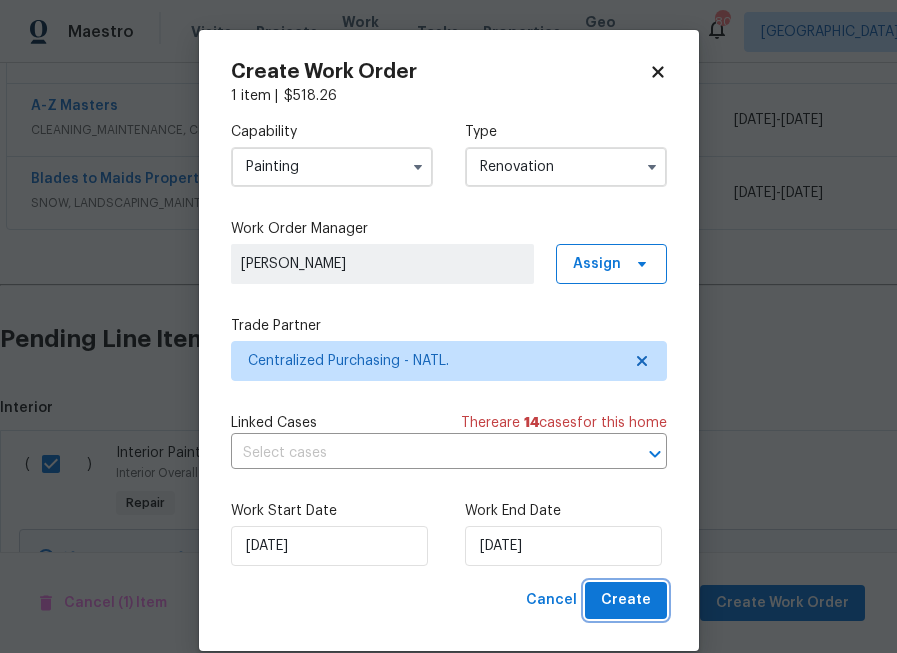 click on "Create" at bounding box center [626, 600] 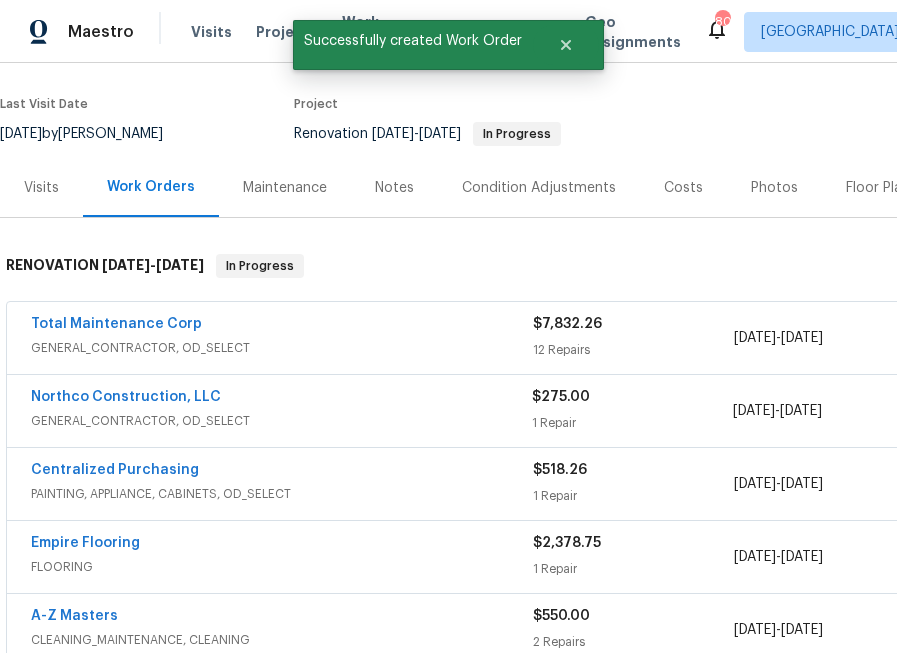 scroll, scrollTop: 185, scrollLeft: 0, axis: vertical 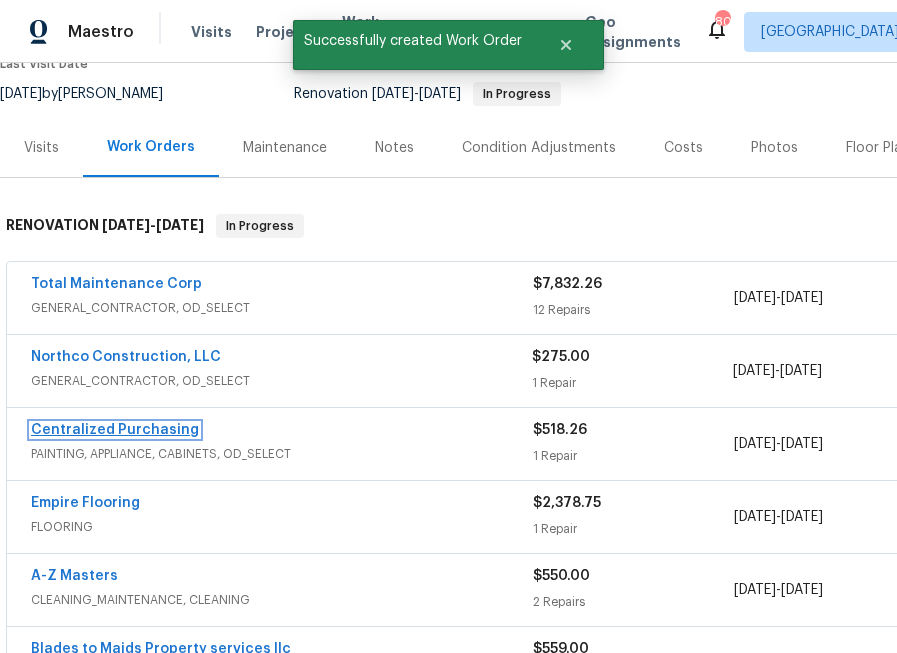click on "Centralized Purchasing" at bounding box center [115, 430] 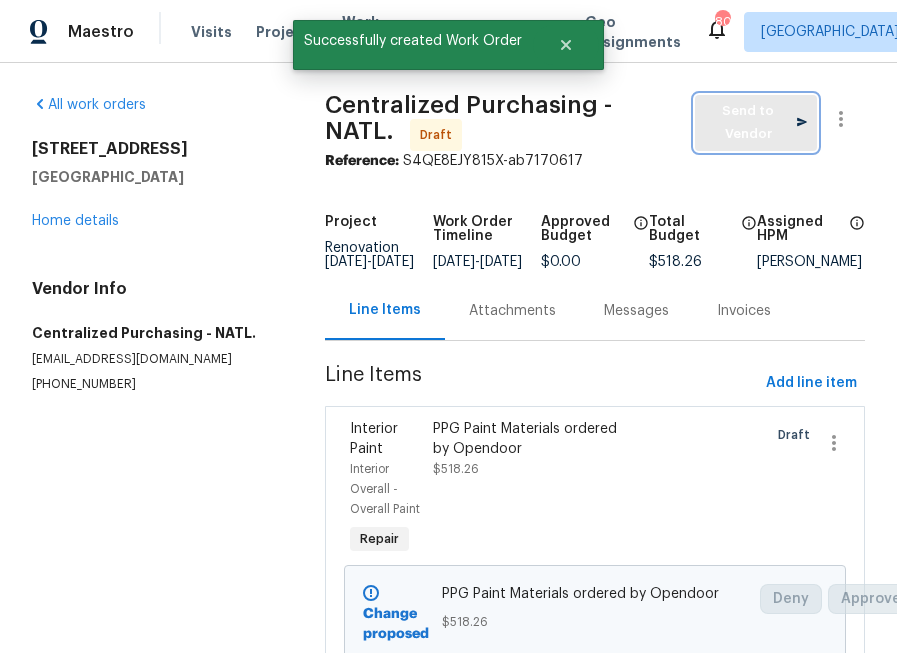 click on "Send to Vendor" at bounding box center (756, 123) 